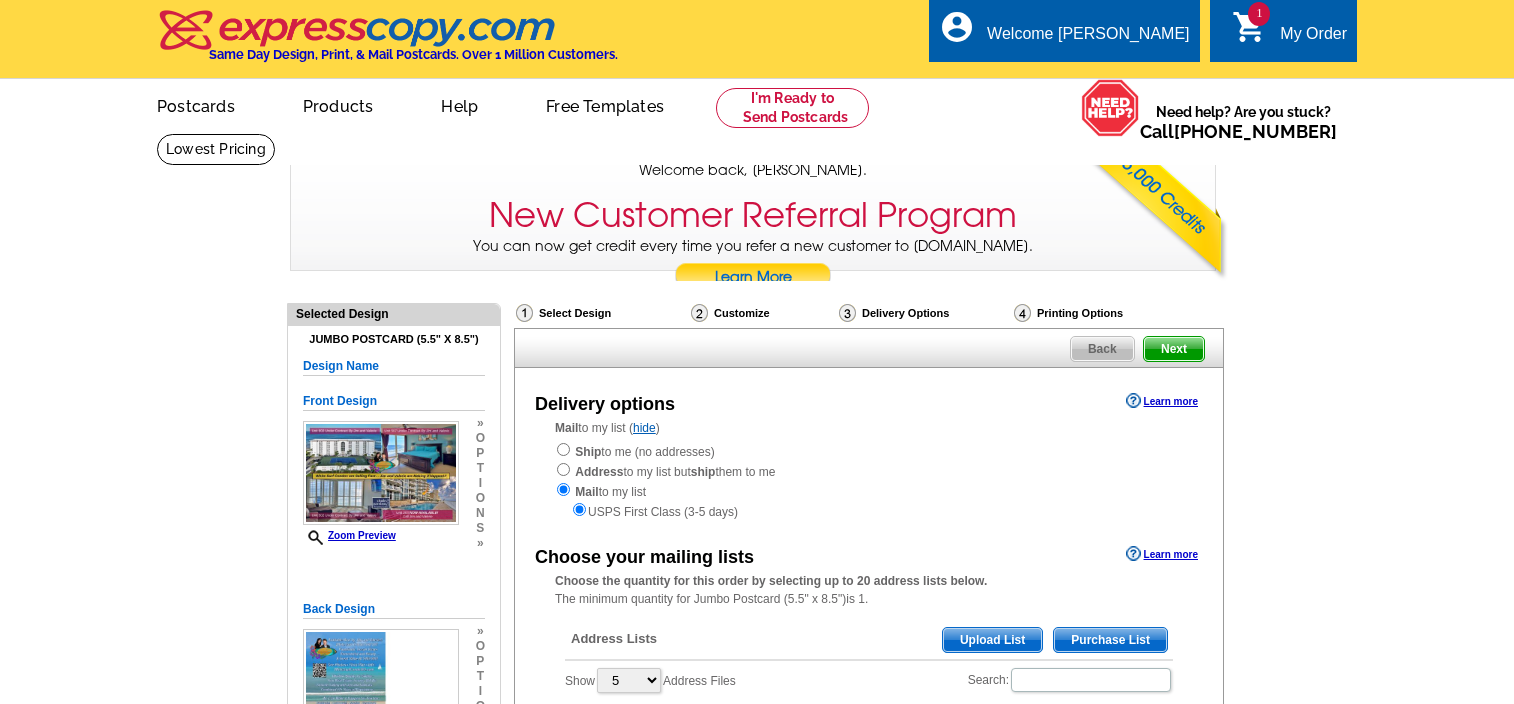 scroll, scrollTop: 0, scrollLeft: 0, axis: both 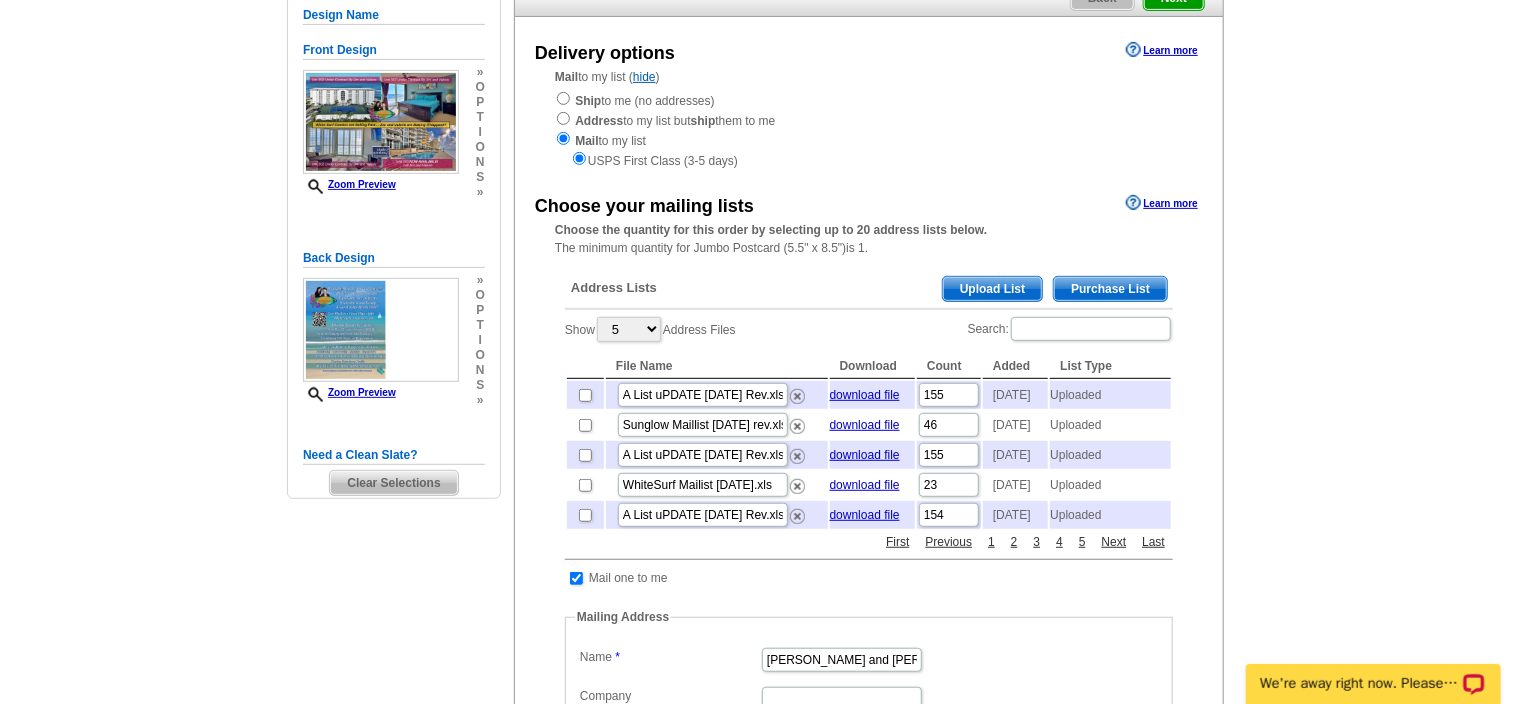 click on "Upload List" at bounding box center (992, 289) 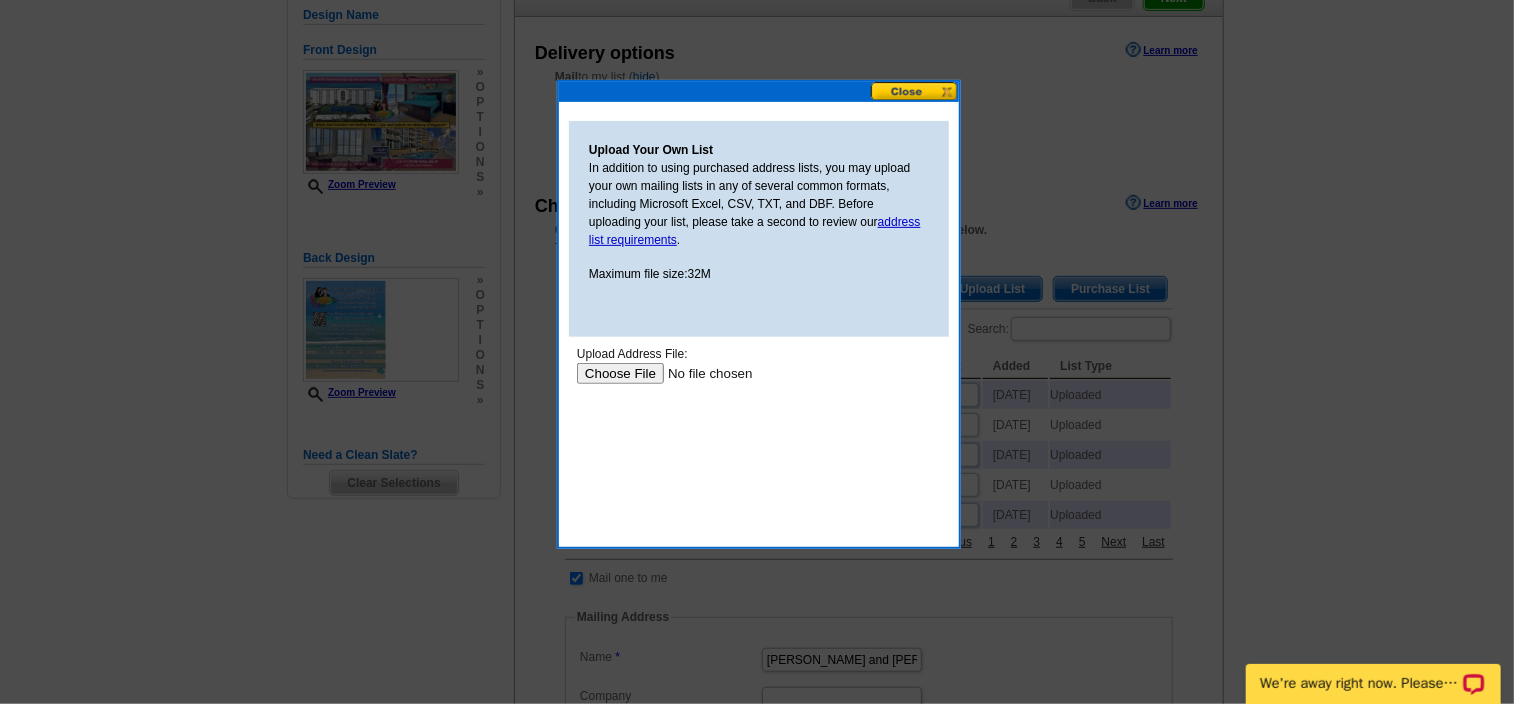 scroll, scrollTop: 0, scrollLeft: 0, axis: both 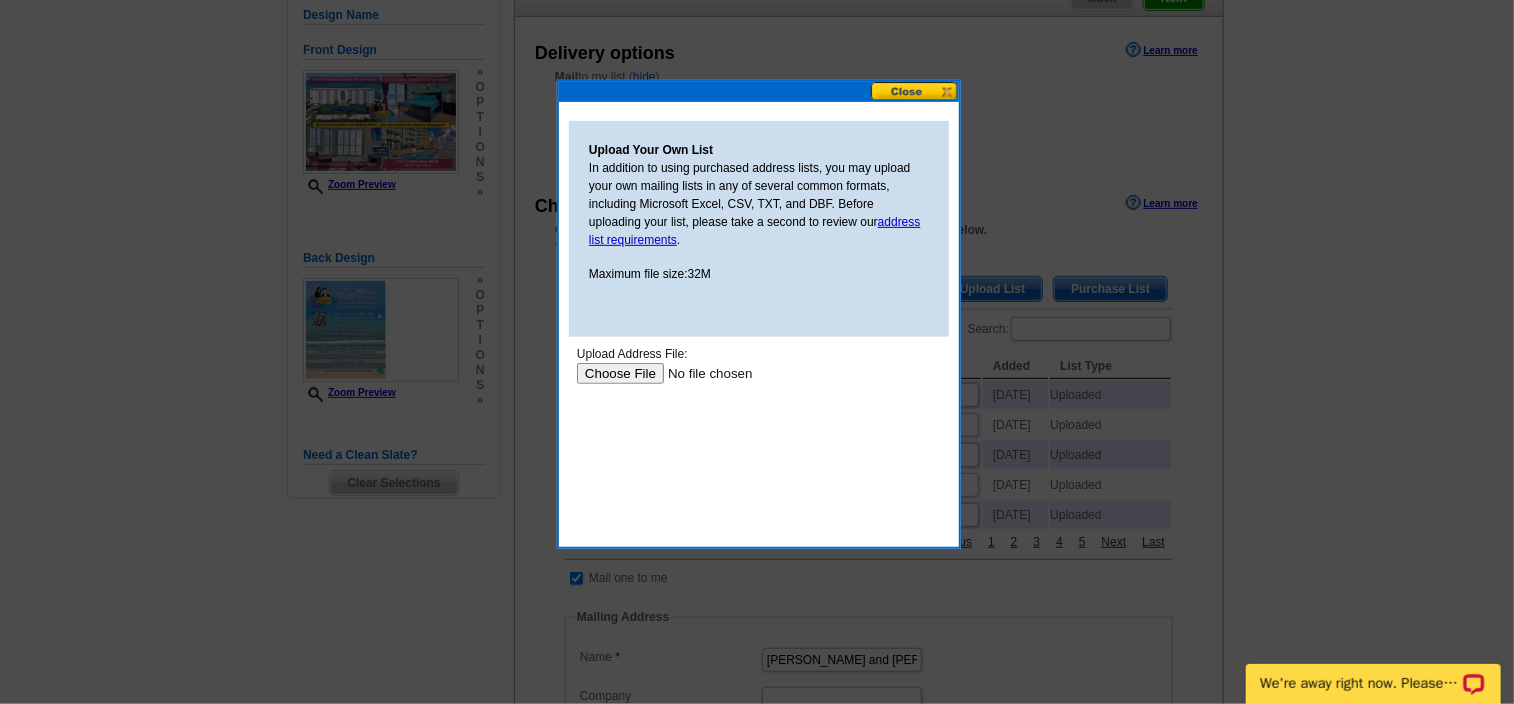 click at bounding box center (702, 373) 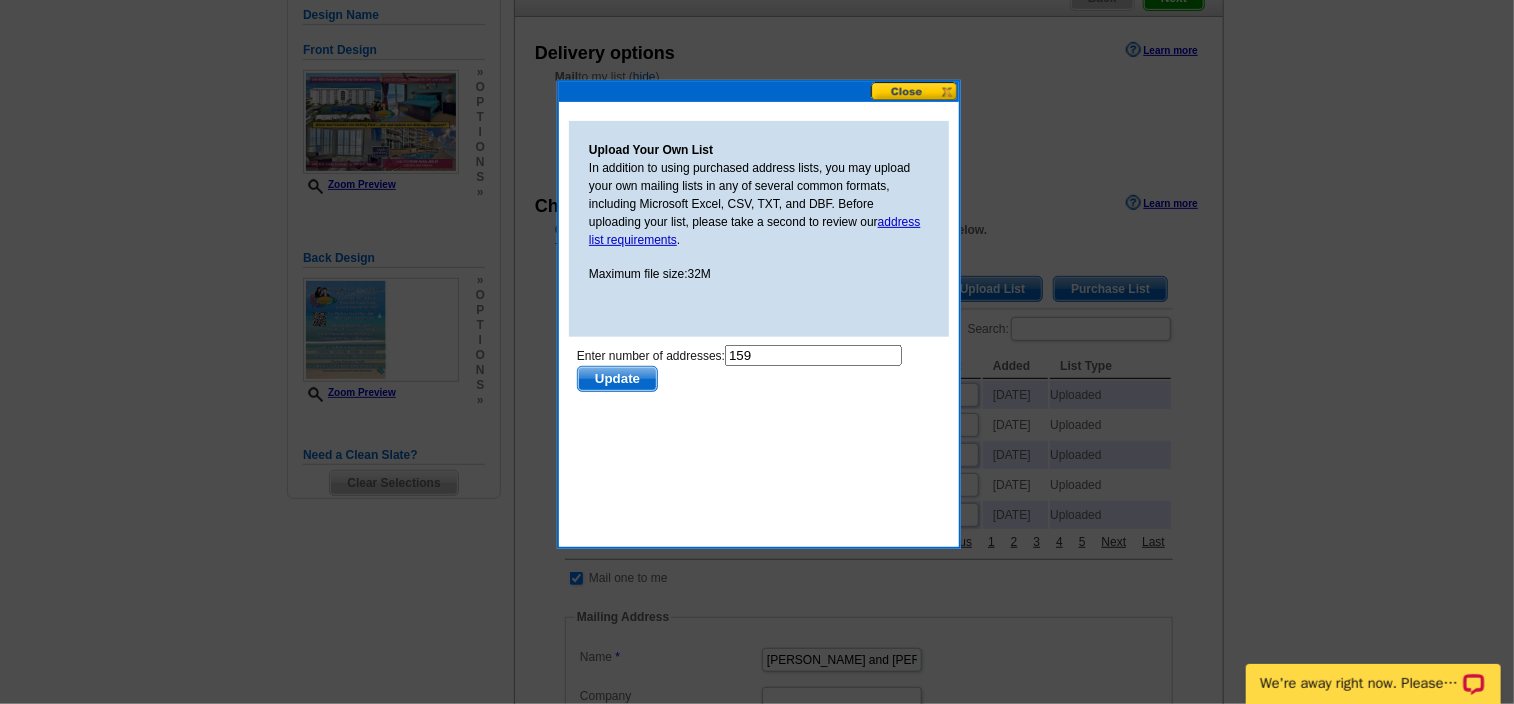 scroll, scrollTop: 0, scrollLeft: 0, axis: both 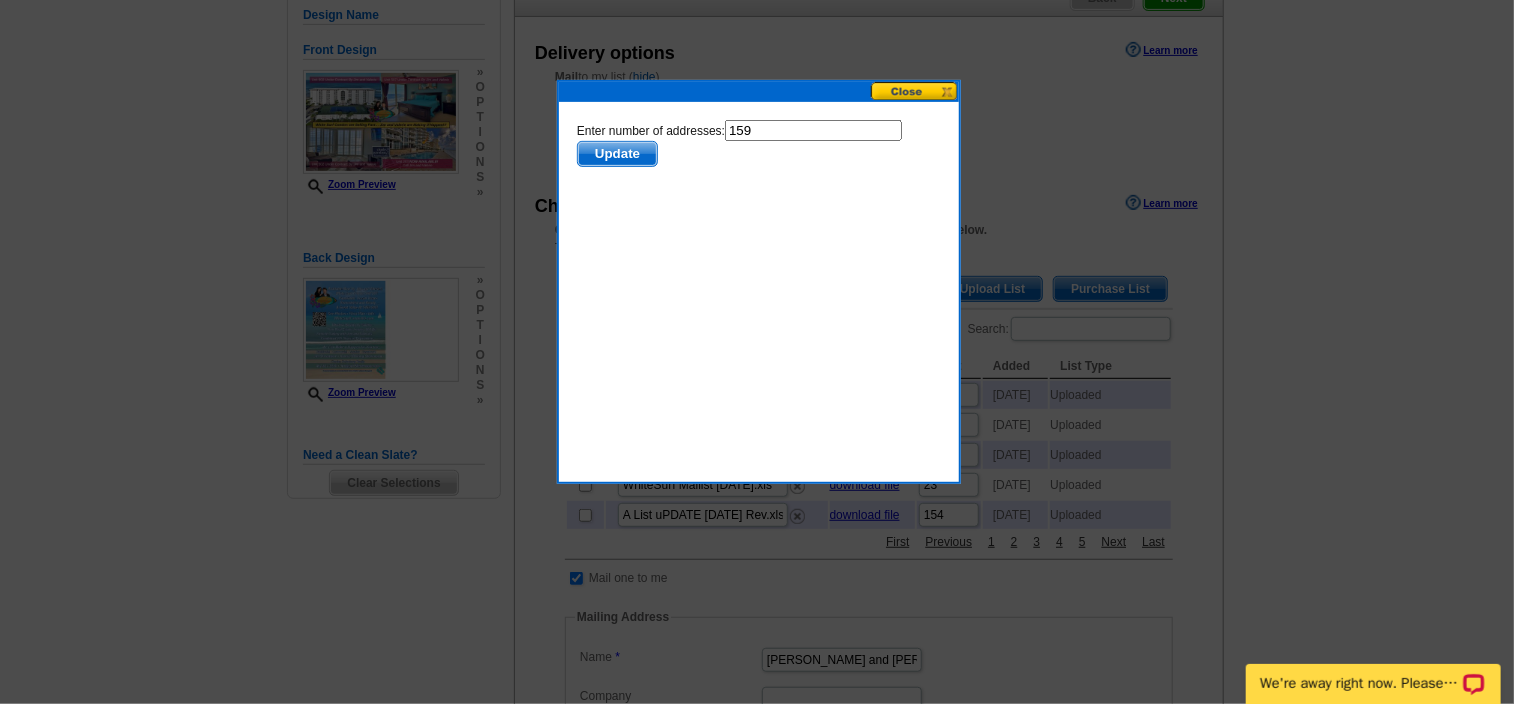 click on "Update" at bounding box center [616, 154] 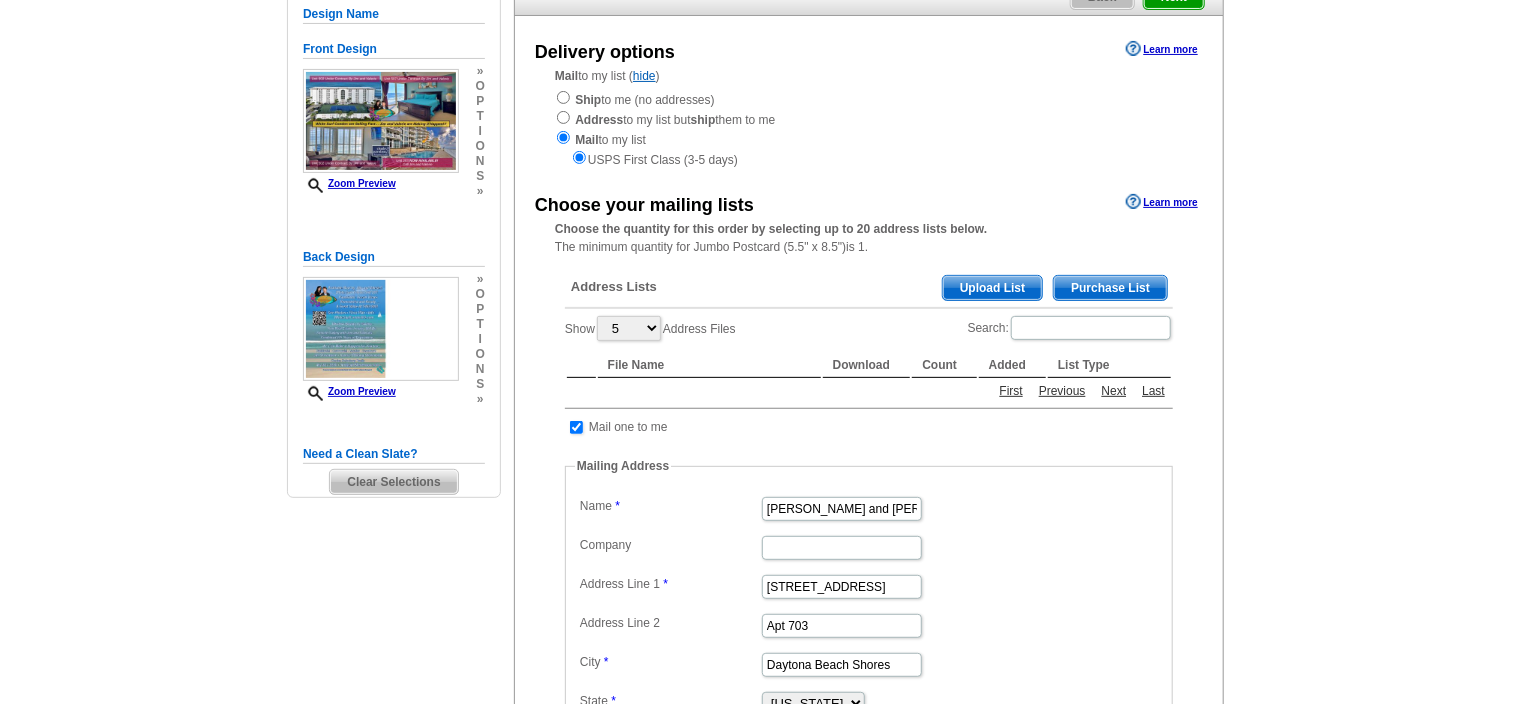 scroll, scrollTop: 351, scrollLeft: 0, axis: vertical 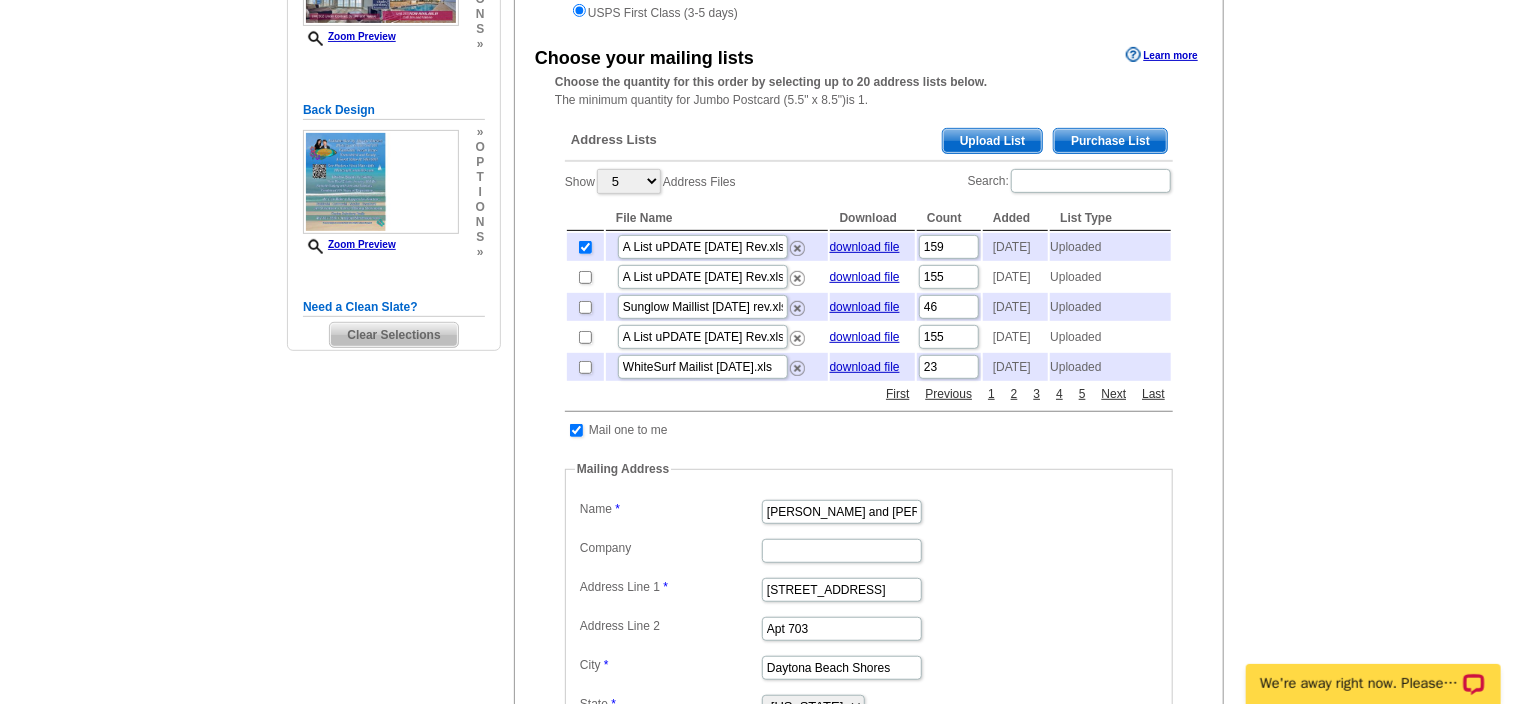 click on "Upload List" at bounding box center [992, 141] 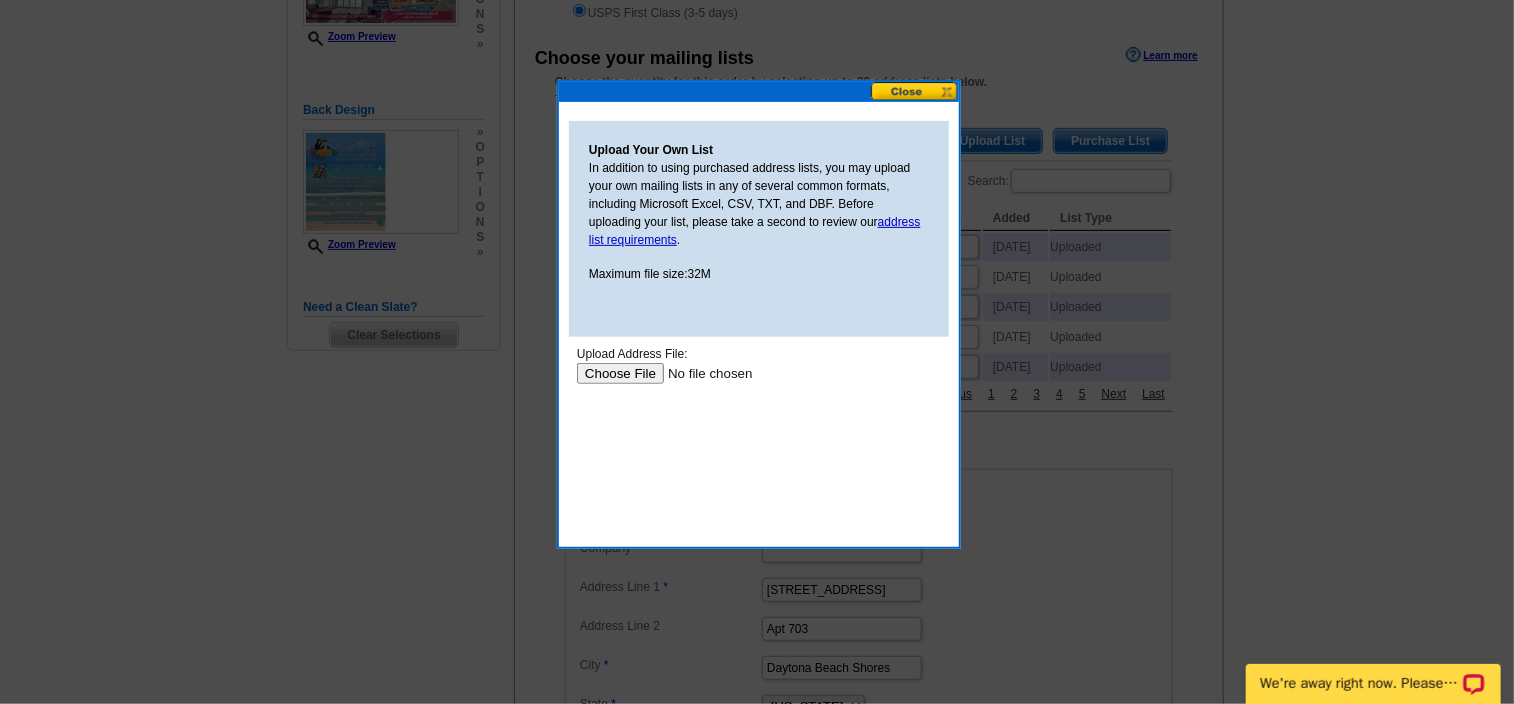 scroll, scrollTop: 0, scrollLeft: 0, axis: both 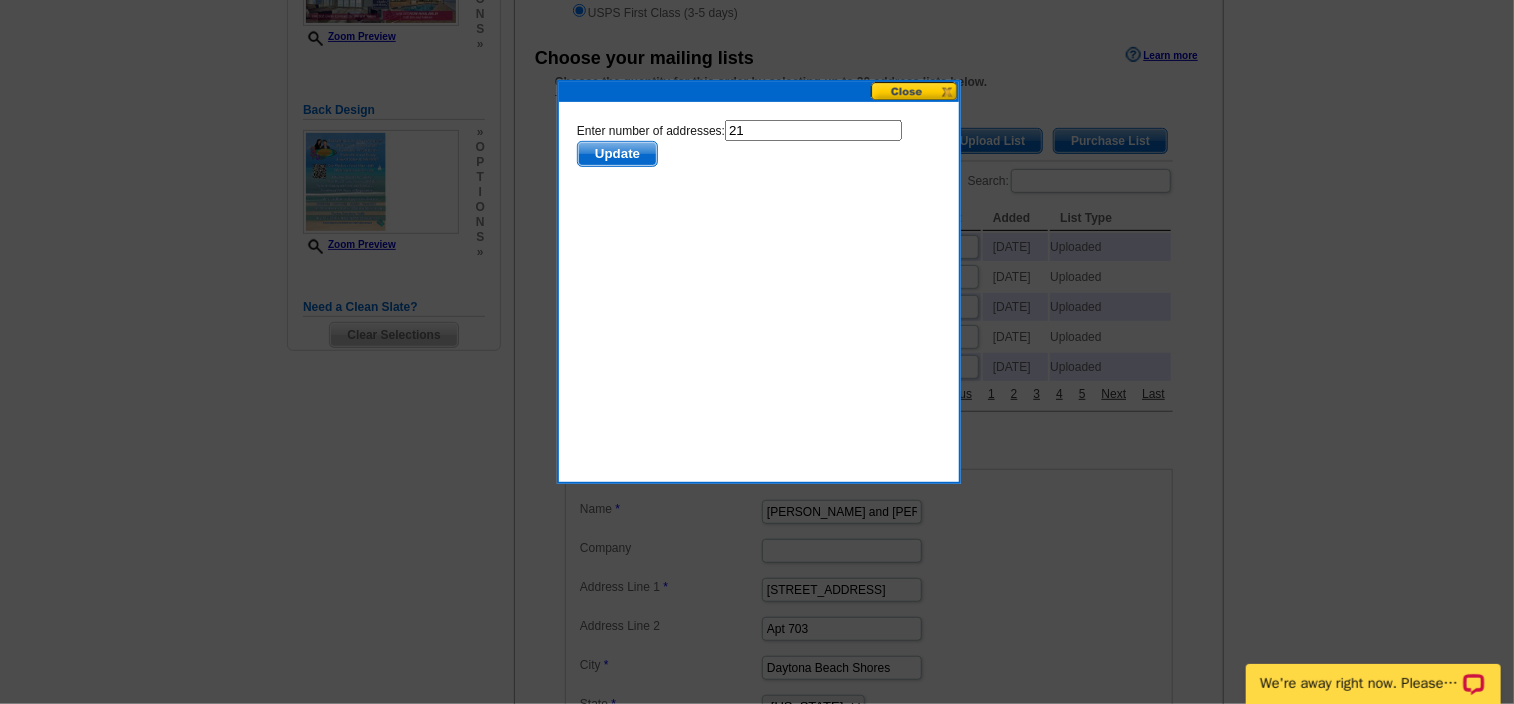 click on "Update" at bounding box center [616, 154] 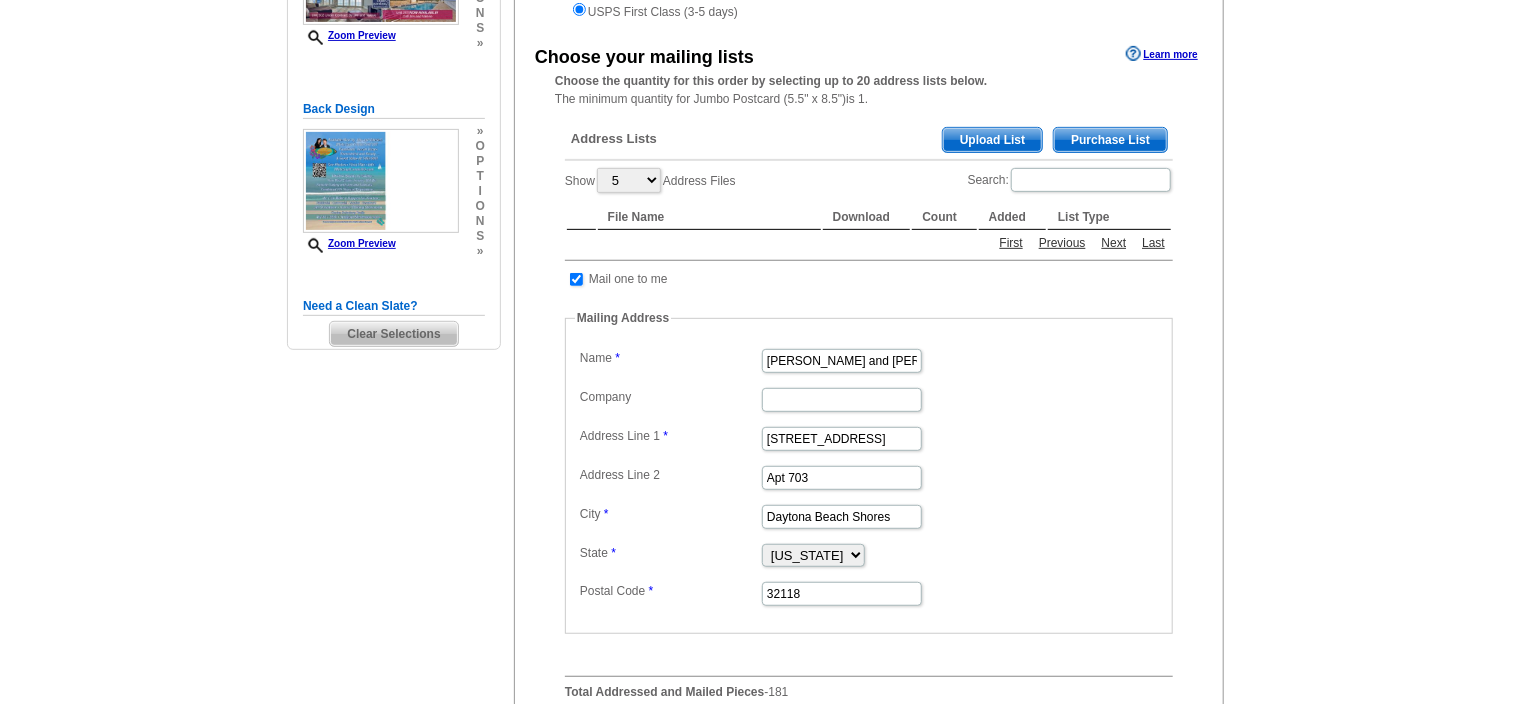 scroll, scrollTop: 351, scrollLeft: 0, axis: vertical 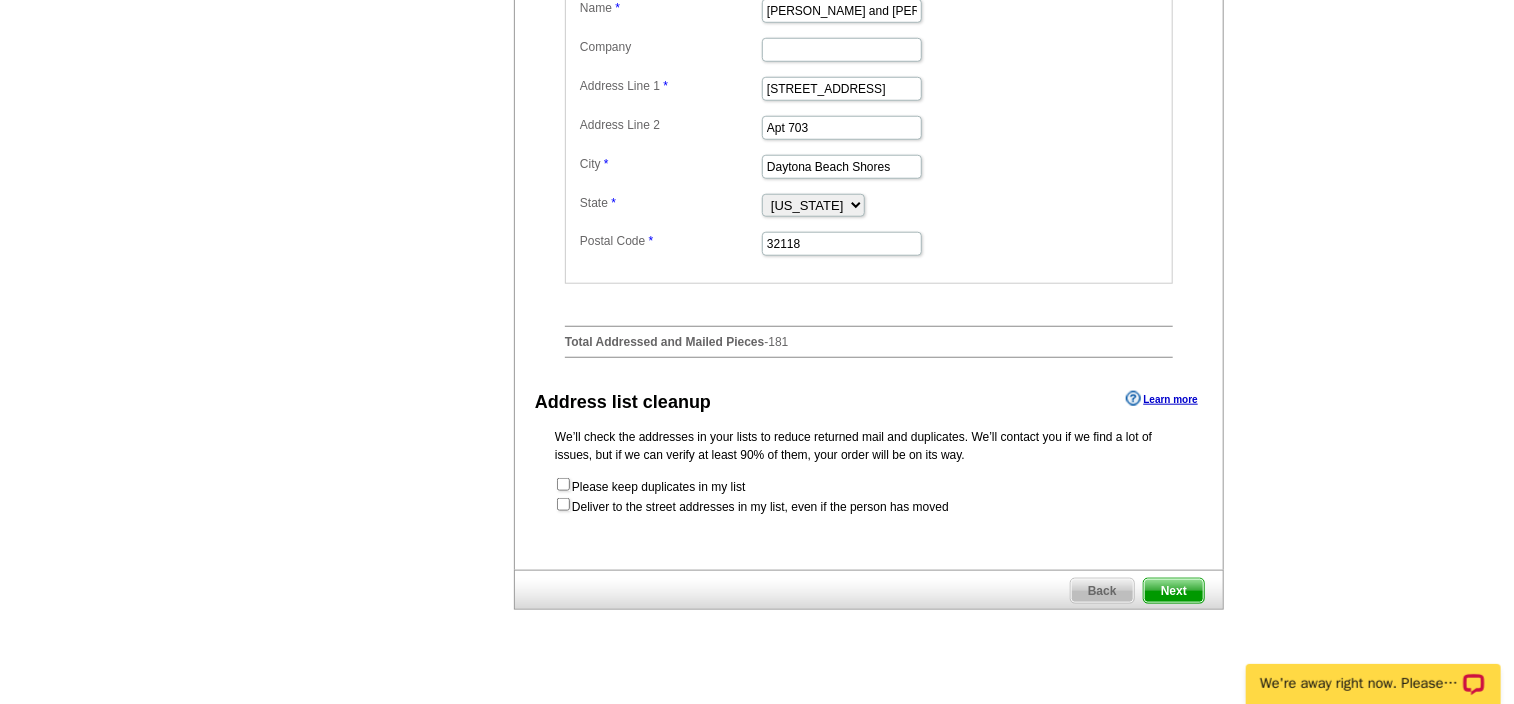 click on "Next" at bounding box center [1174, 591] 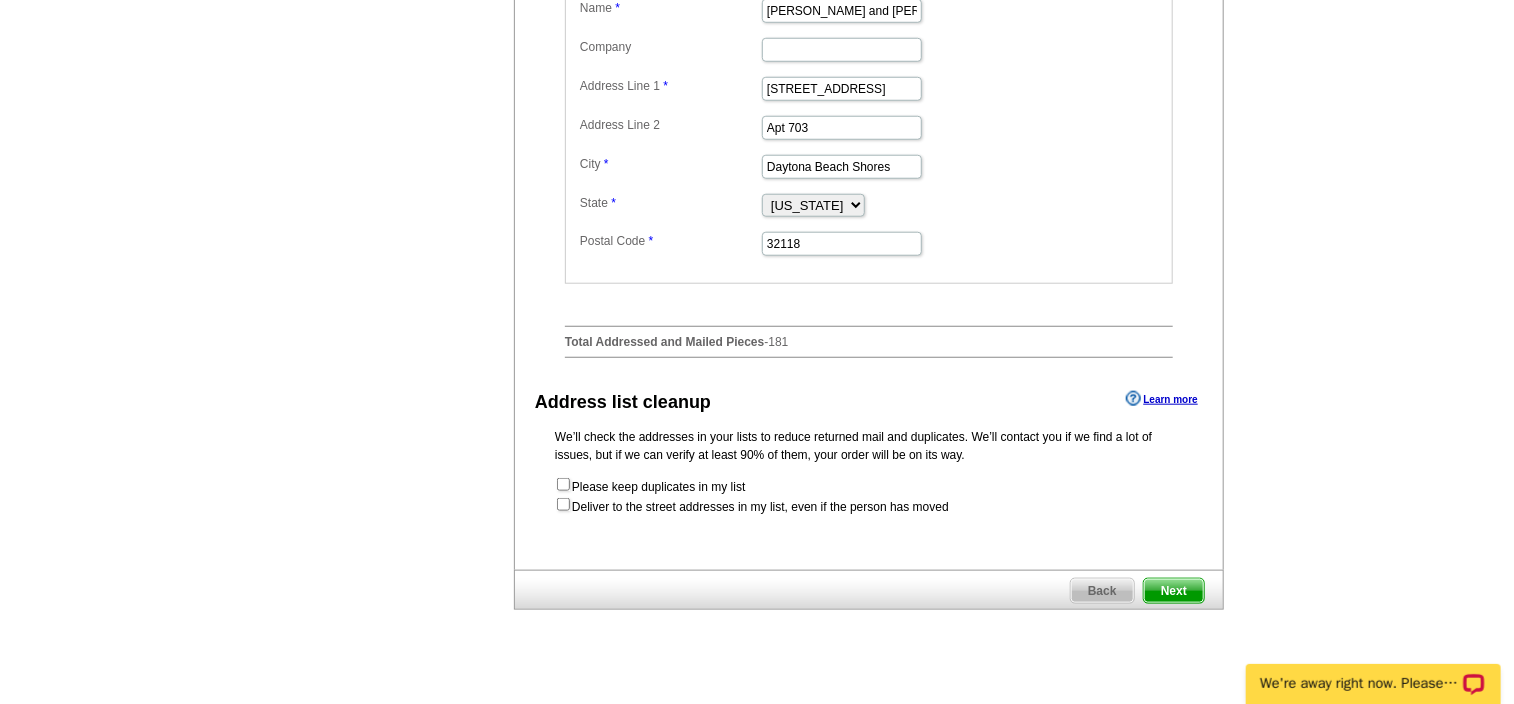 scroll, scrollTop: 0, scrollLeft: 0, axis: both 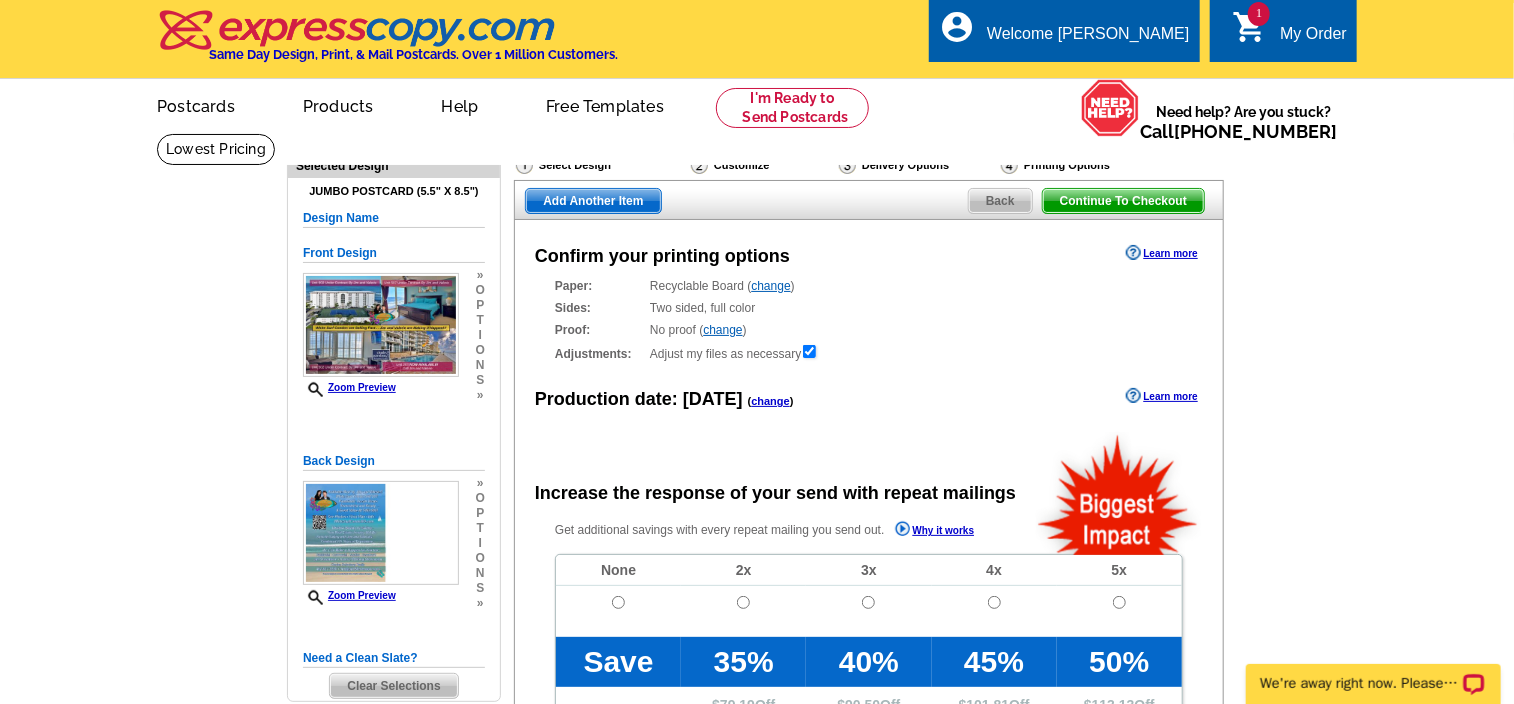 radio on "false" 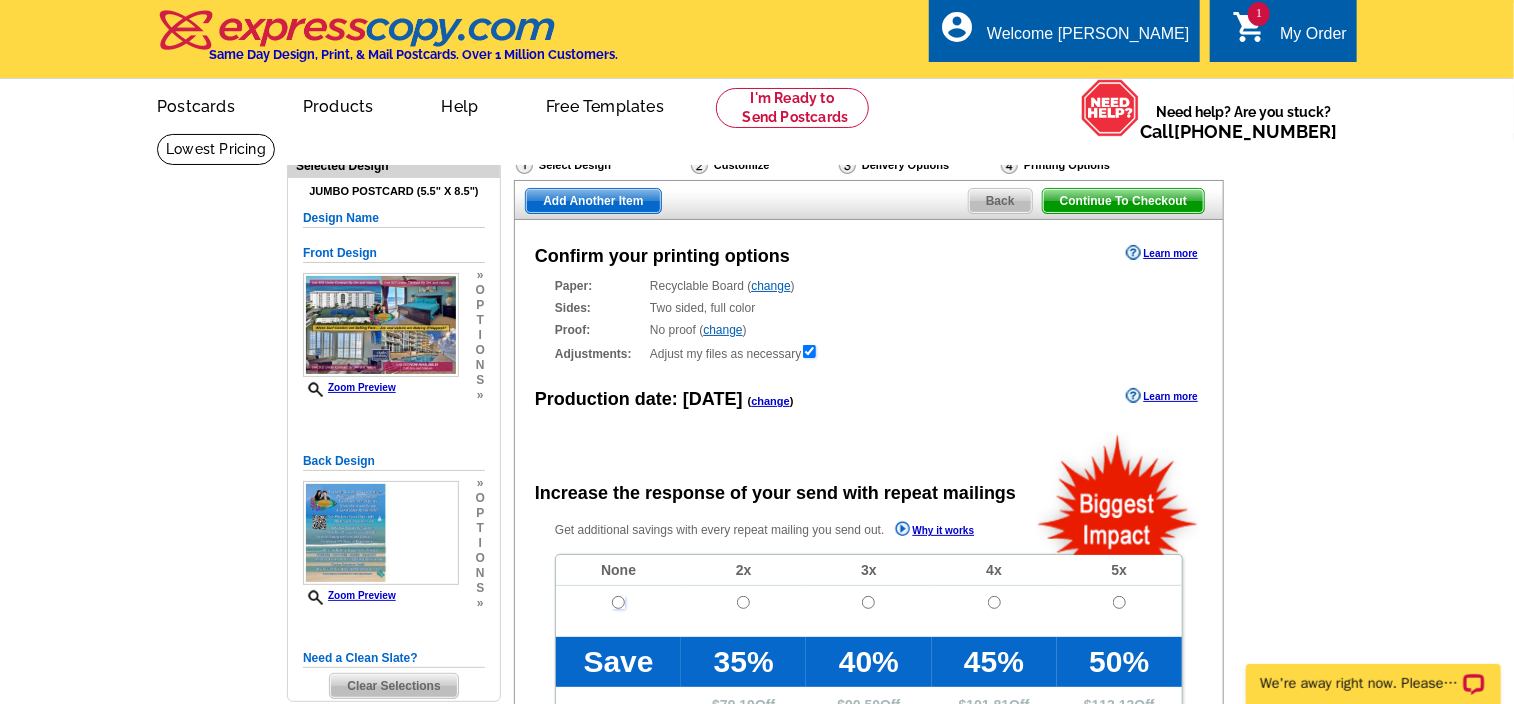 click at bounding box center [618, 602] 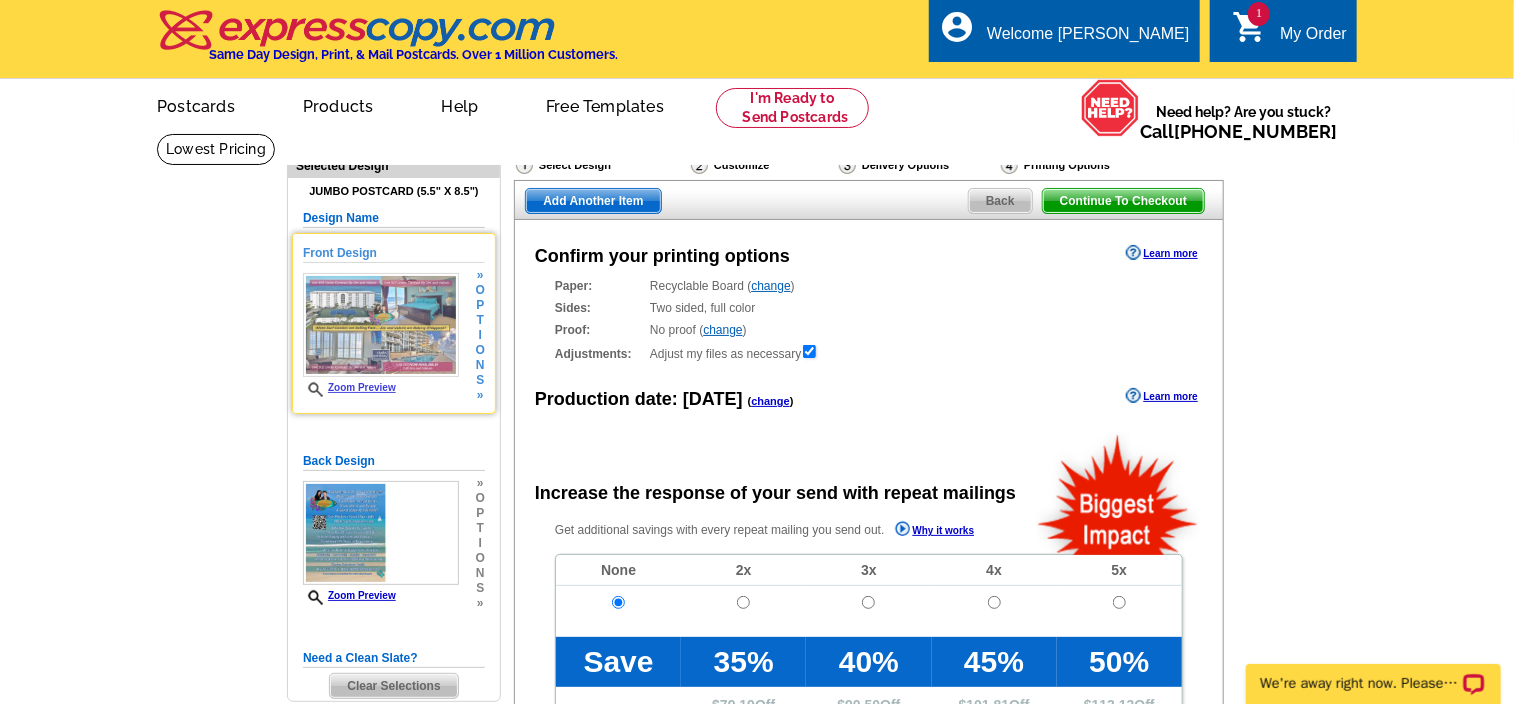 click on "Zoom Preview" at bounding box center (349, 387) 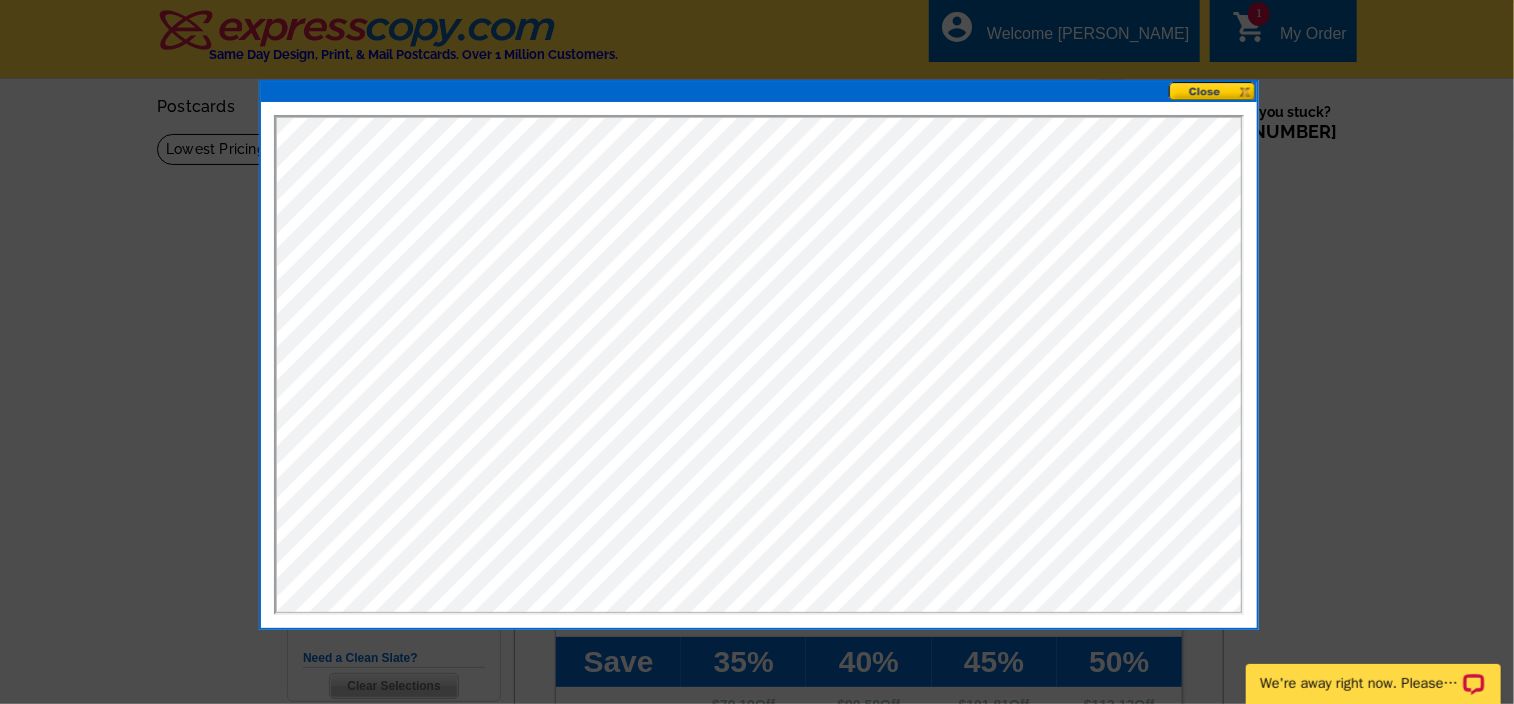 scroll, scrollTop: 0, scrollLeft: 0, axis: both 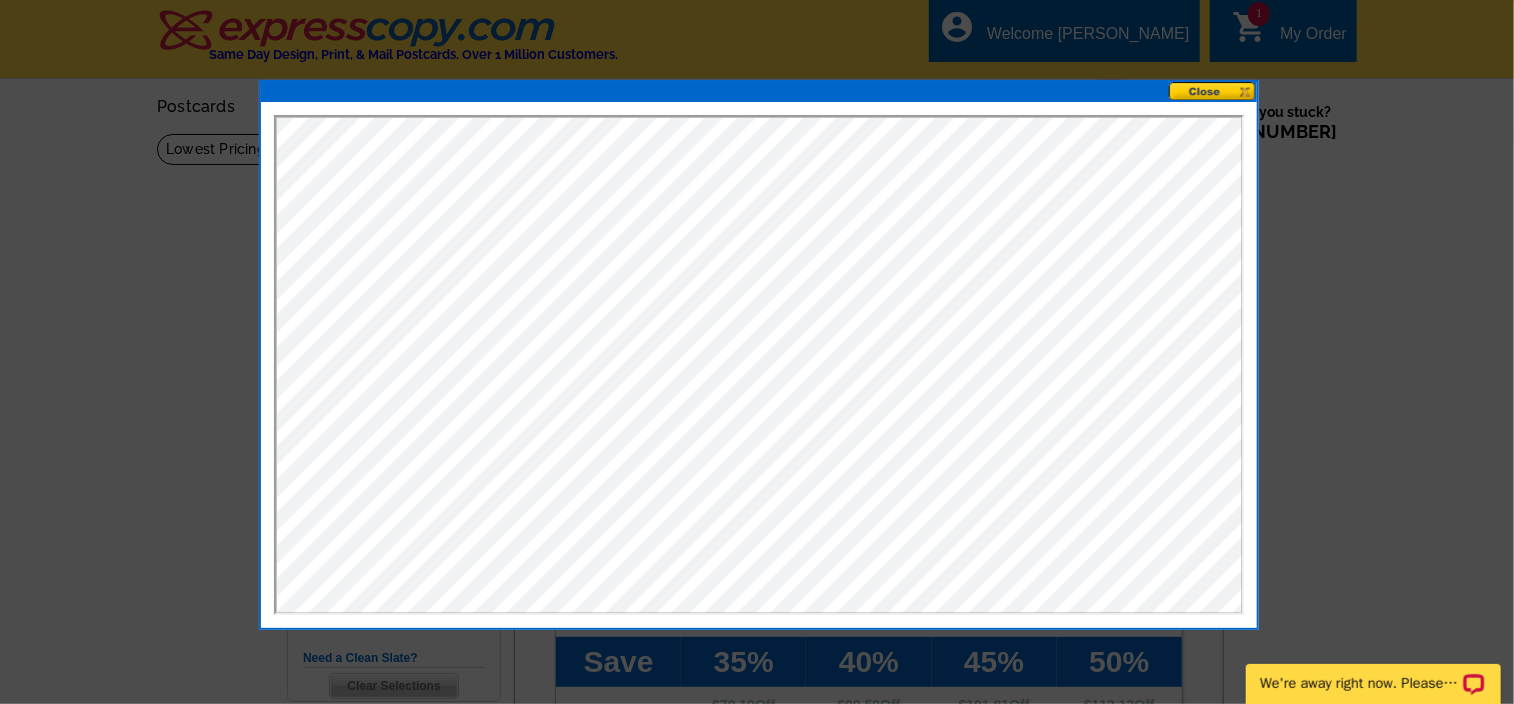 click at bounding box center [1213, 91] 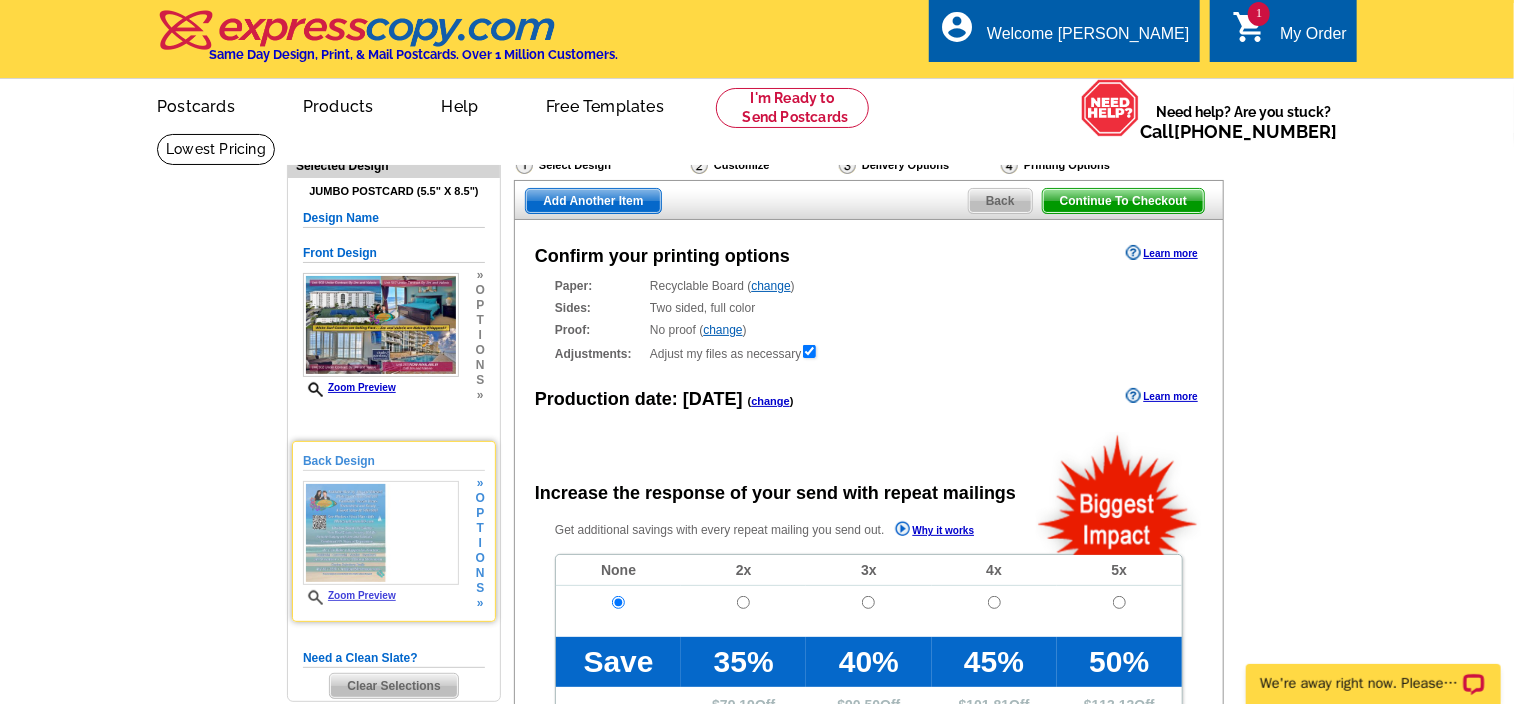 click at bounding box center (381, 533) 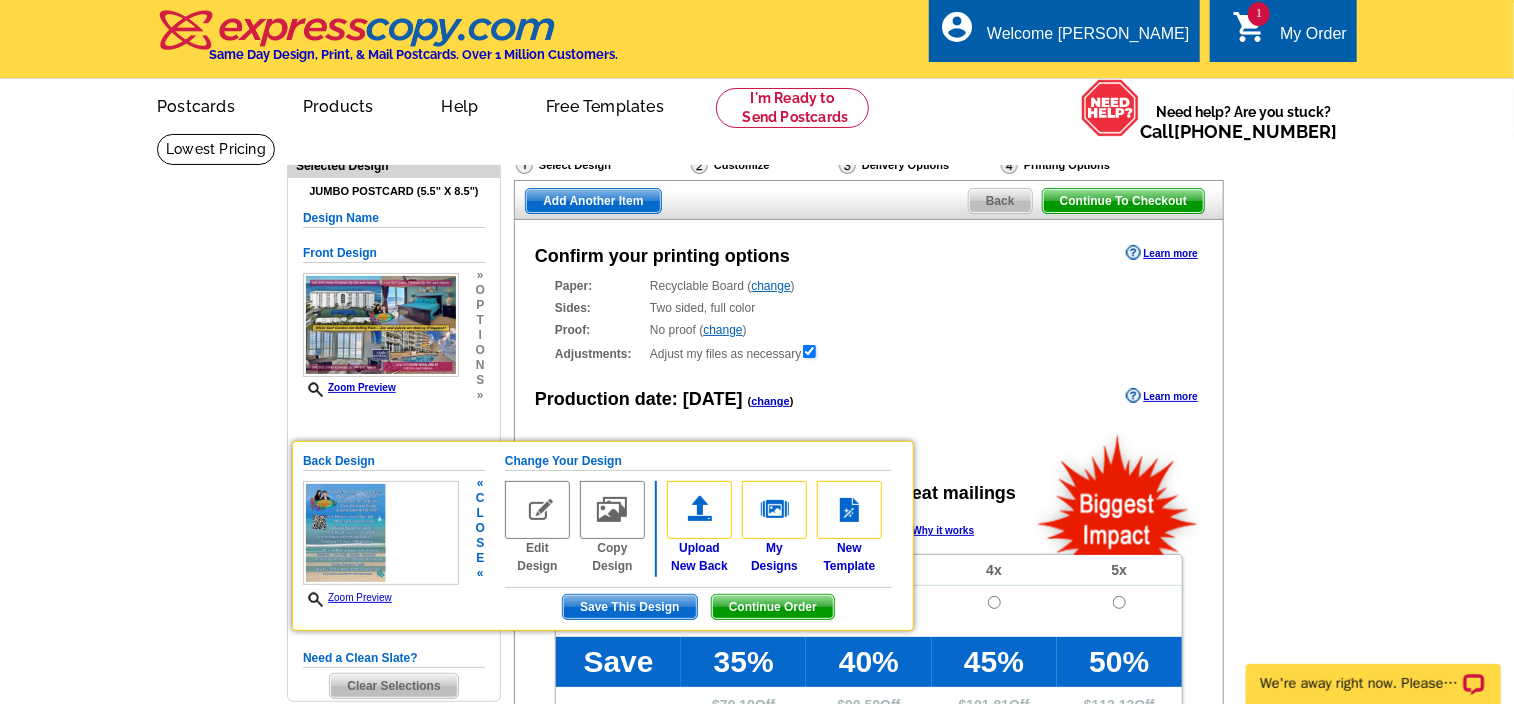 click on "Zoom Preview" at bounding box center (347, 597) 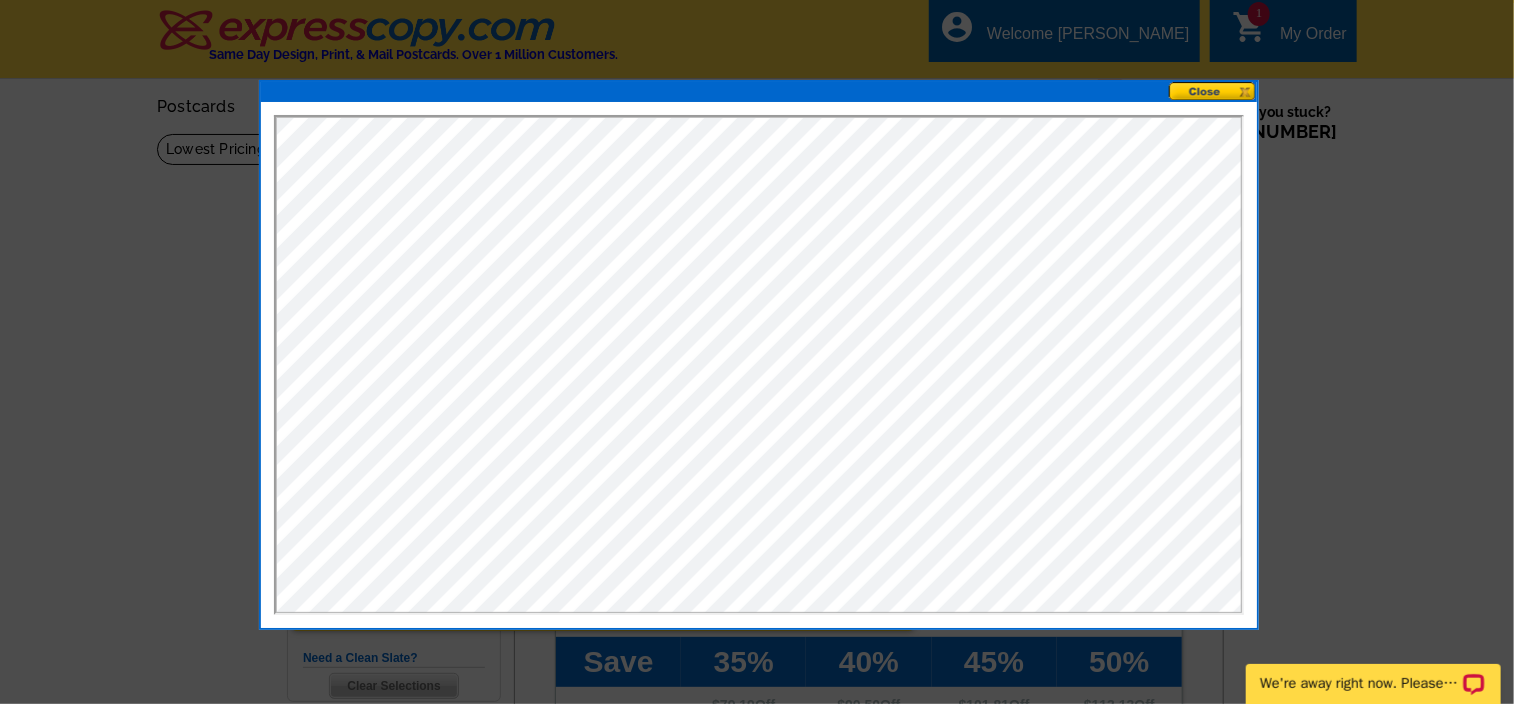 scroll, scrollTop: 0, scrollLeft: 0, axis: both 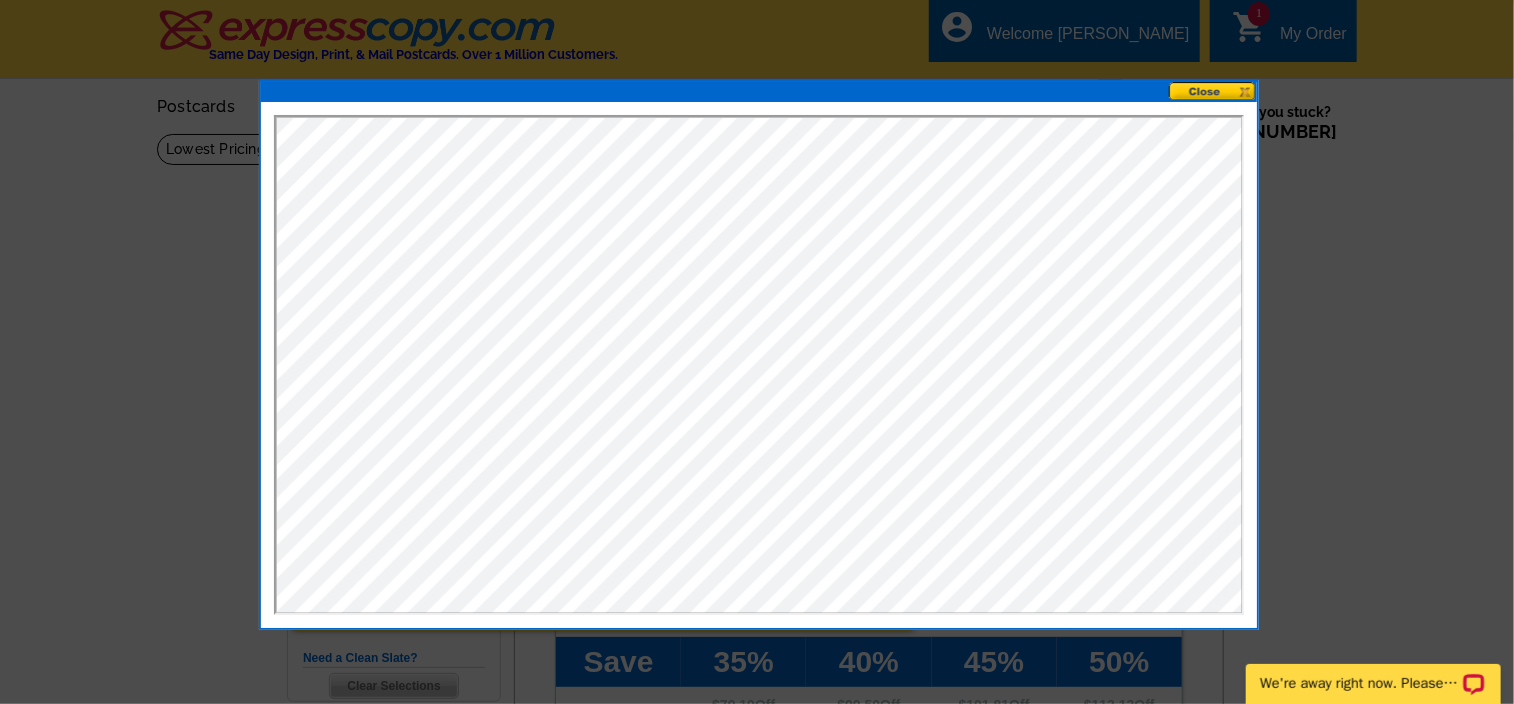 click at bounding box center (1213, 91) 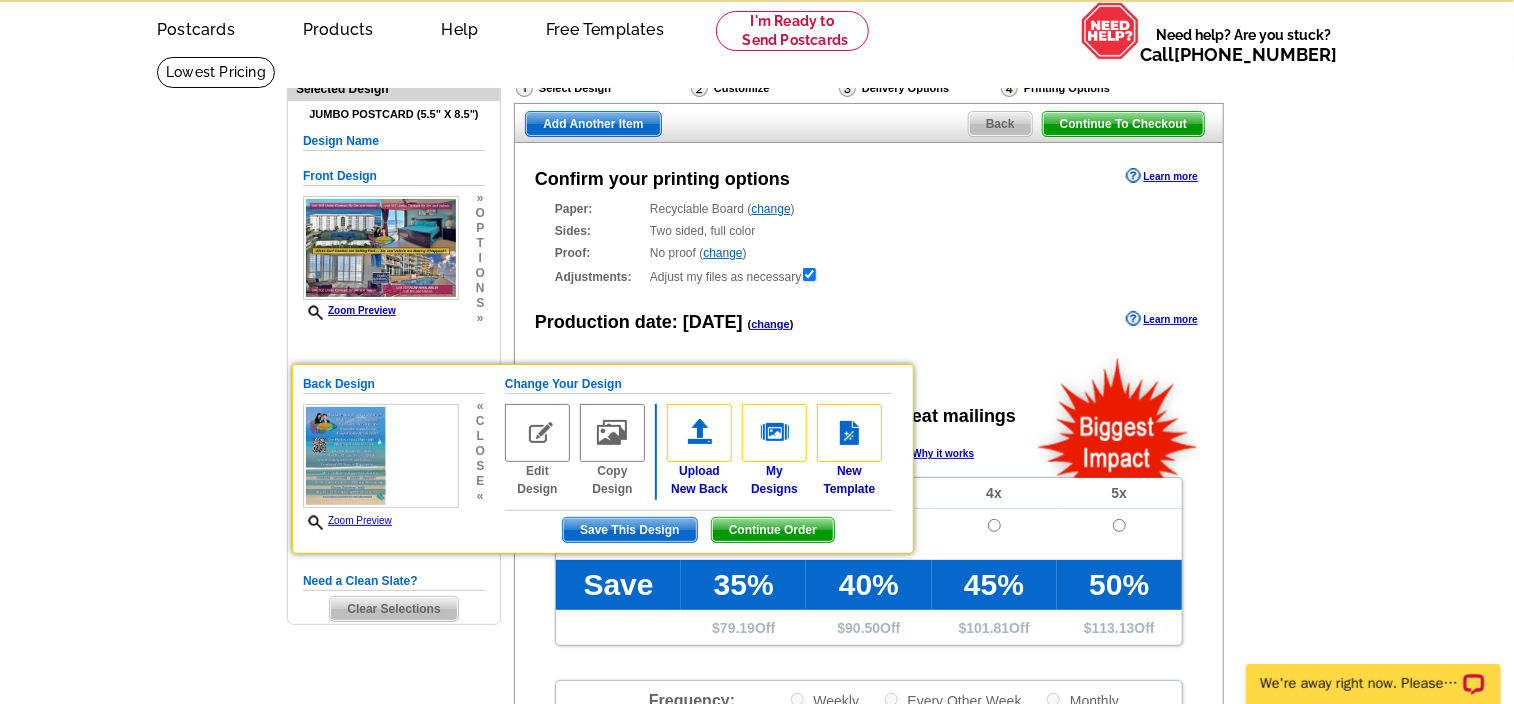scroll, scrollTop: 93, scrollLeft: 0, axis: vertical 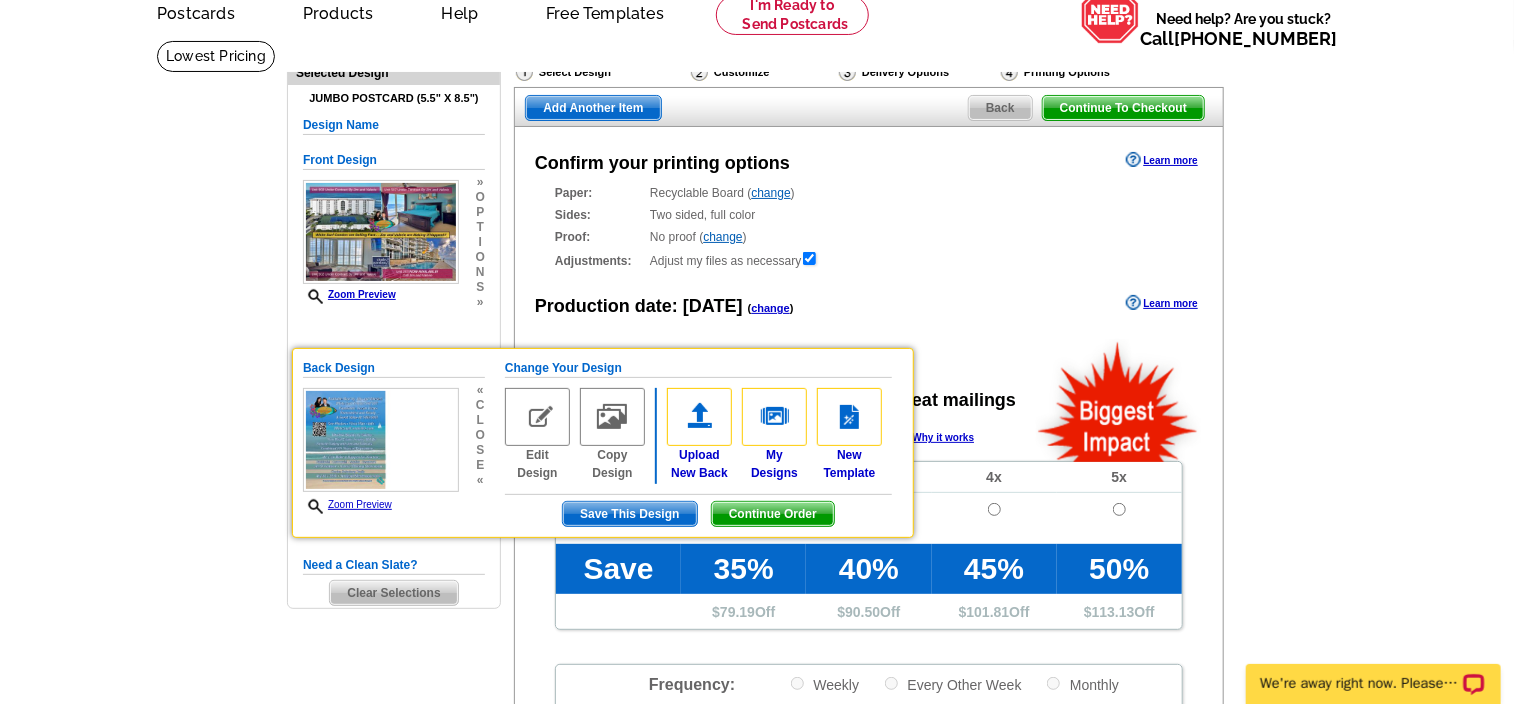 click on "Adjustments:  Adjust my files as necessary" at bounding box center [869, 260] 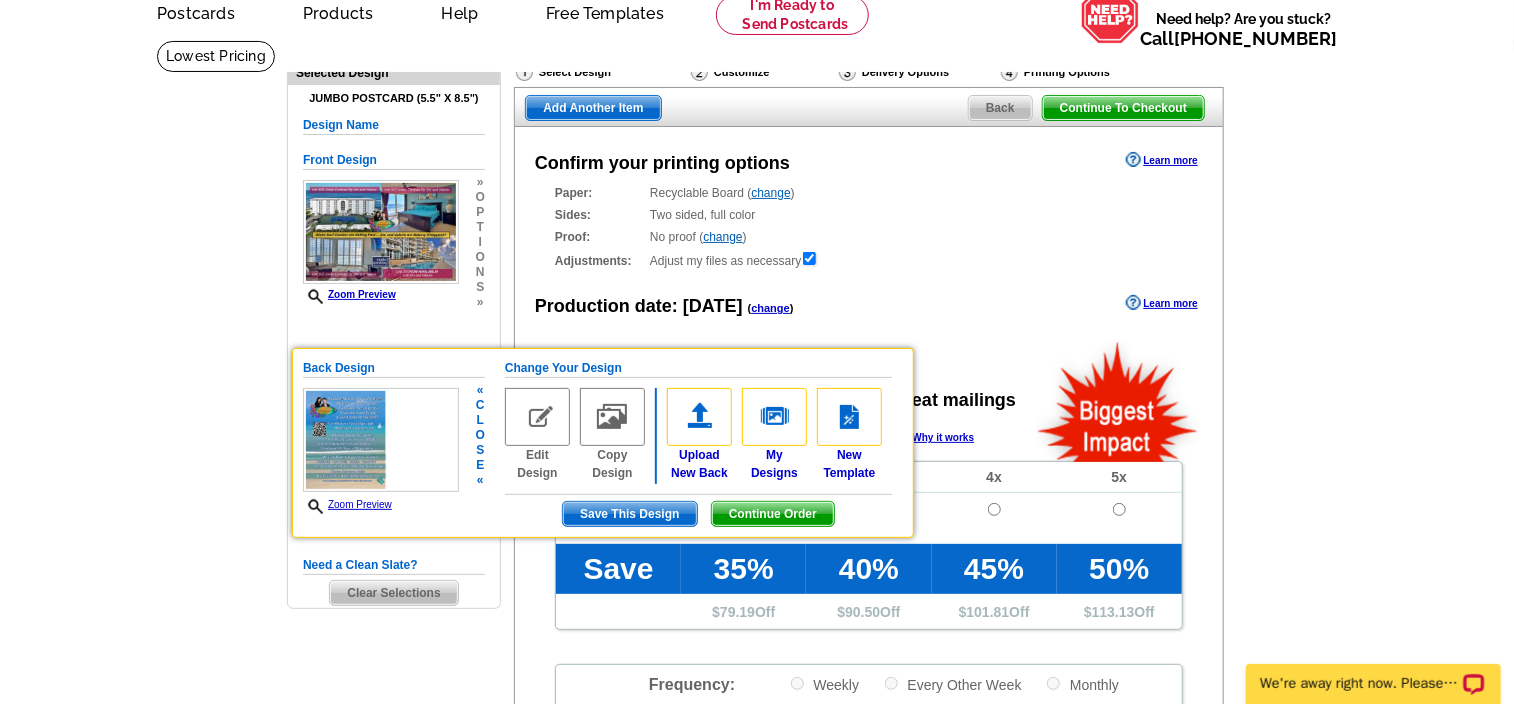 click on "Zoom Preview" at bounding box center (381, 505) 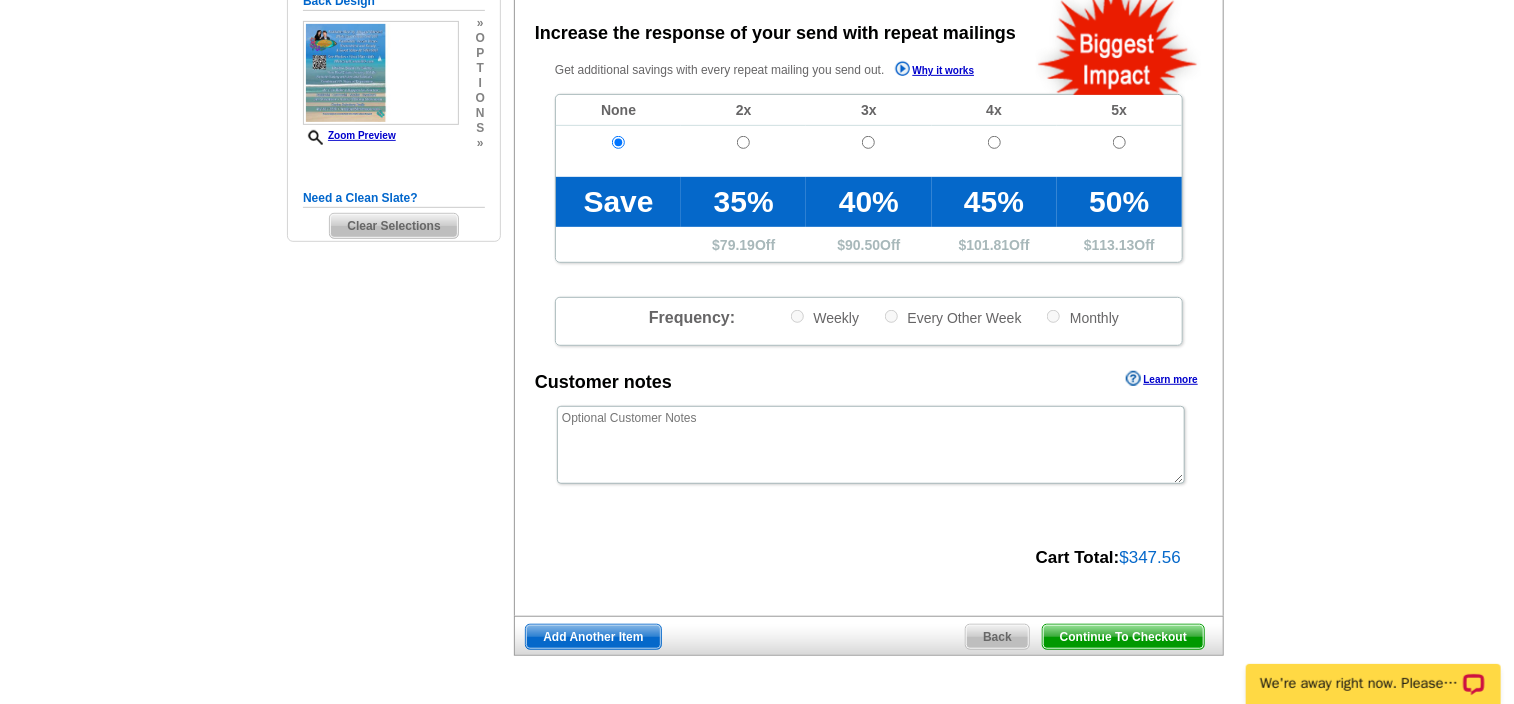 scroll, scrollTop: 464, scrollLeft: 0, axis: vertical 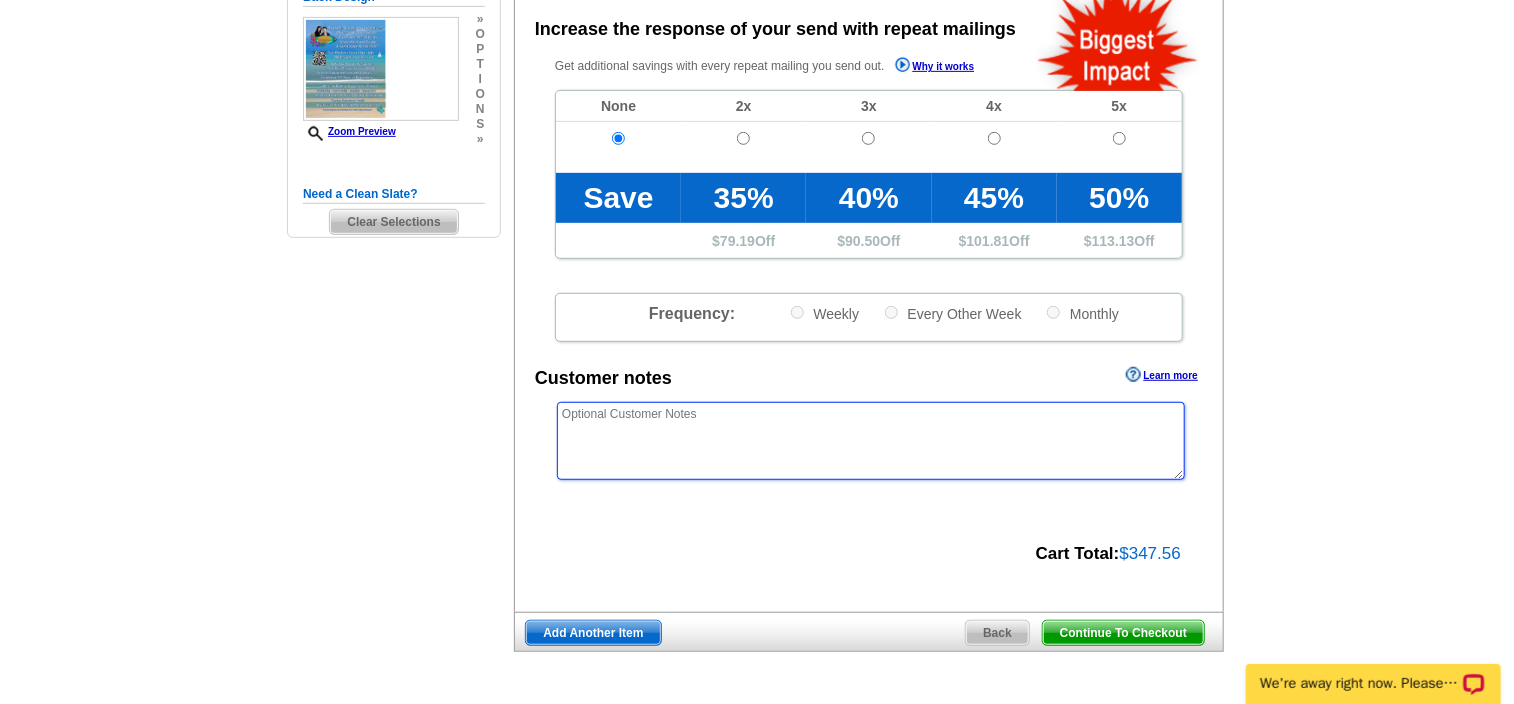 click at bounding box center [871, 441] 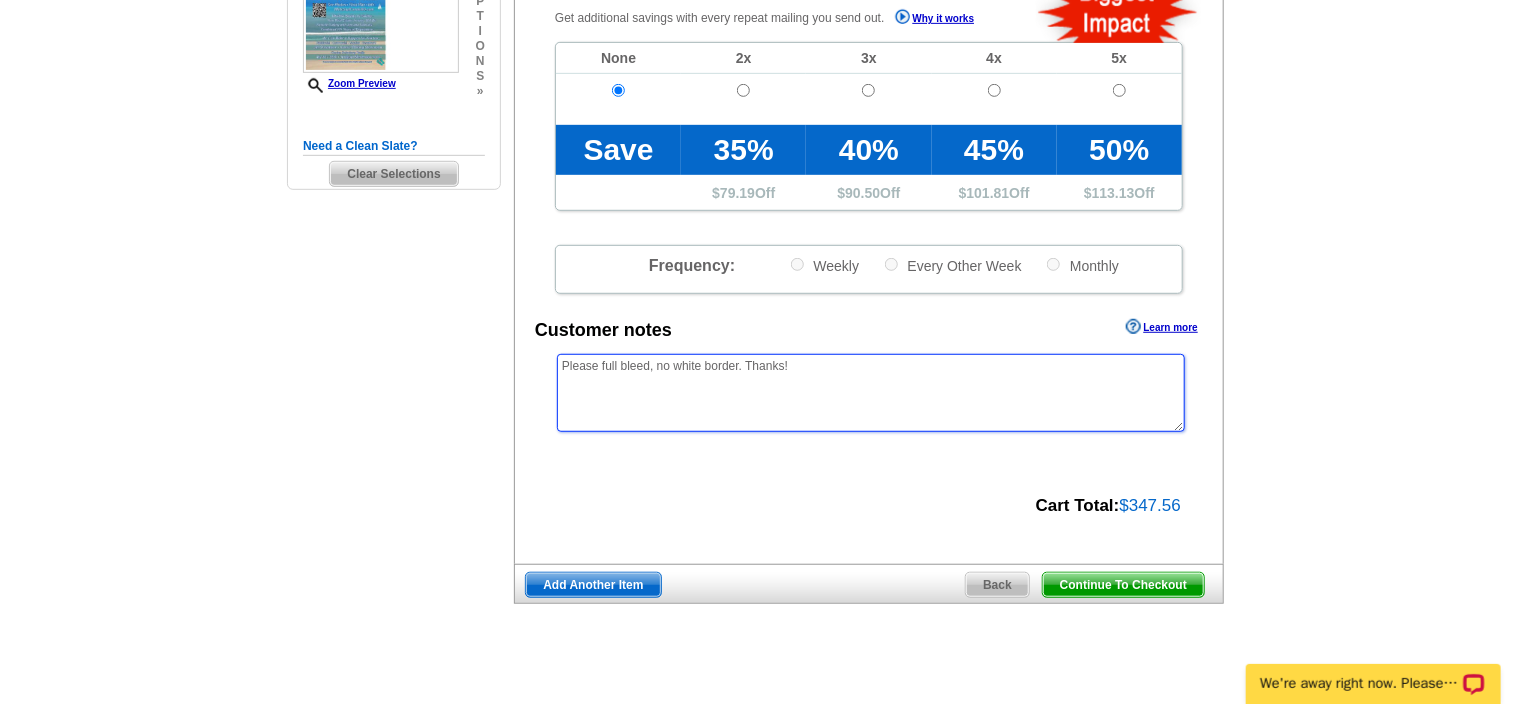 scroll, scrollTop: 556, scrollLeft: 0, axis: vertical 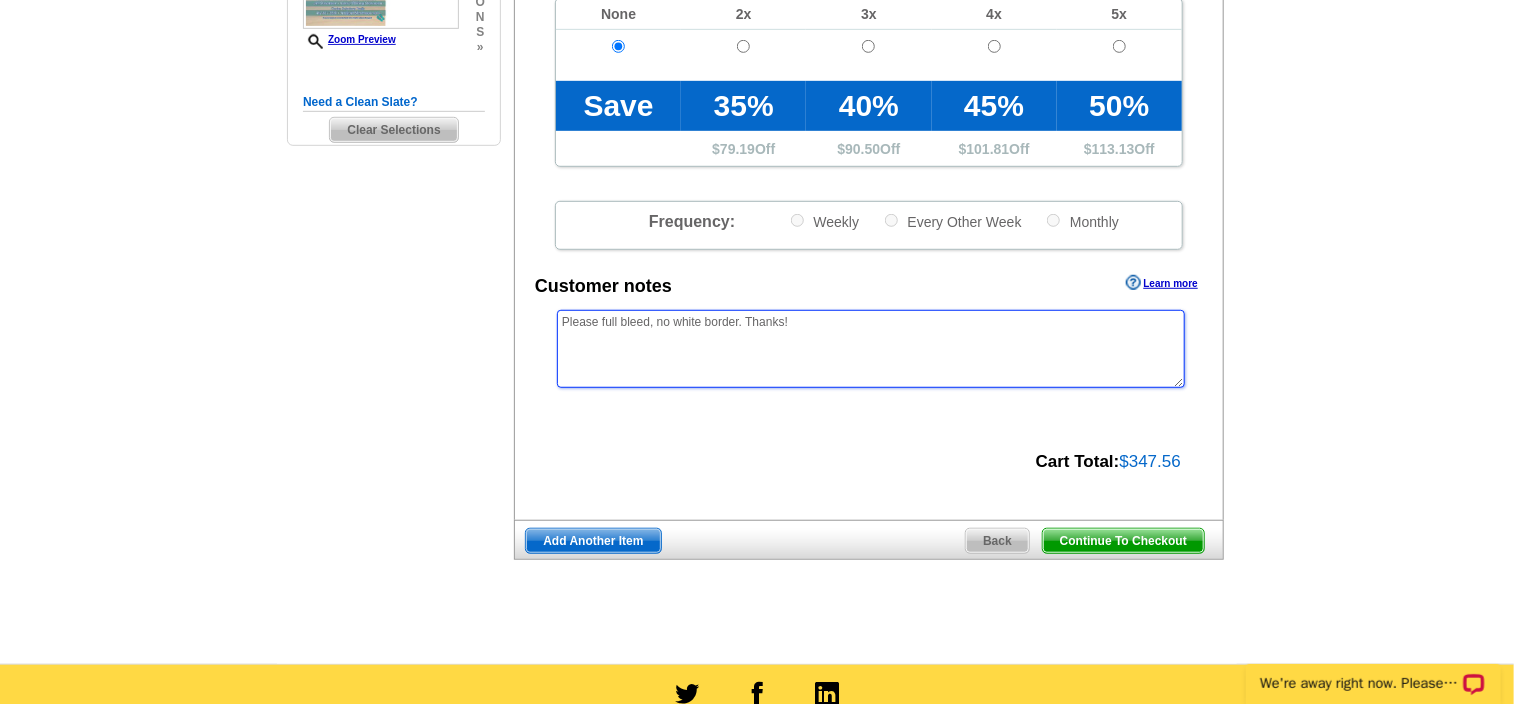 type on "Please full bleed, no white border. Thanks!" 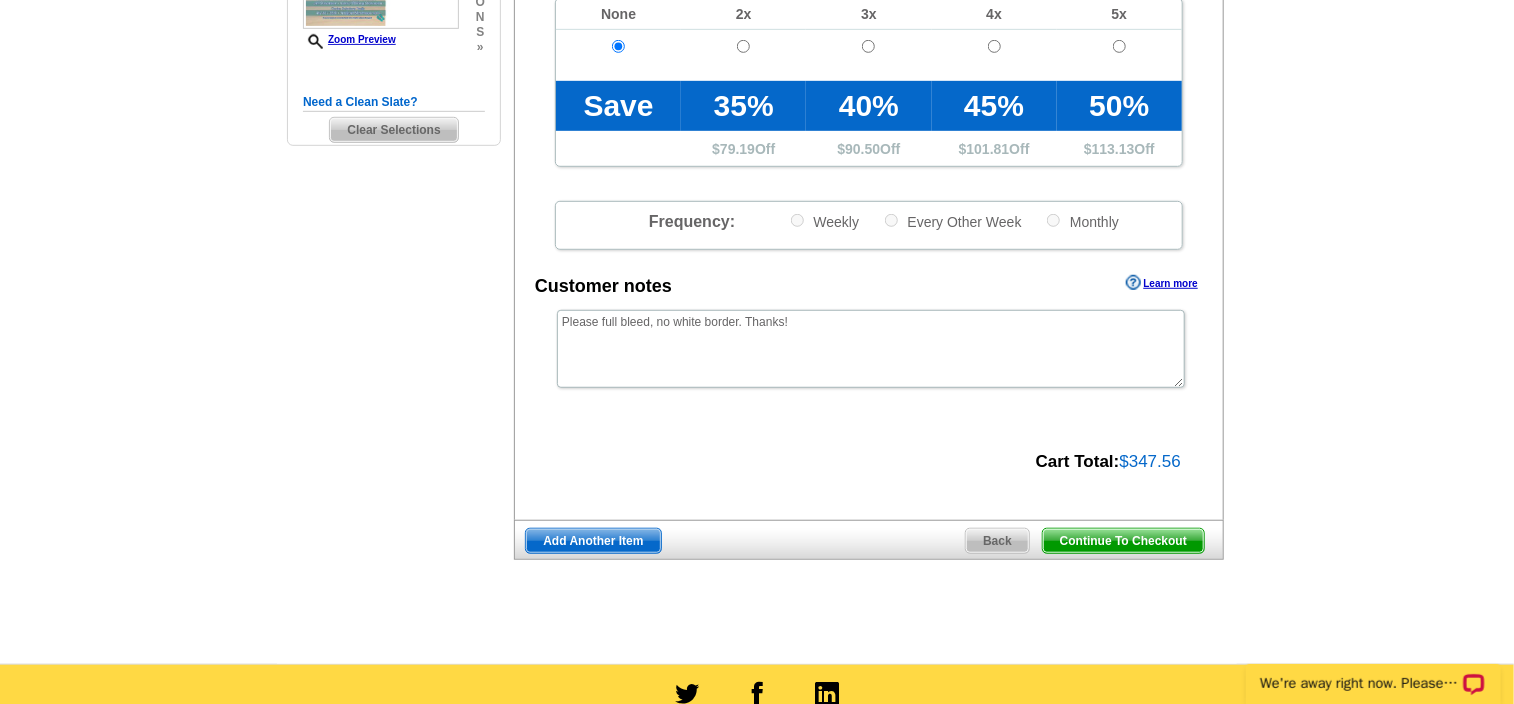 click on "Continue To Checkout" at bounding box center [1123, 541] 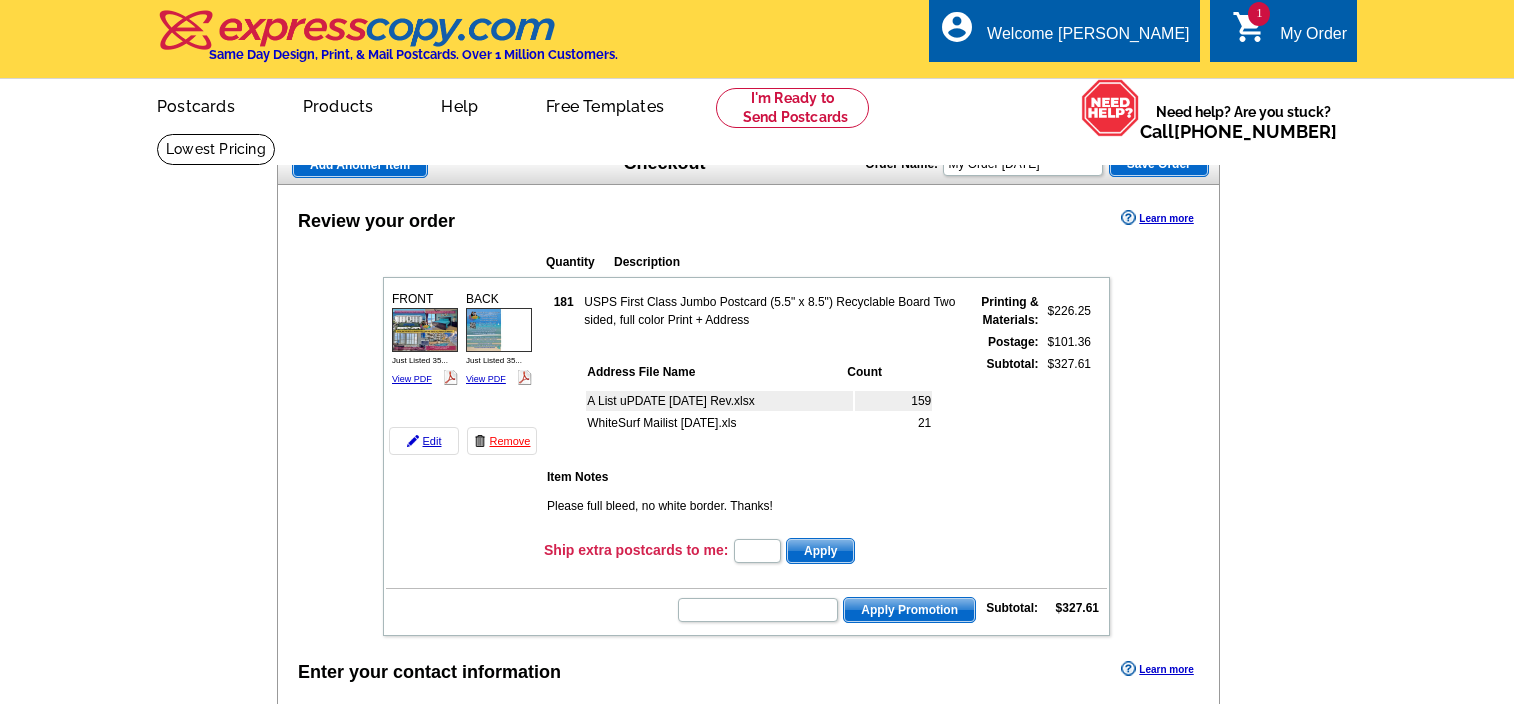 scroll, scrollTop: 0, scrollLeft: 0, axis: both 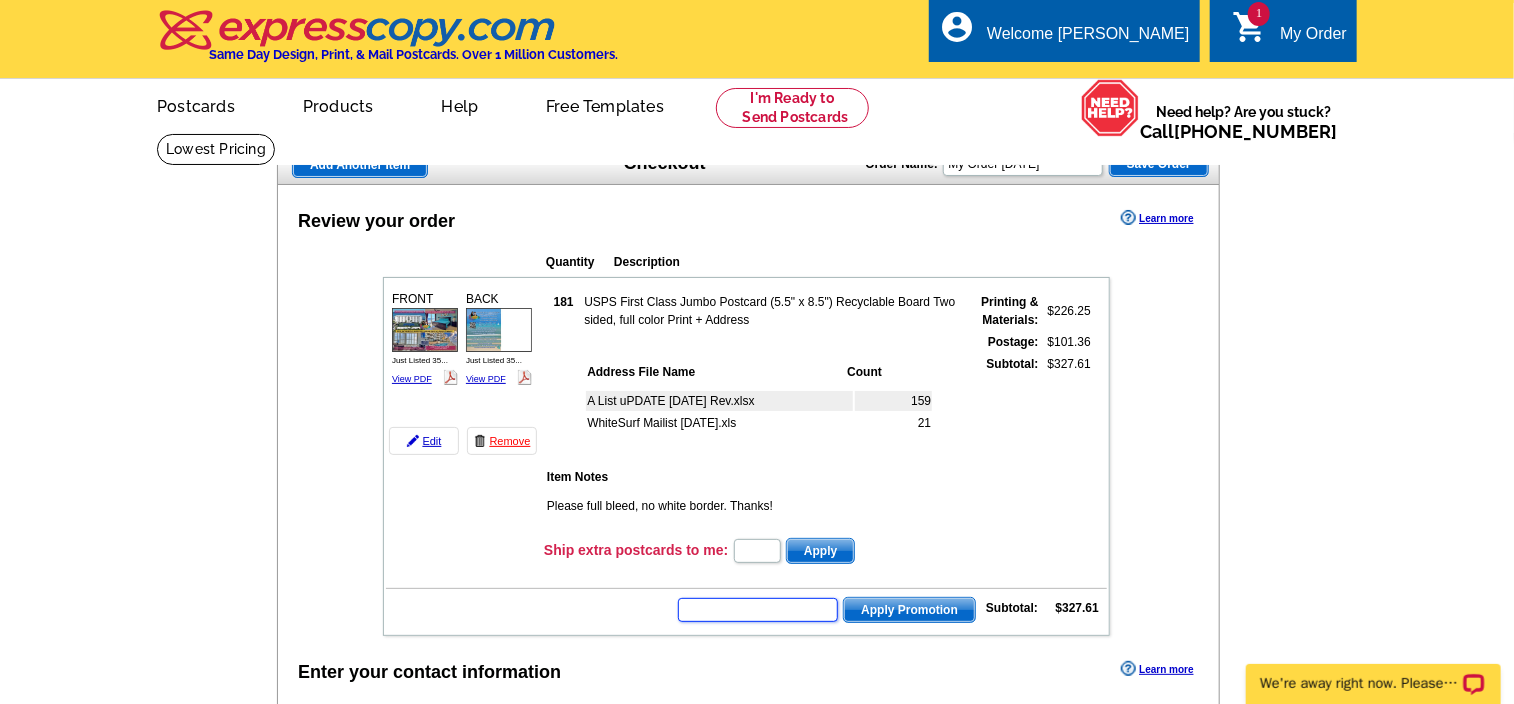 click at bounding box center [758, 610] 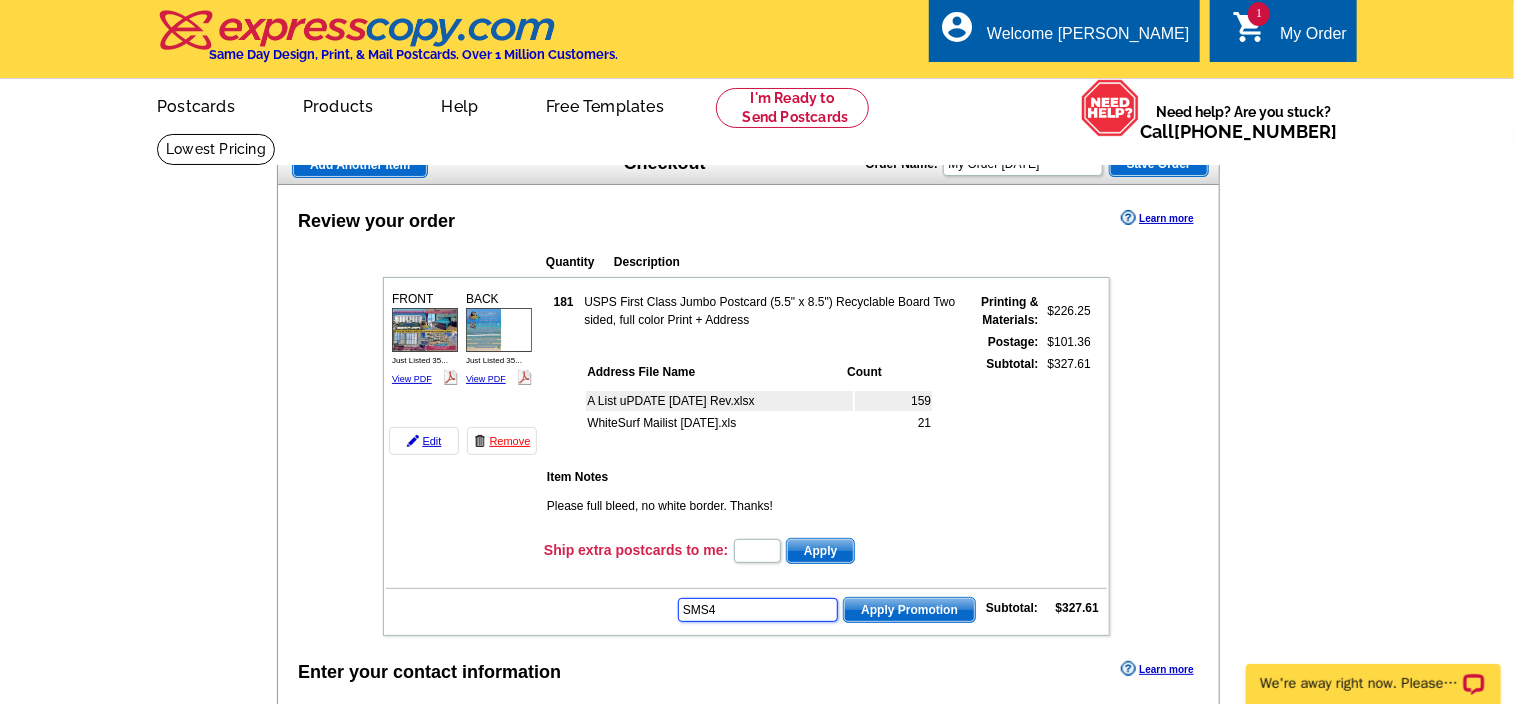 type on "SMS4" 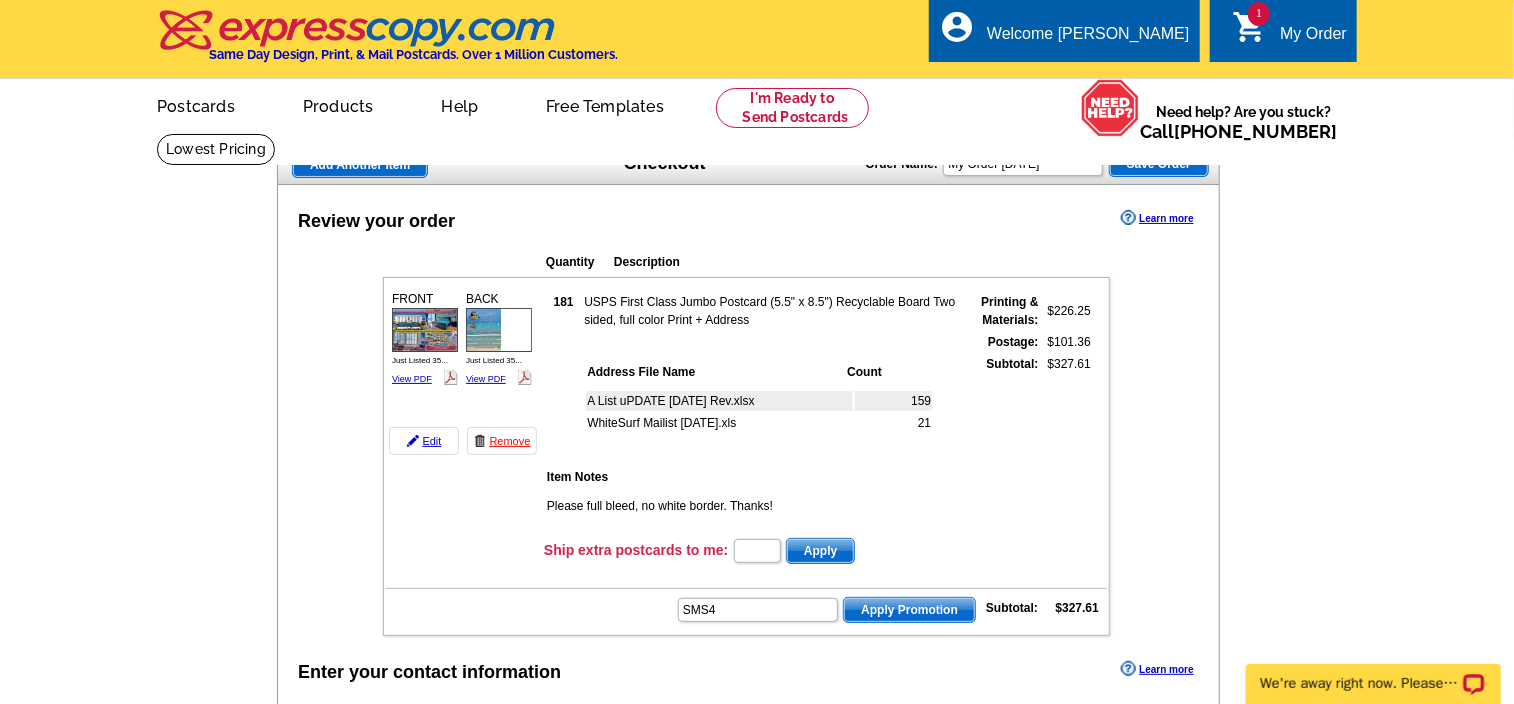 click on "Apply Promotion" at bounding box center (909, 610) 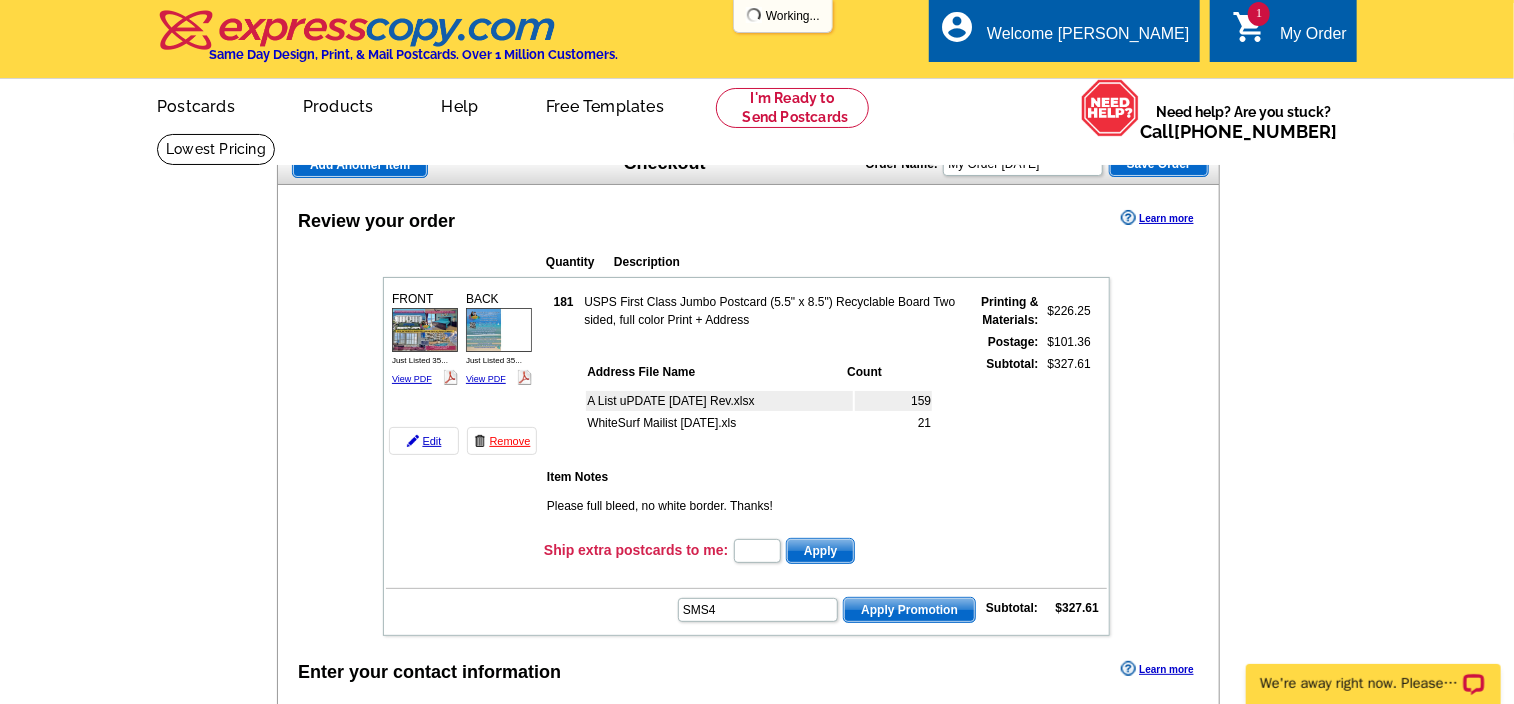 scroll, scrollTop: 0, scrollLeft: 0, axis: both 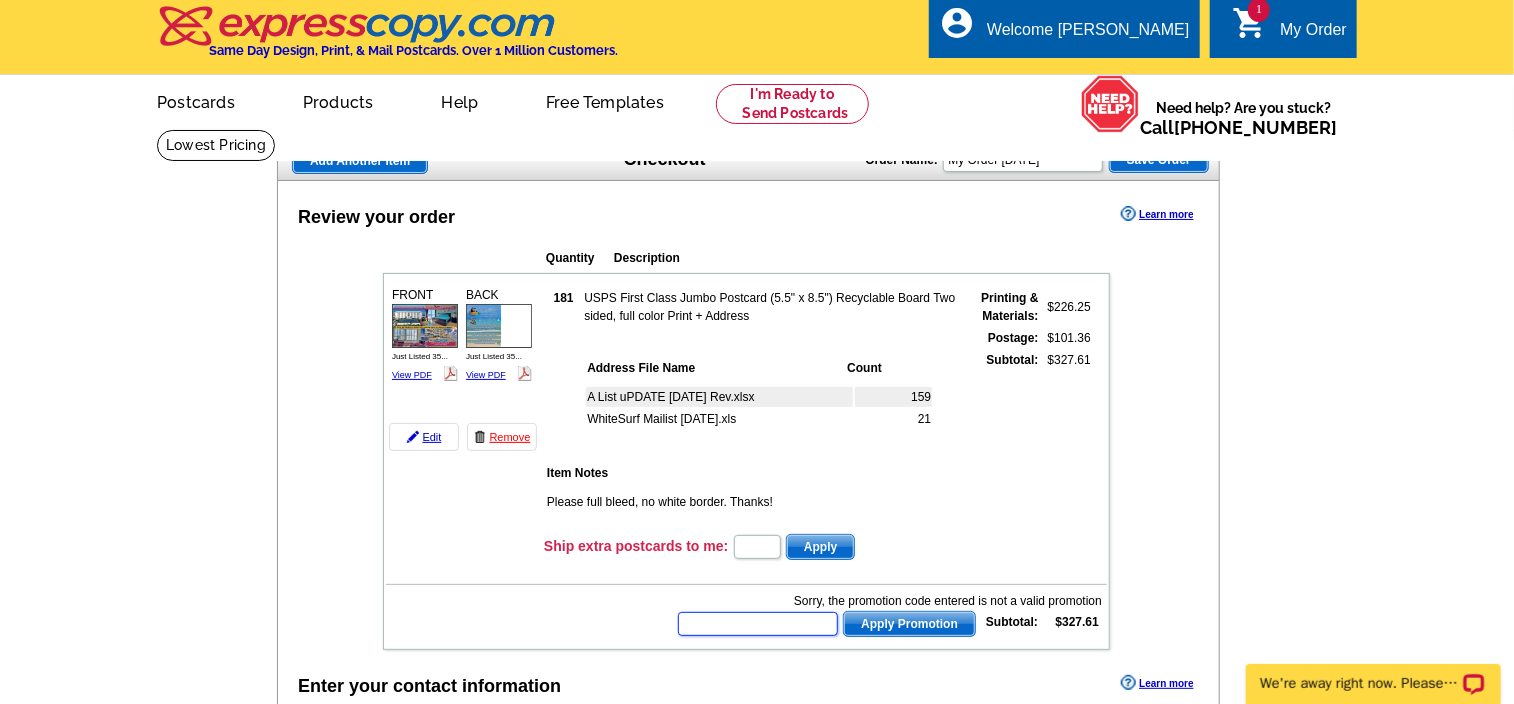 click at bounding box center [758, 624] 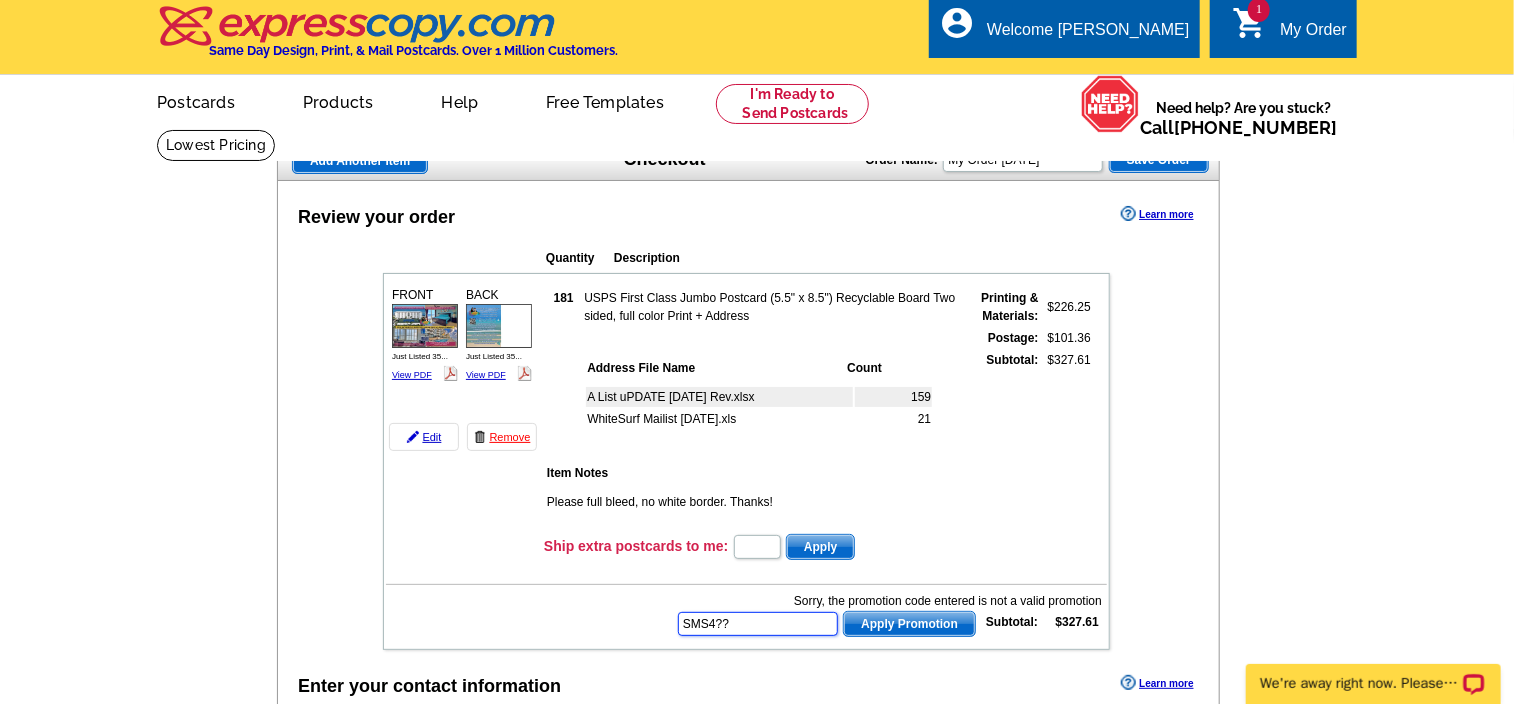 type on "SMS4??" 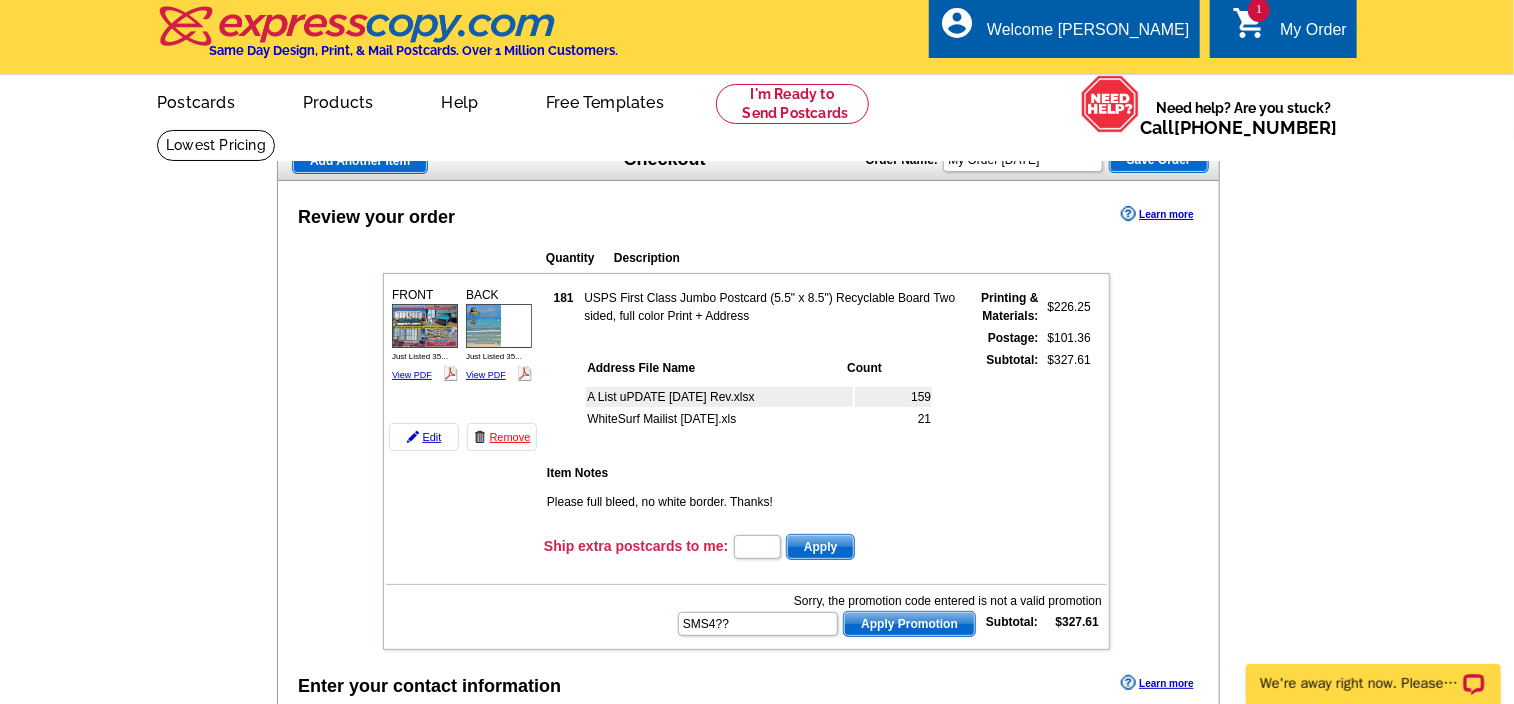 click on "Apply Promotion" at bounding box center [909, 624] 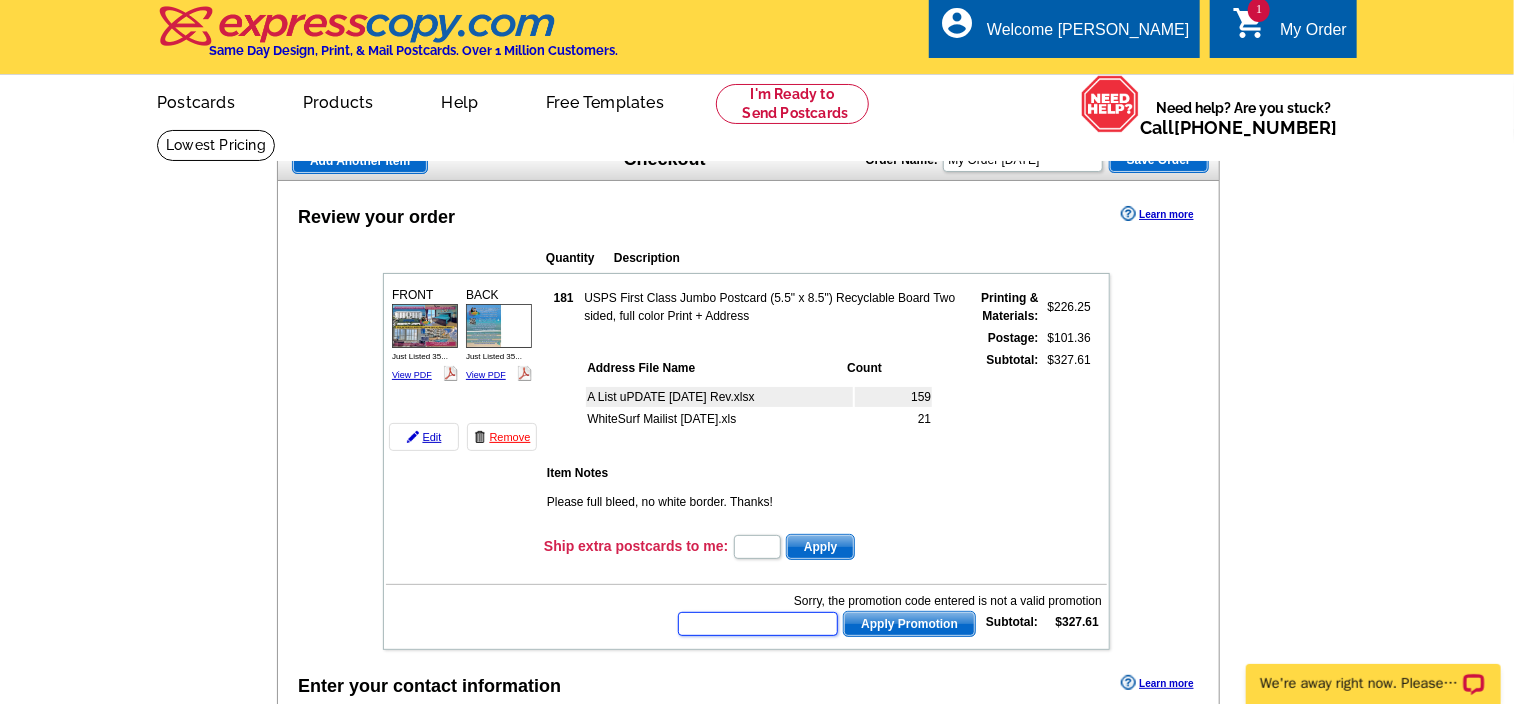 click at bounding box center [758, 624] 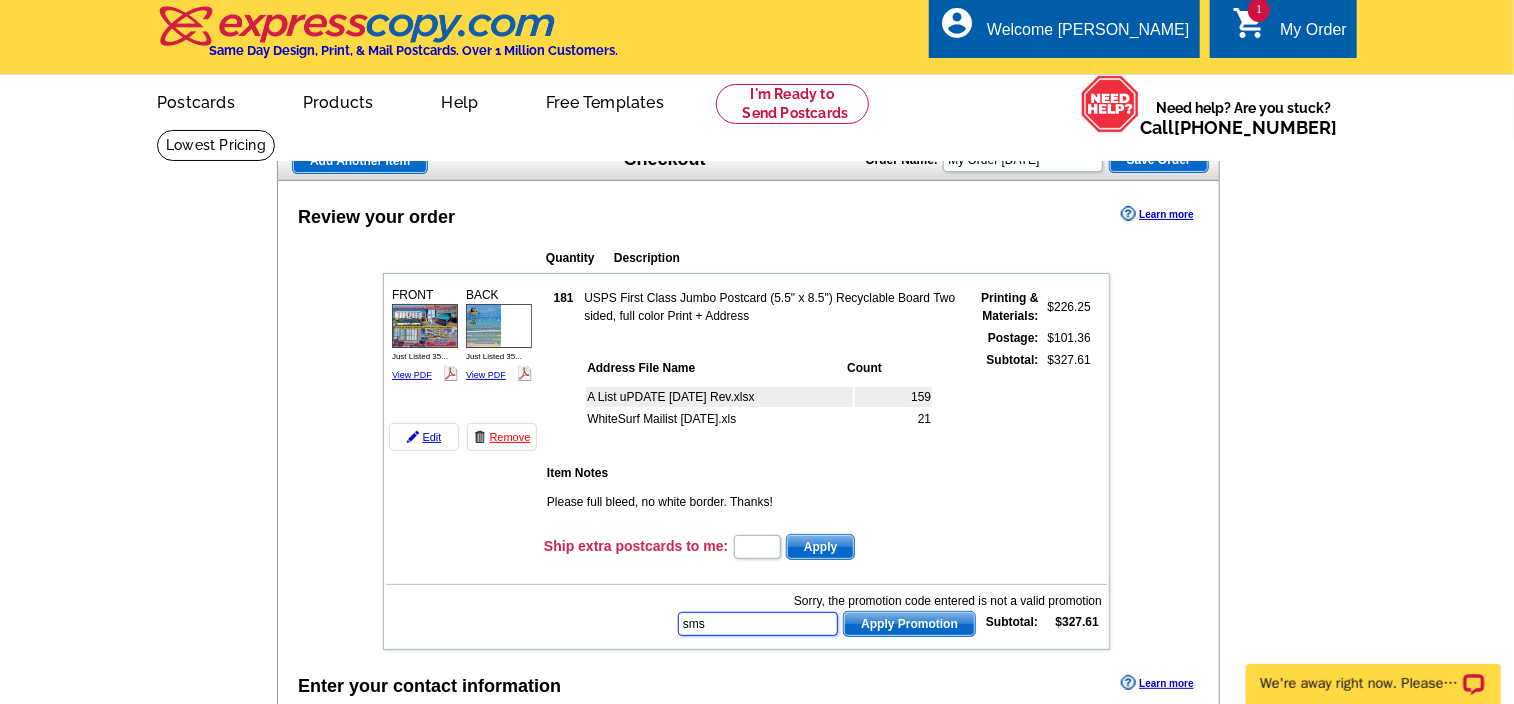 click on "sms" at bounding box center (758, 624) 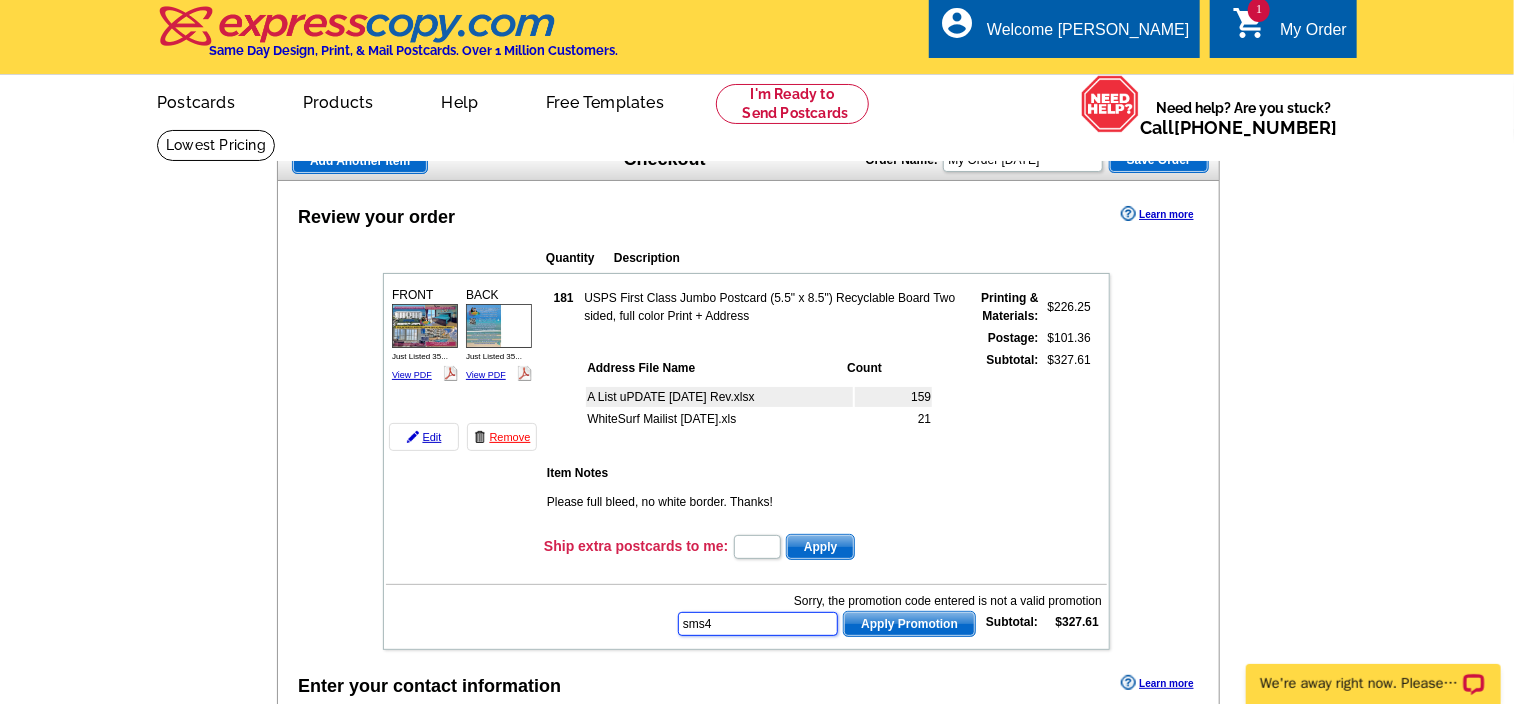 type on "sms4" 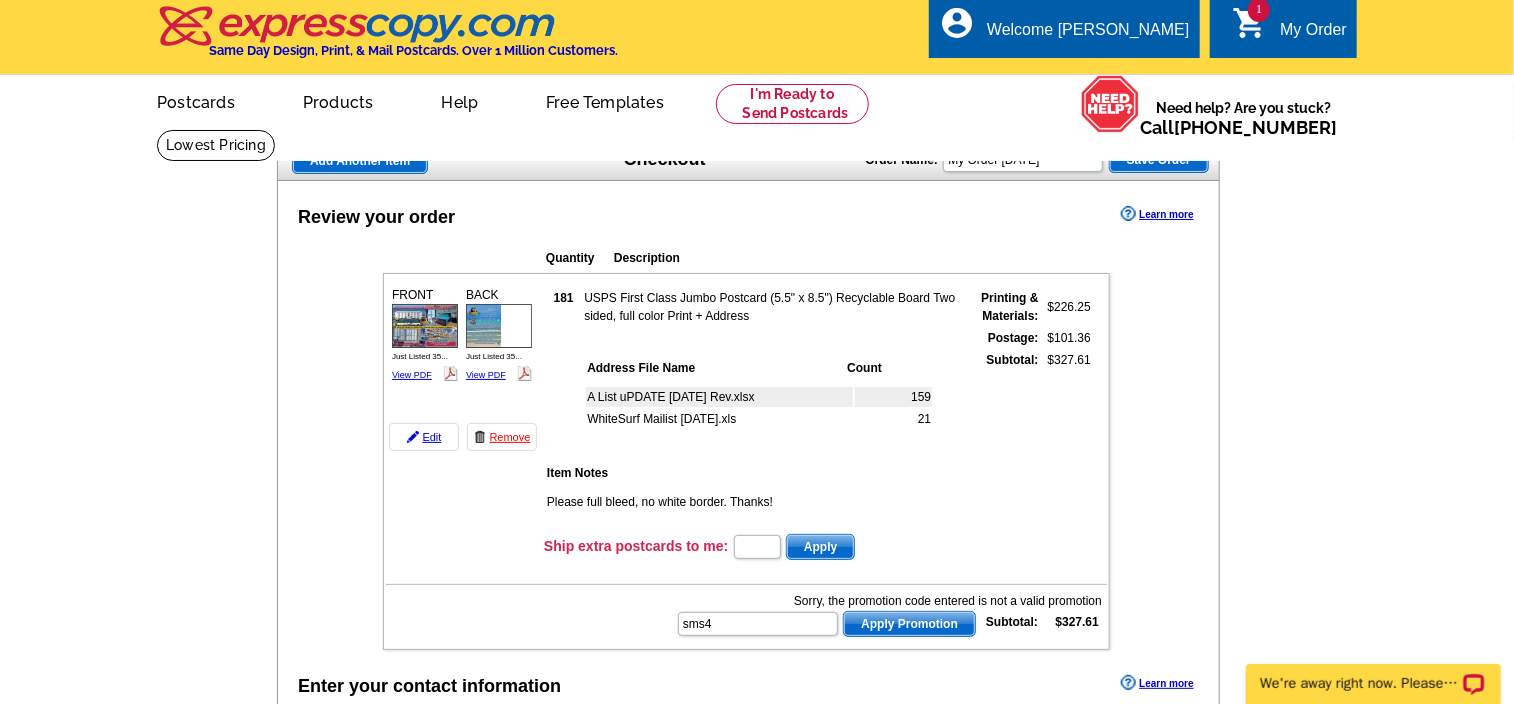 click on "Apply Promotion" at bounding box center (909, 624) 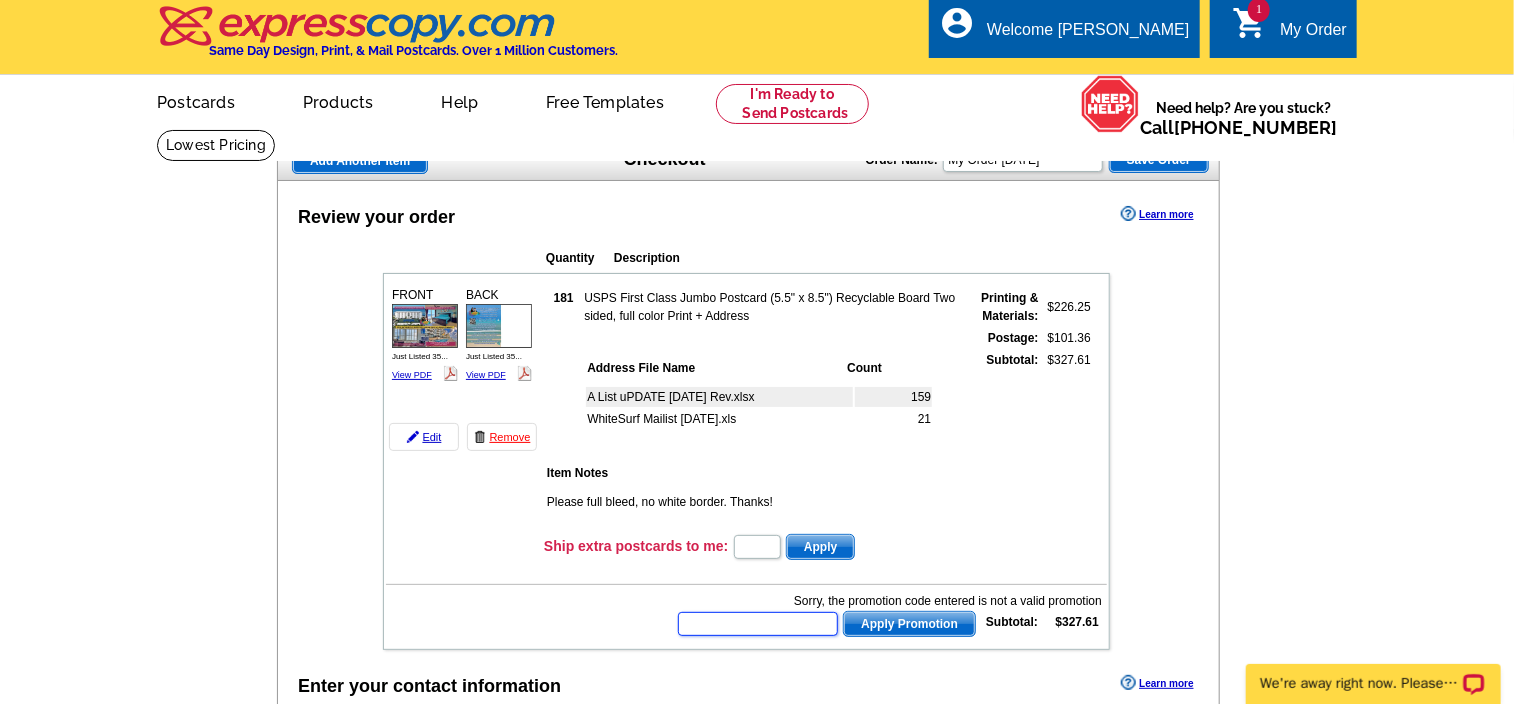 click at bounding box center (758, 624) 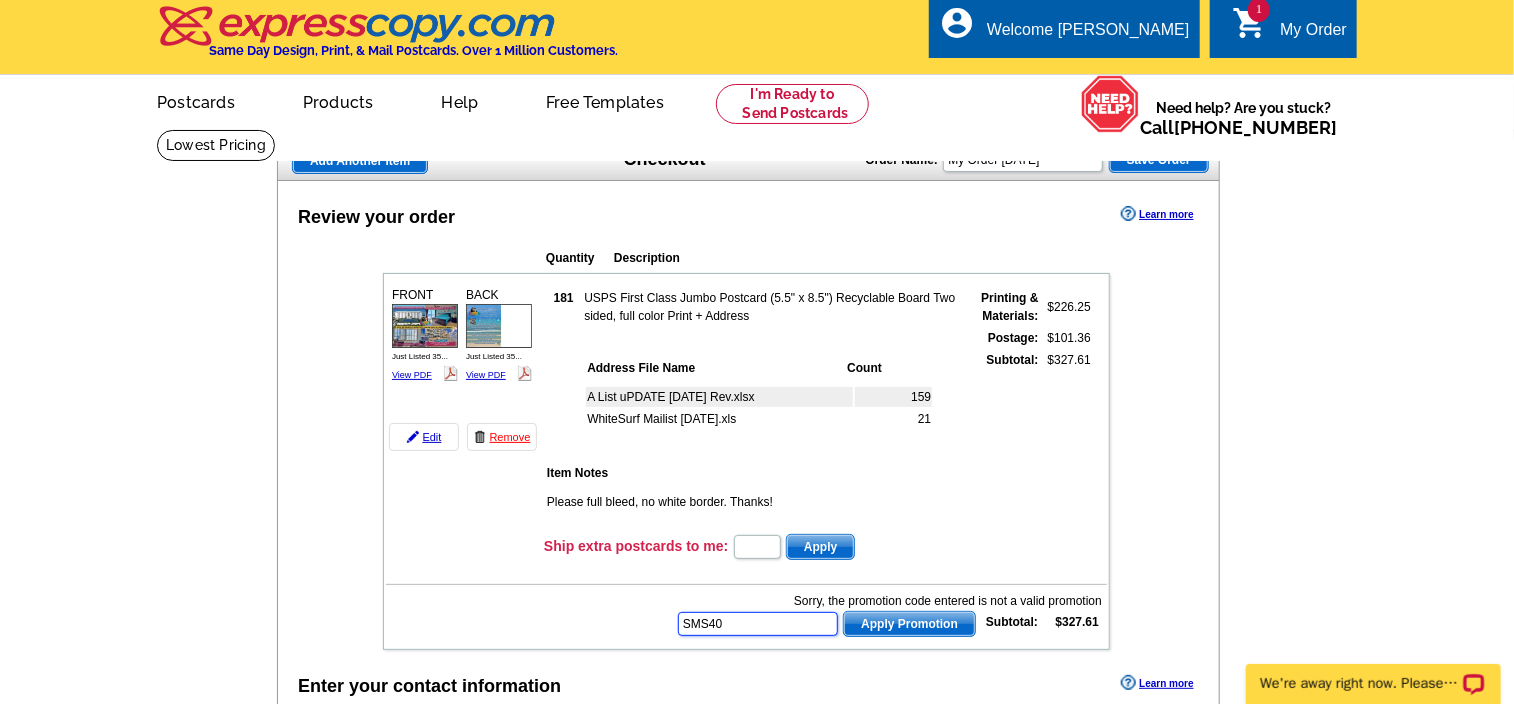 type on "SMS40" 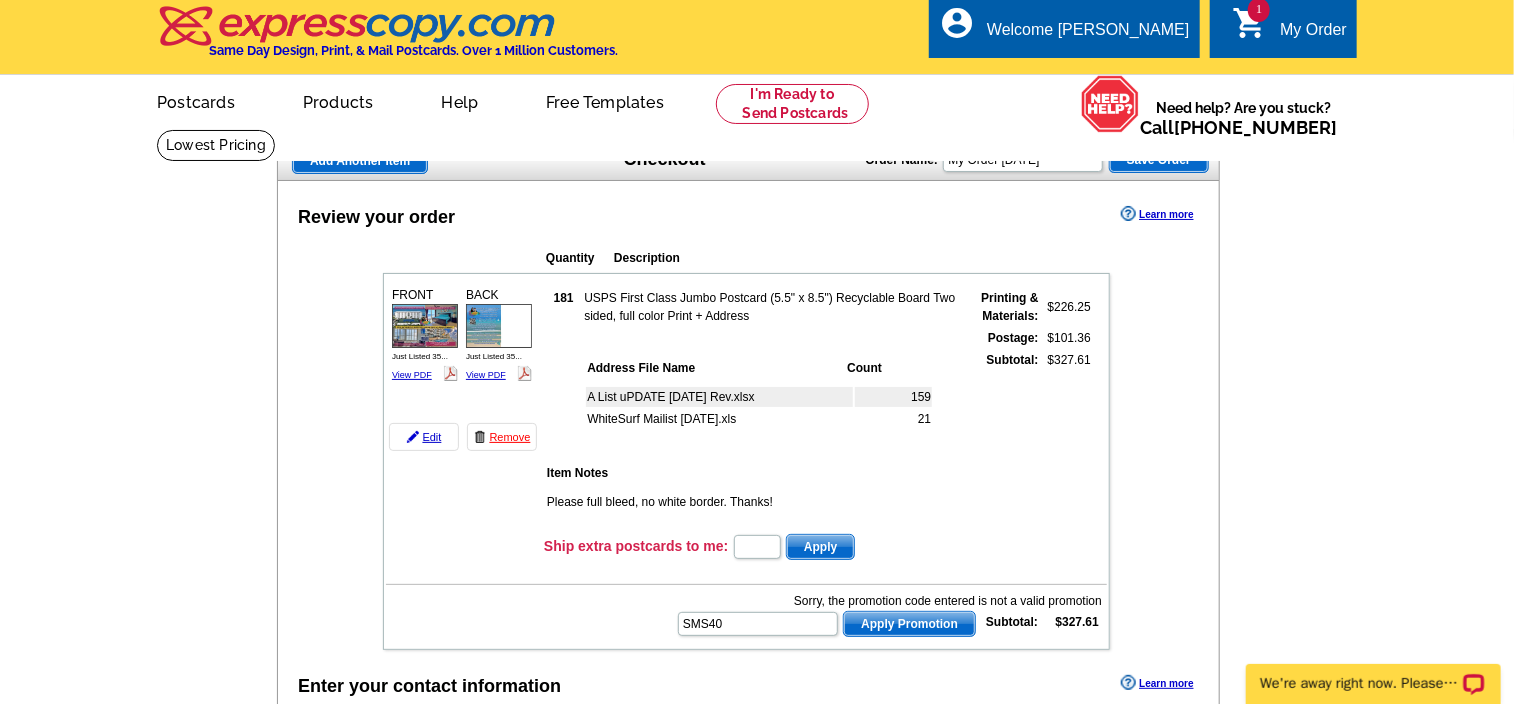 click on "Apply Promotion" at bounding box center [909, 624] 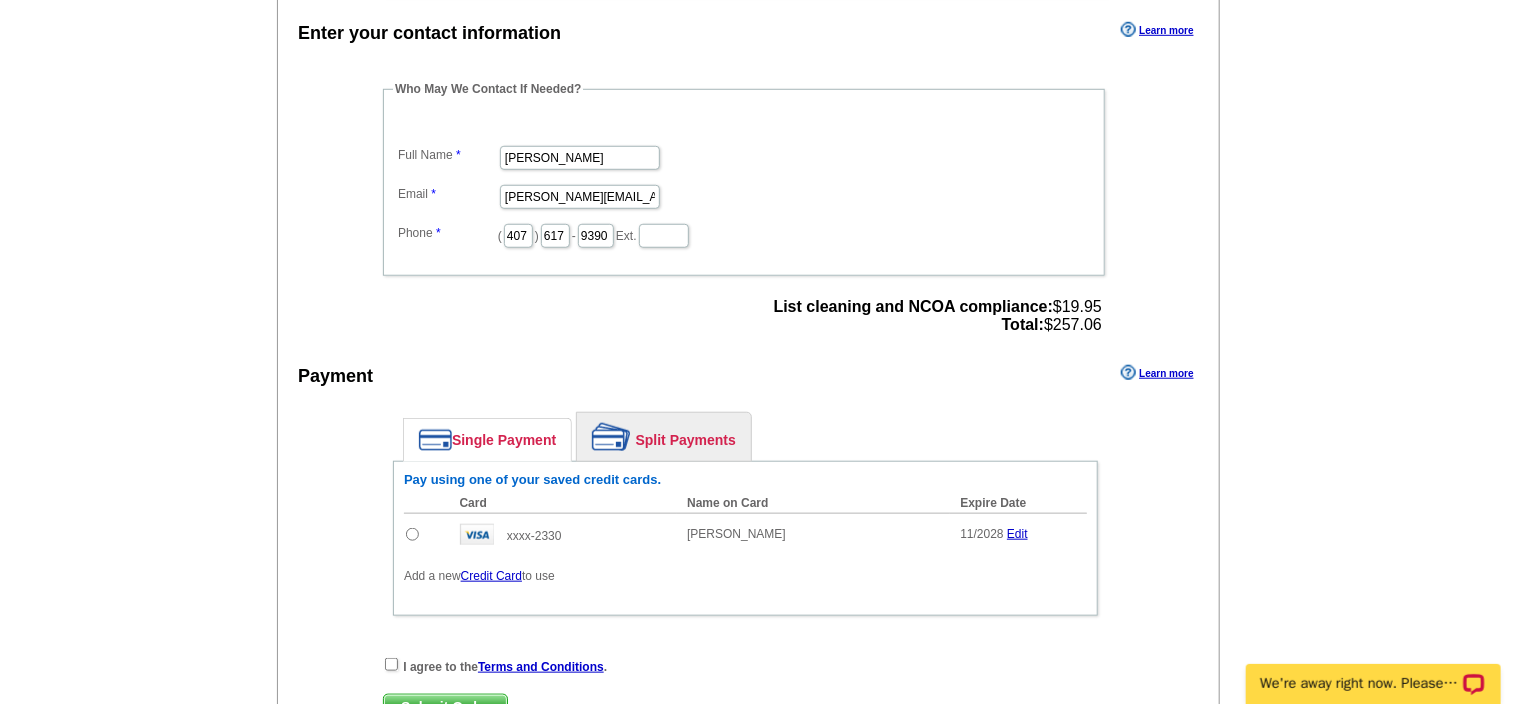 scroll, scrollTop: 720, scrollLeft: 0, axis: vertical 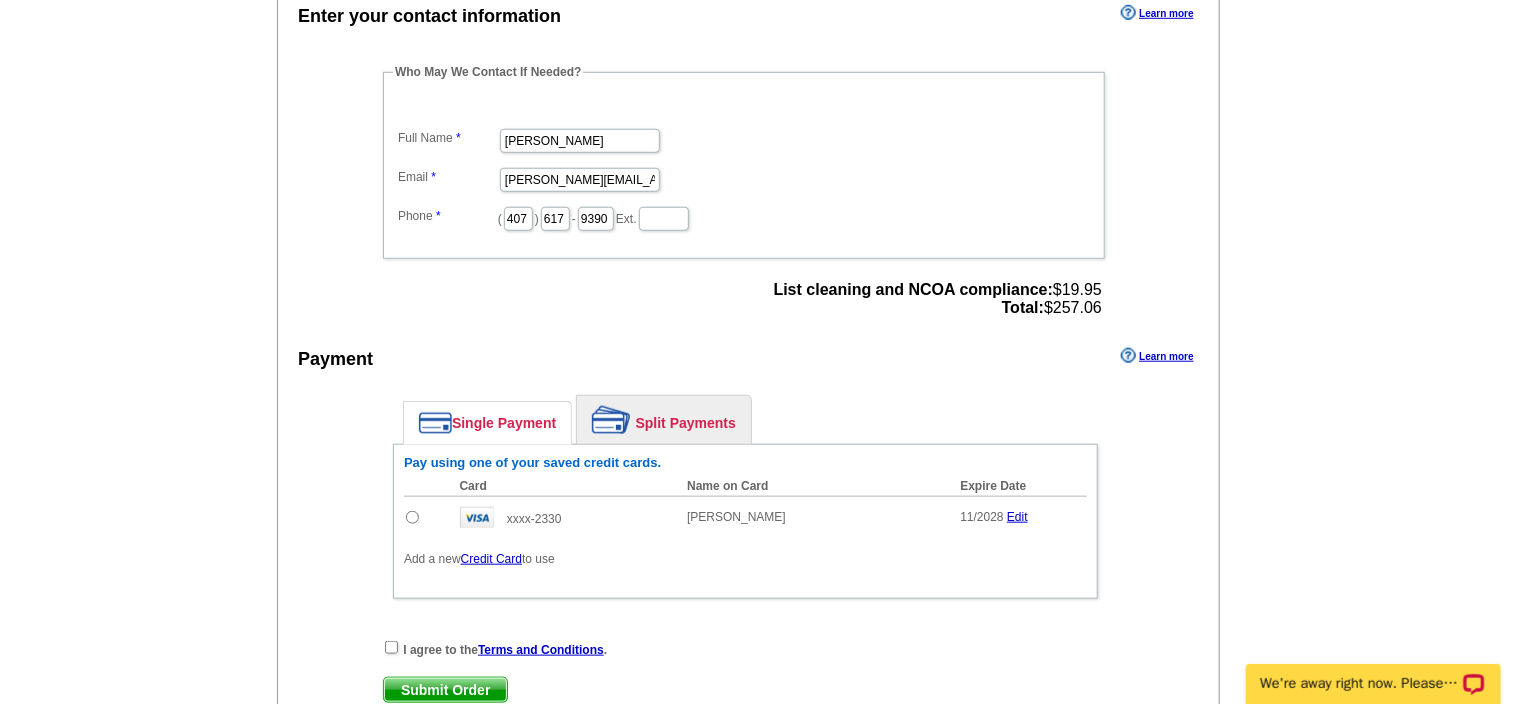 click at bounding box center (412, 517) 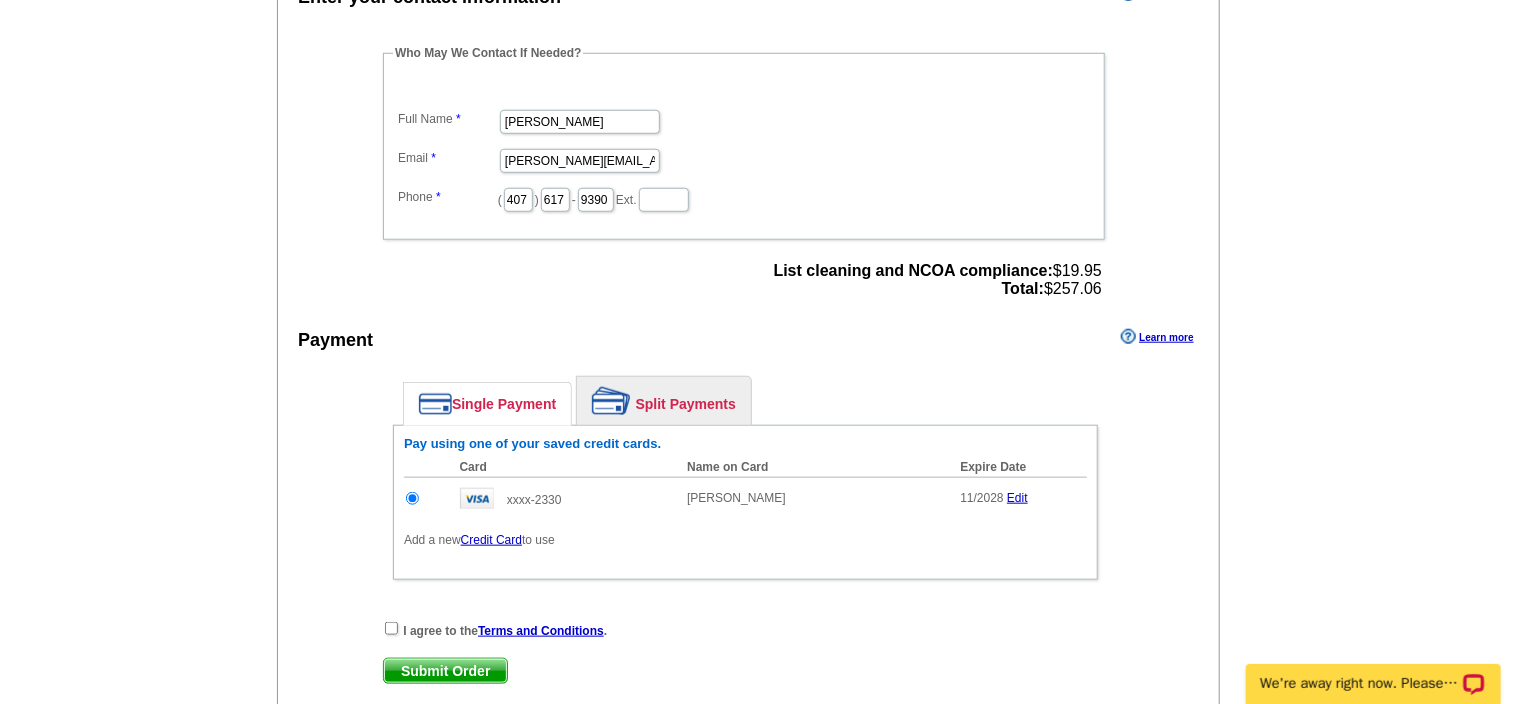 scroll, scrollTop: 753, scrollLeft: 0, axis: vertical 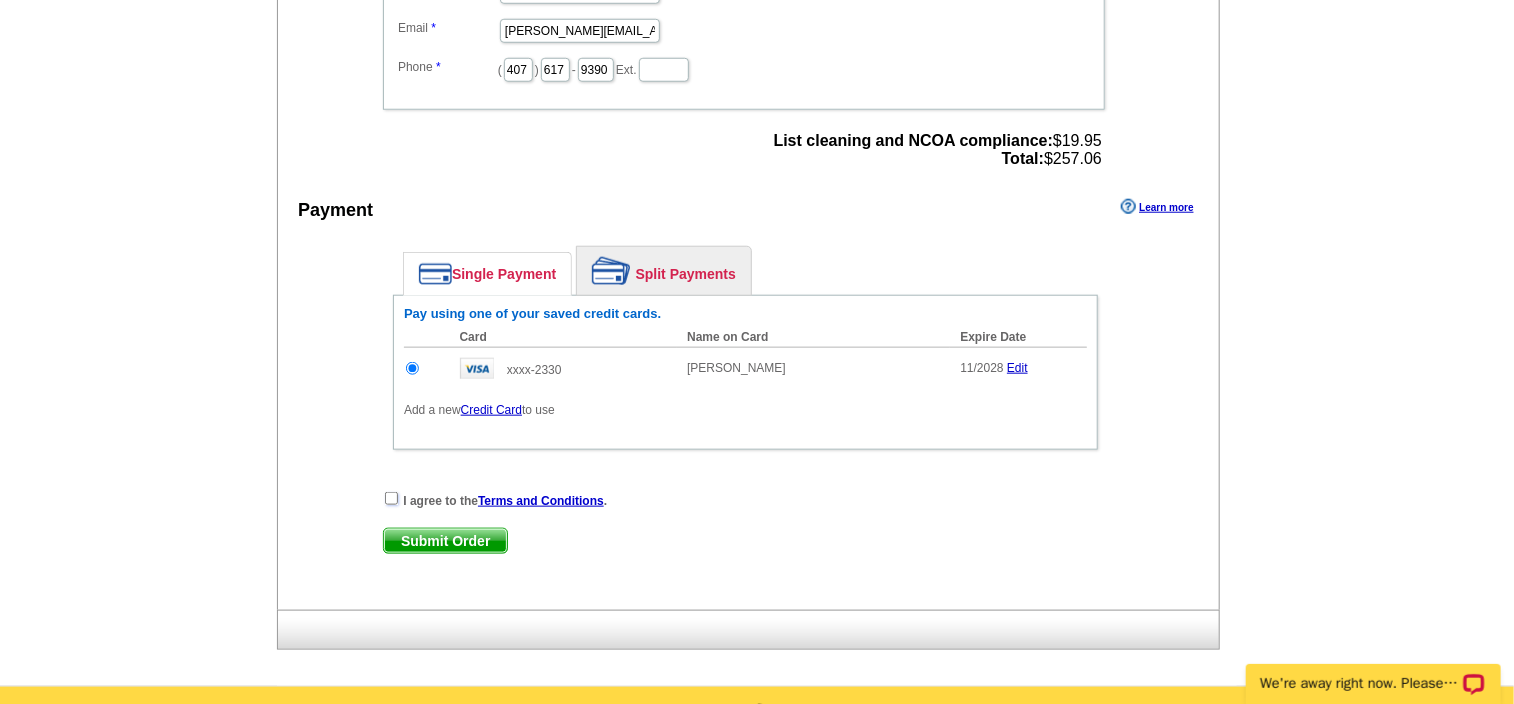 click at bounding box center [391, 498] 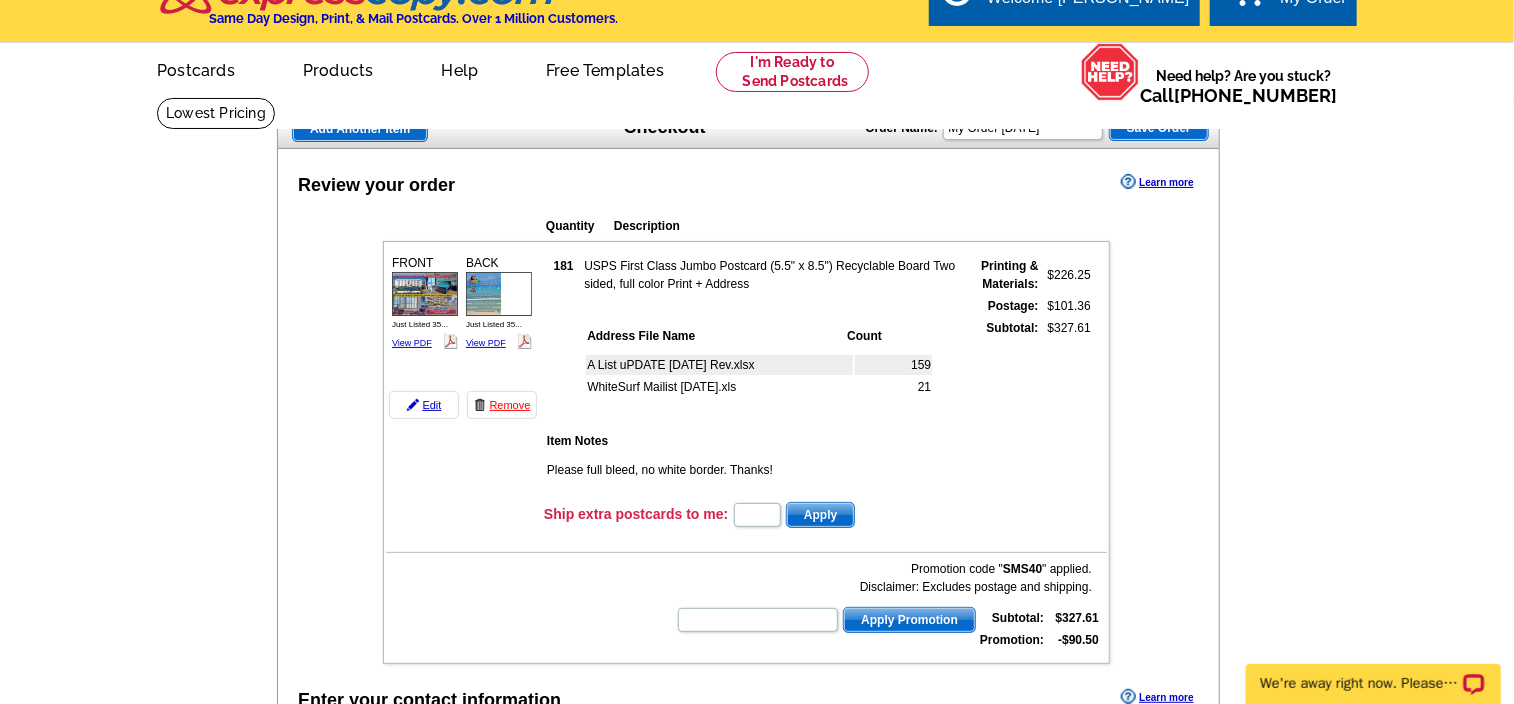 scroll, scrollTop: 0, scrollLeft: 0, axis: both 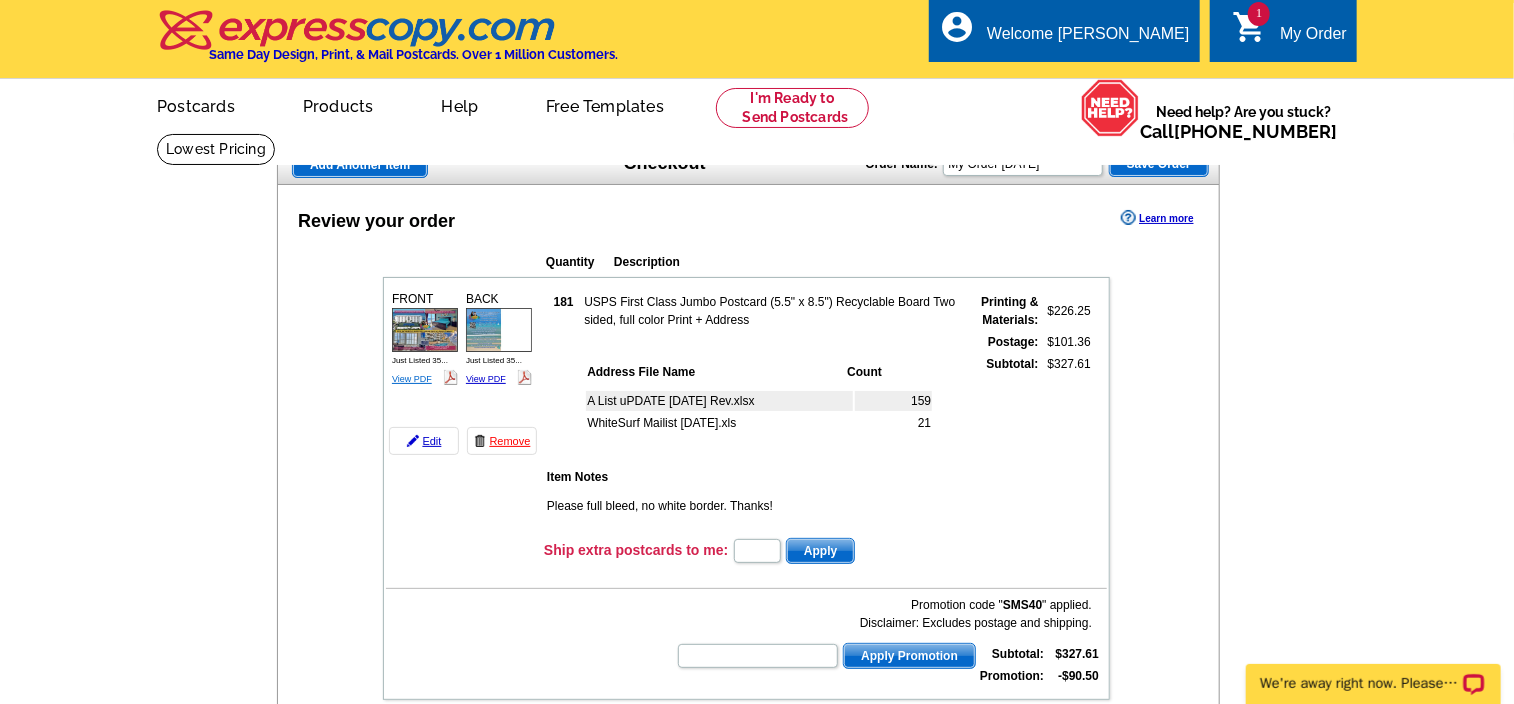 click on "View PDF" at bounding box center (412, 379) 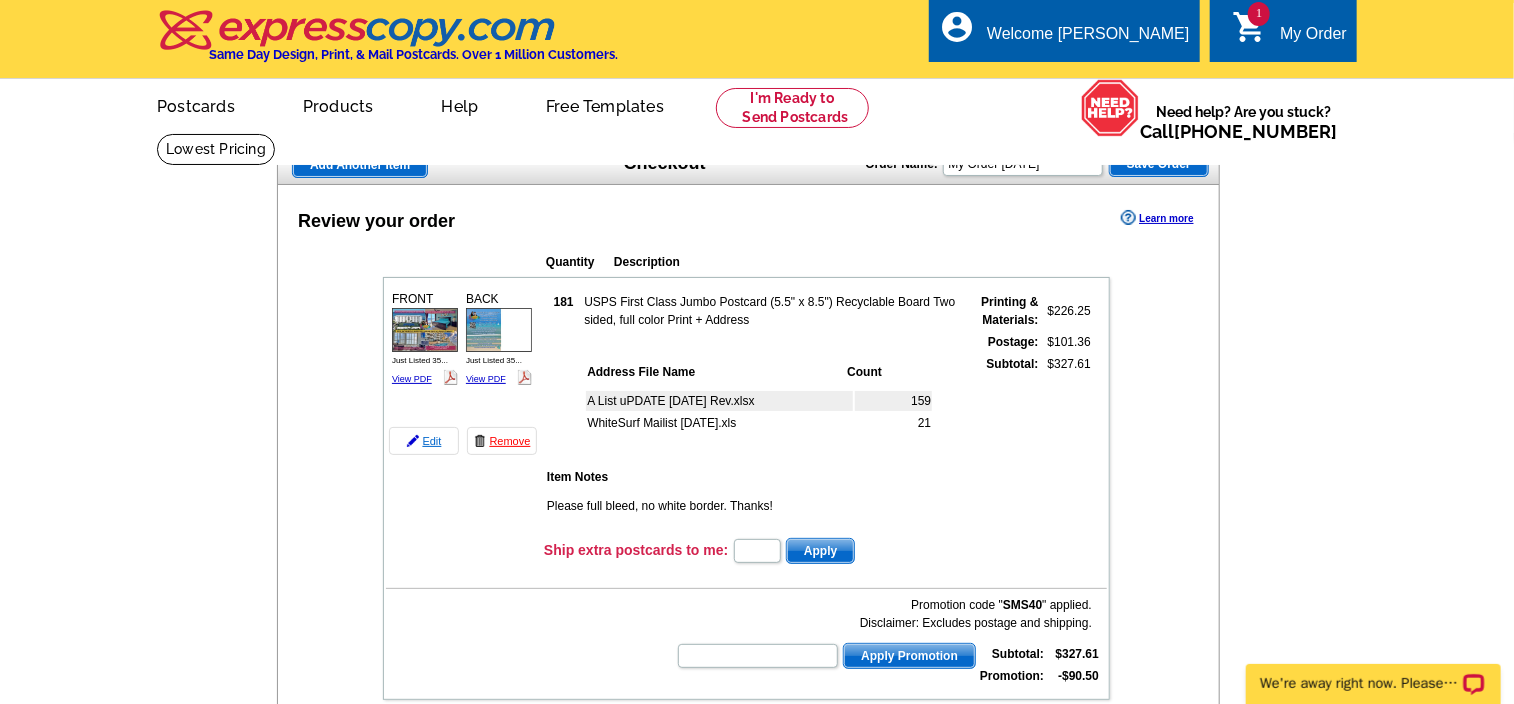 click on "Edit" at bounding box center (424, 441) 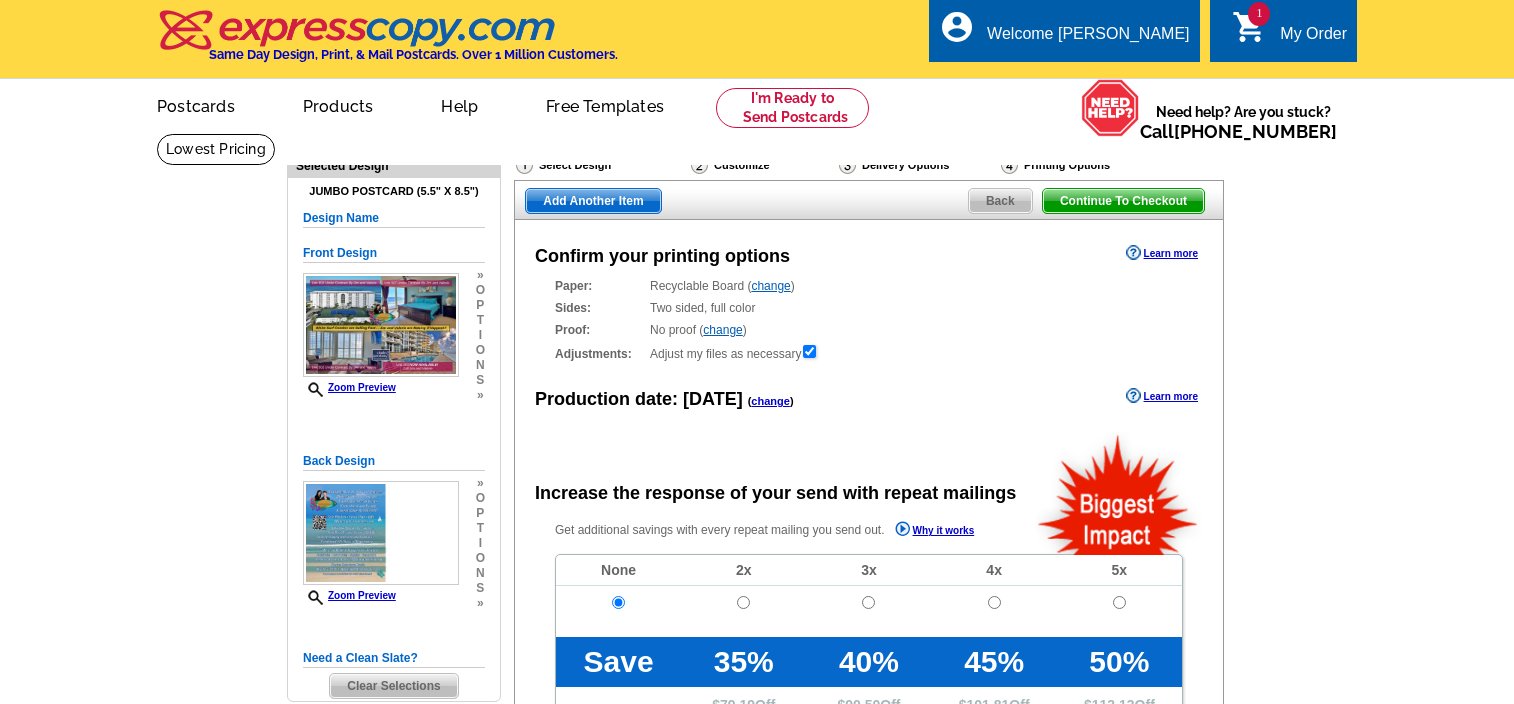 scroll, scrollTop: 0, scrollLeft: 0, axis: both 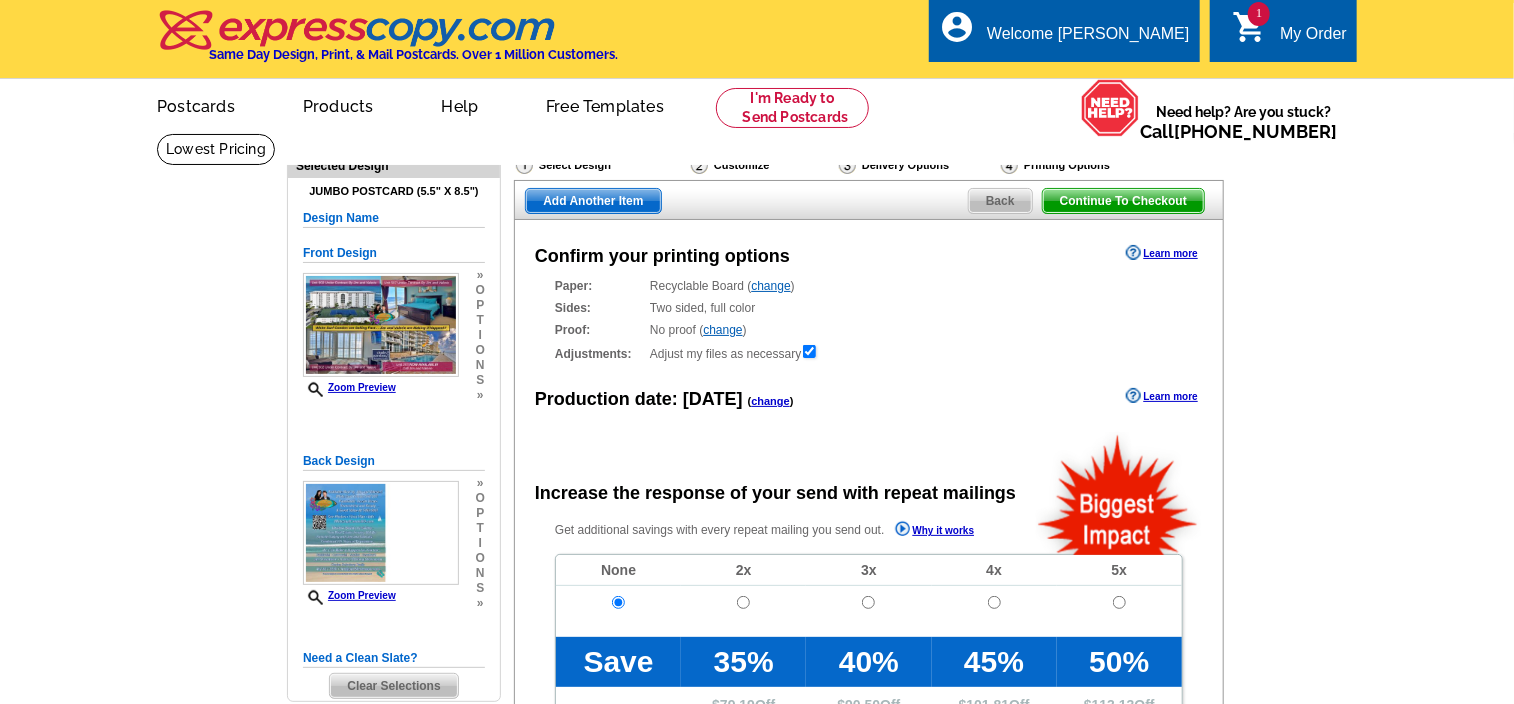 radio on "false" 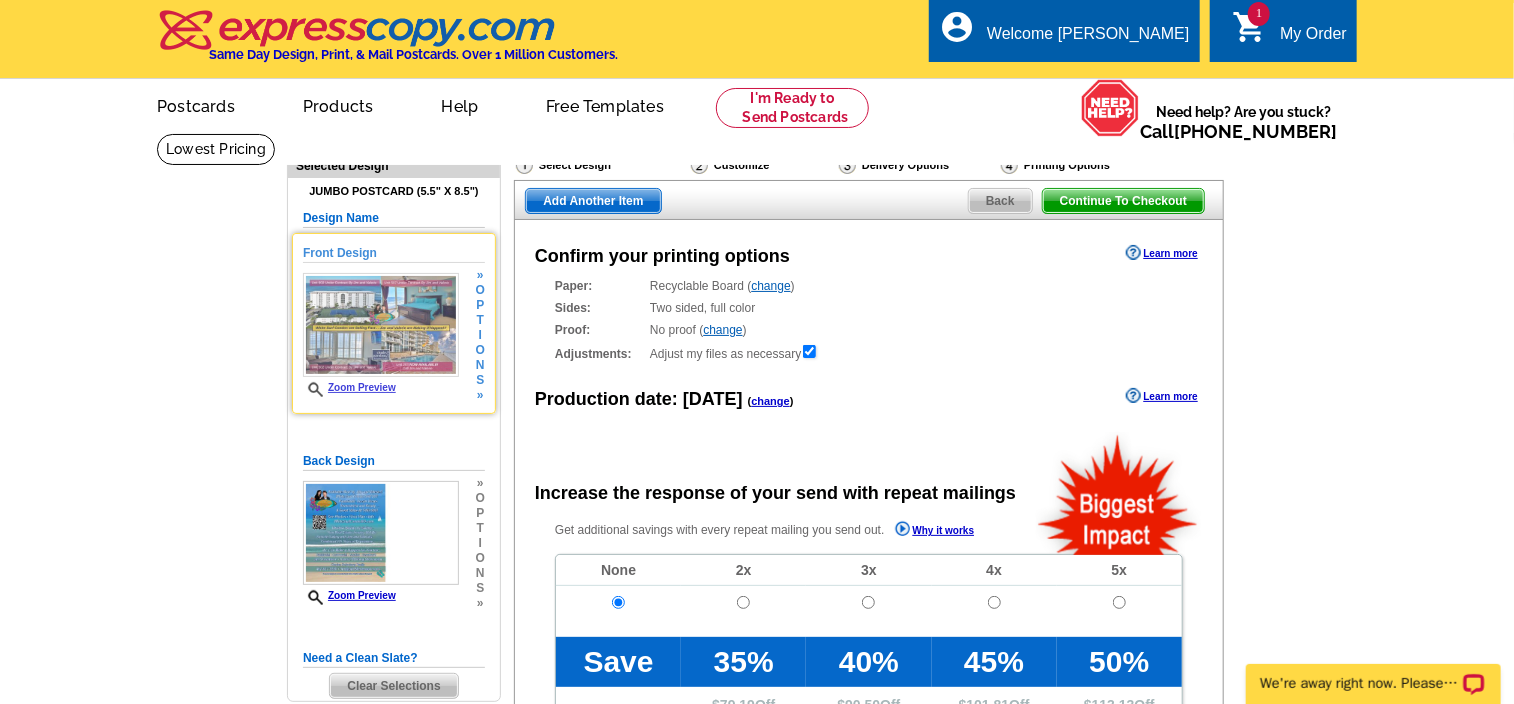 scroll, scrollTop: 0, scrollLeft: 0, axis: both 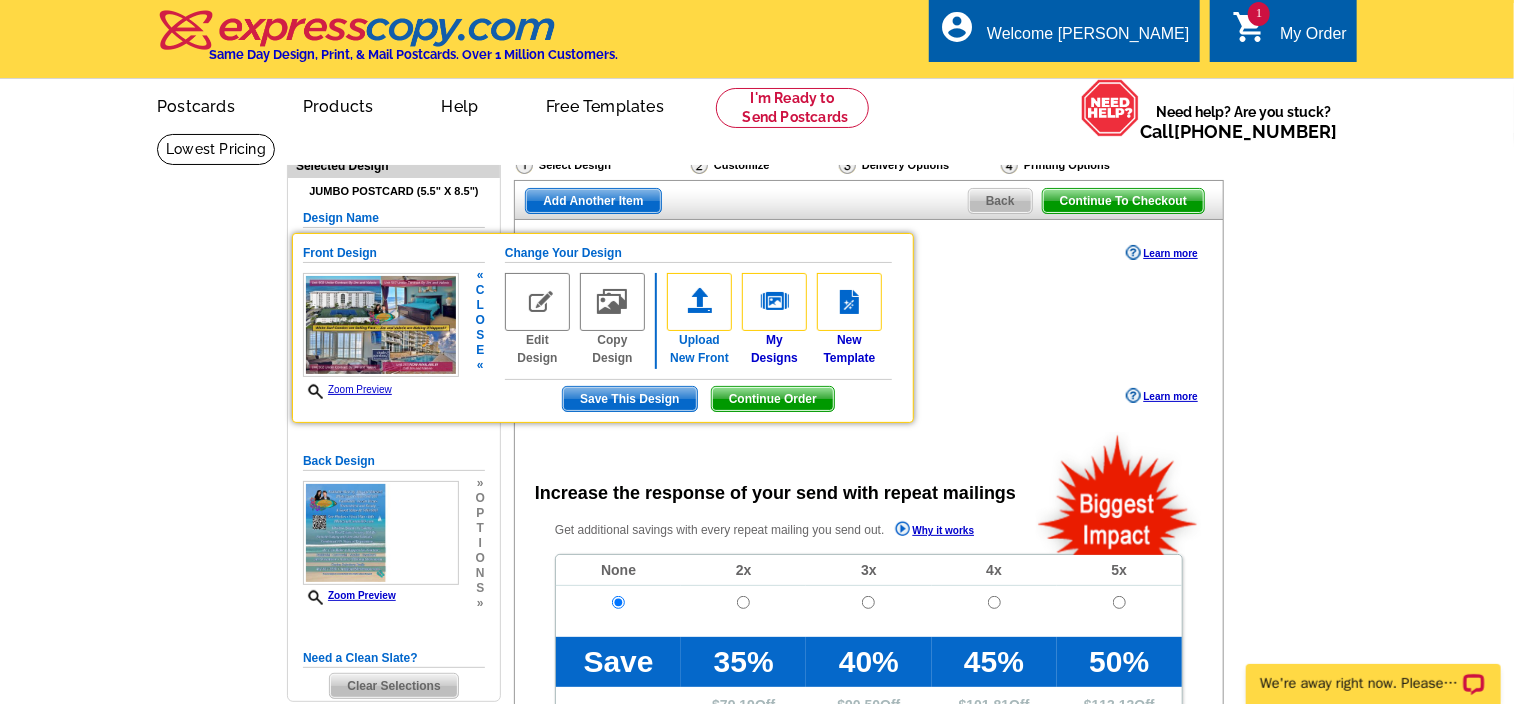 click at bounding box center (699, 302) 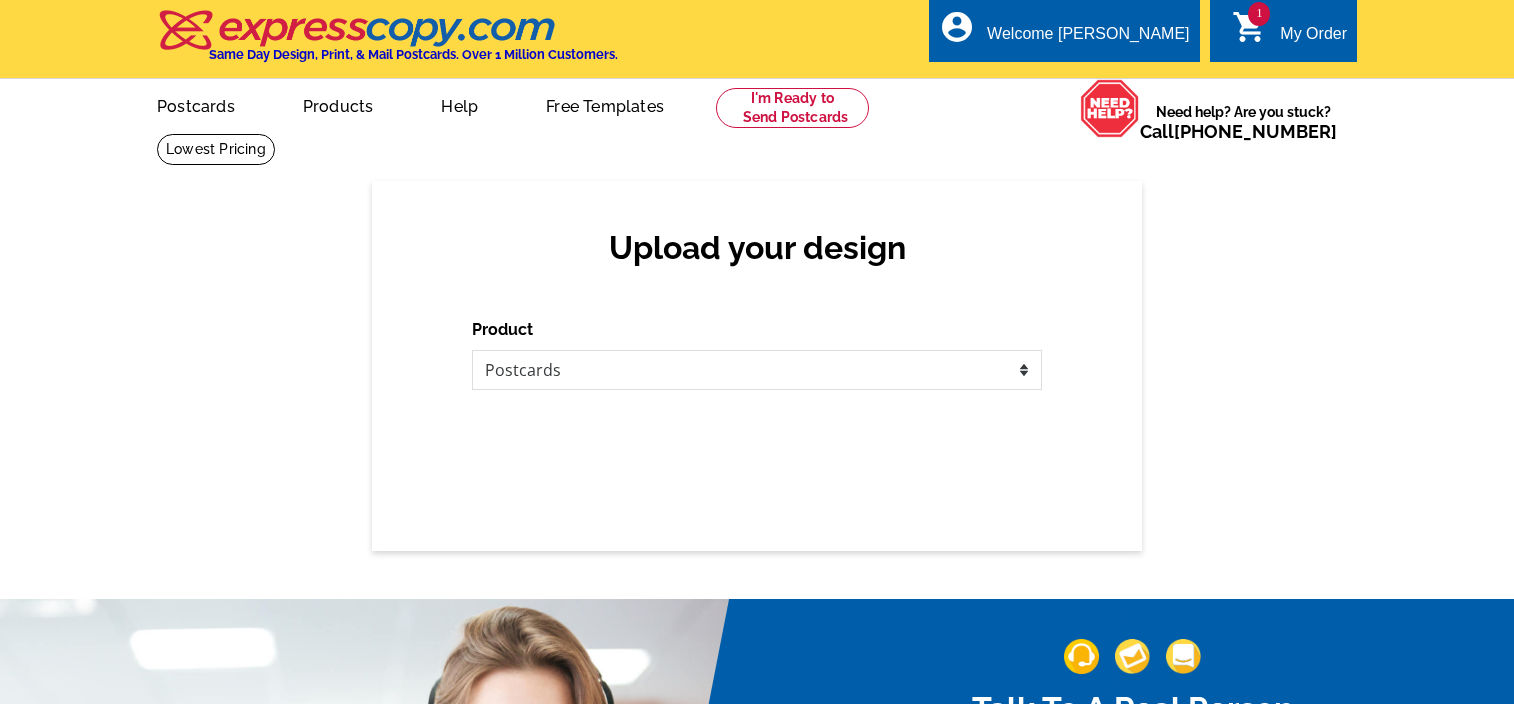 scroll, scrollTop: 0, scrollLeft: 0, axis: both 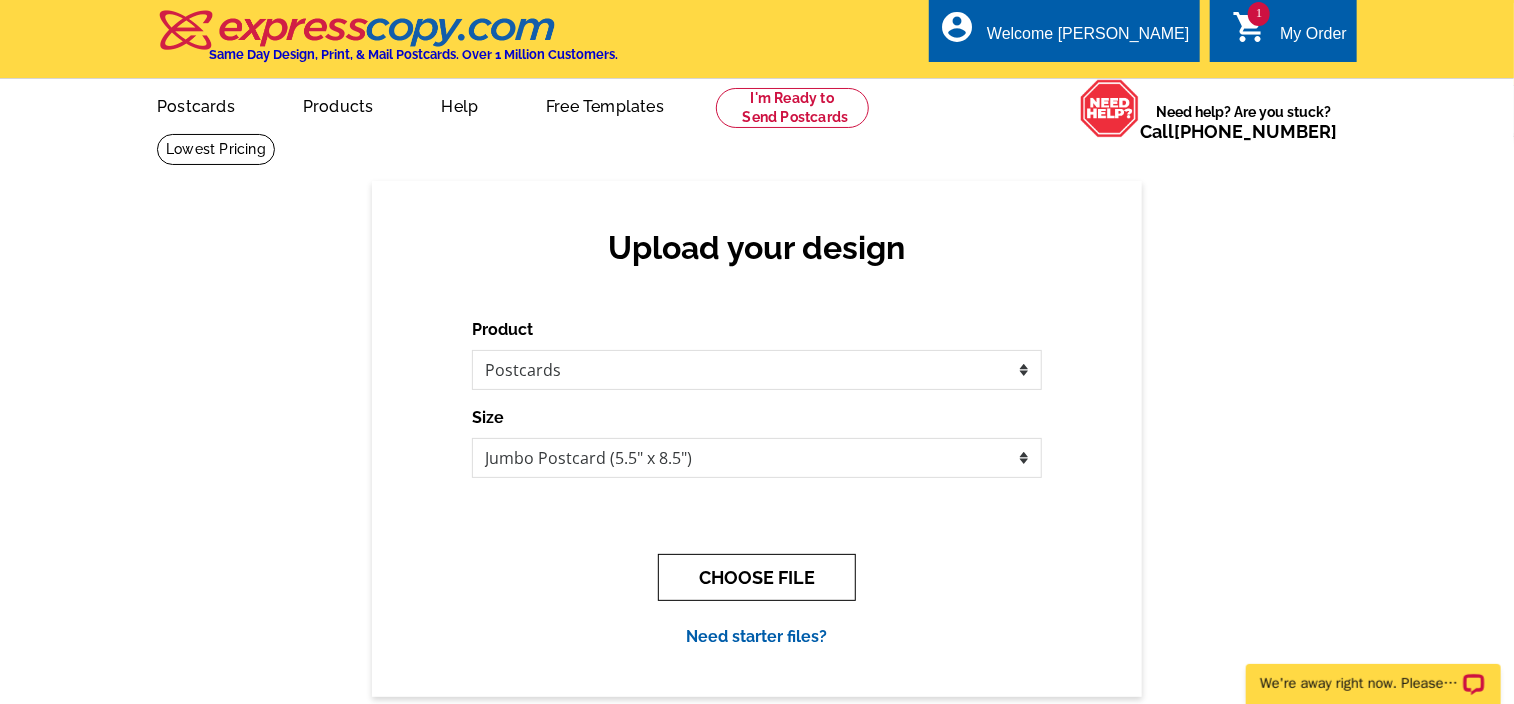 click on "CHOOSE FILE" at bounding box center [757, 577] 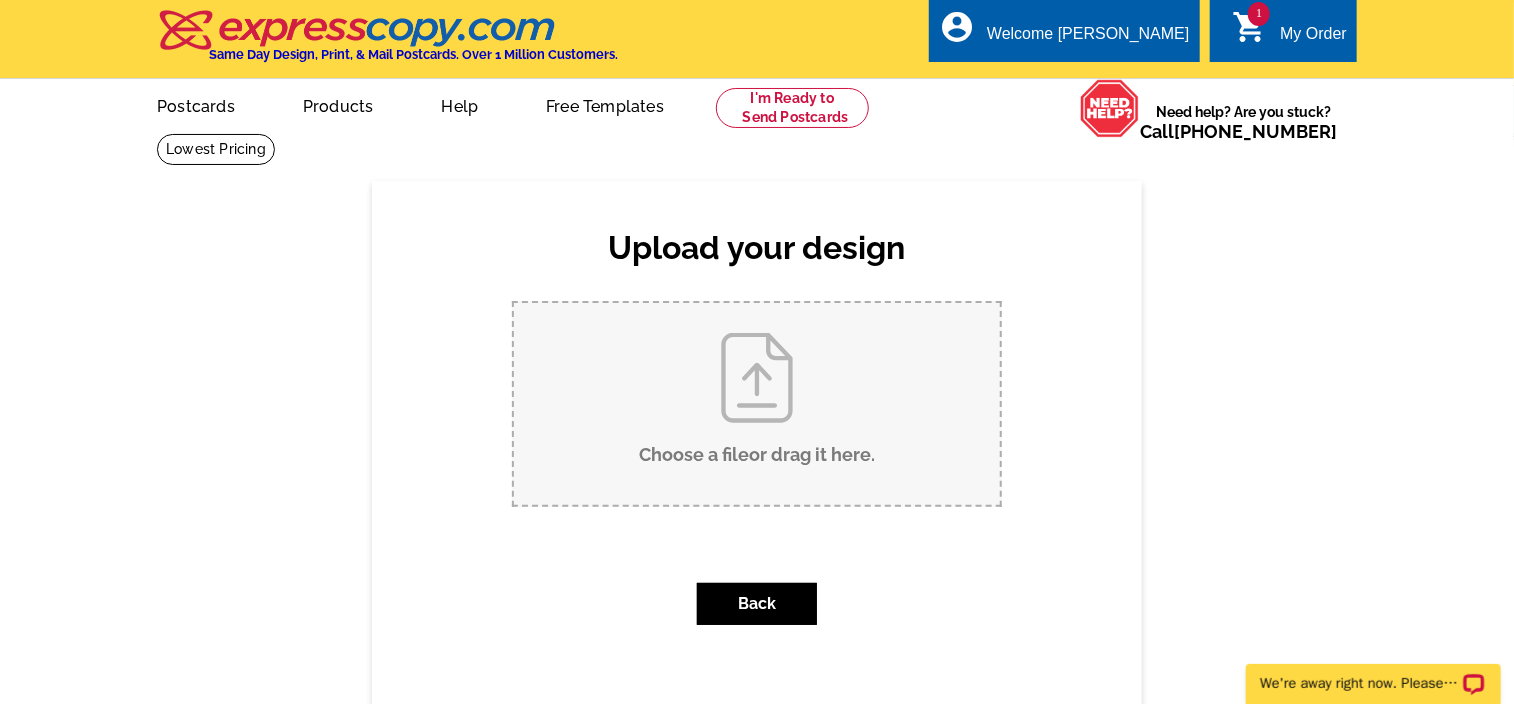 click on "Choose a file  or drag it here ." at bounding box center (757, 404) 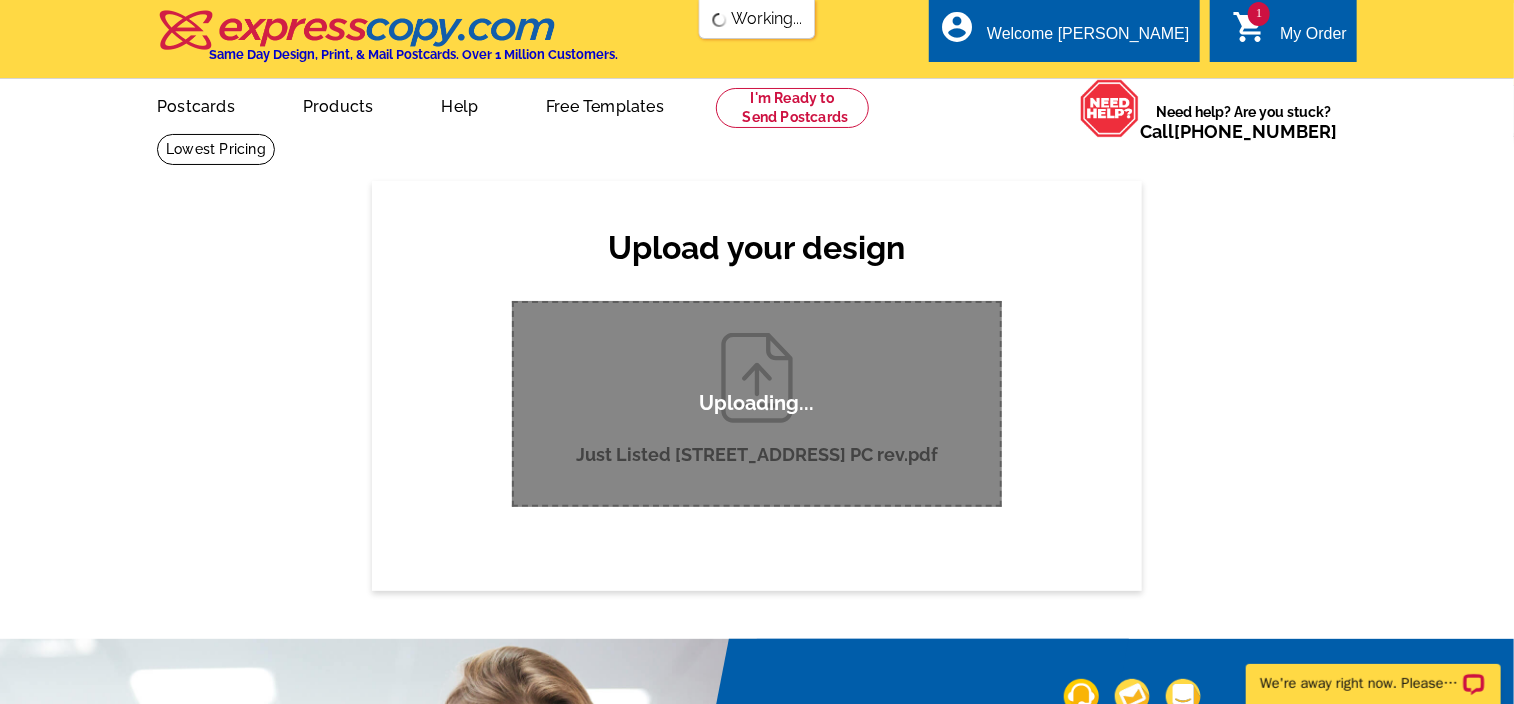 scroll, scrollTop: 0, scrollLeft: 0, axis: both 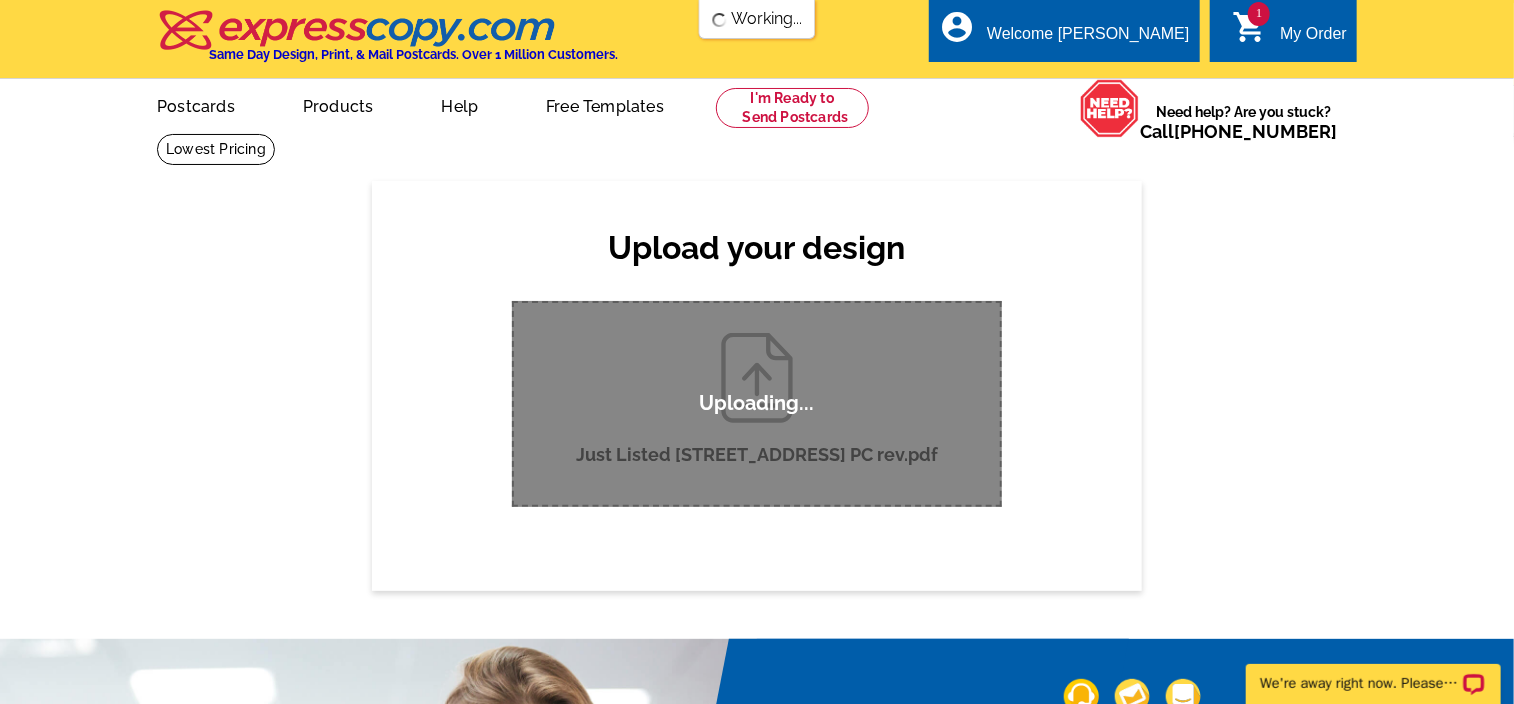 type 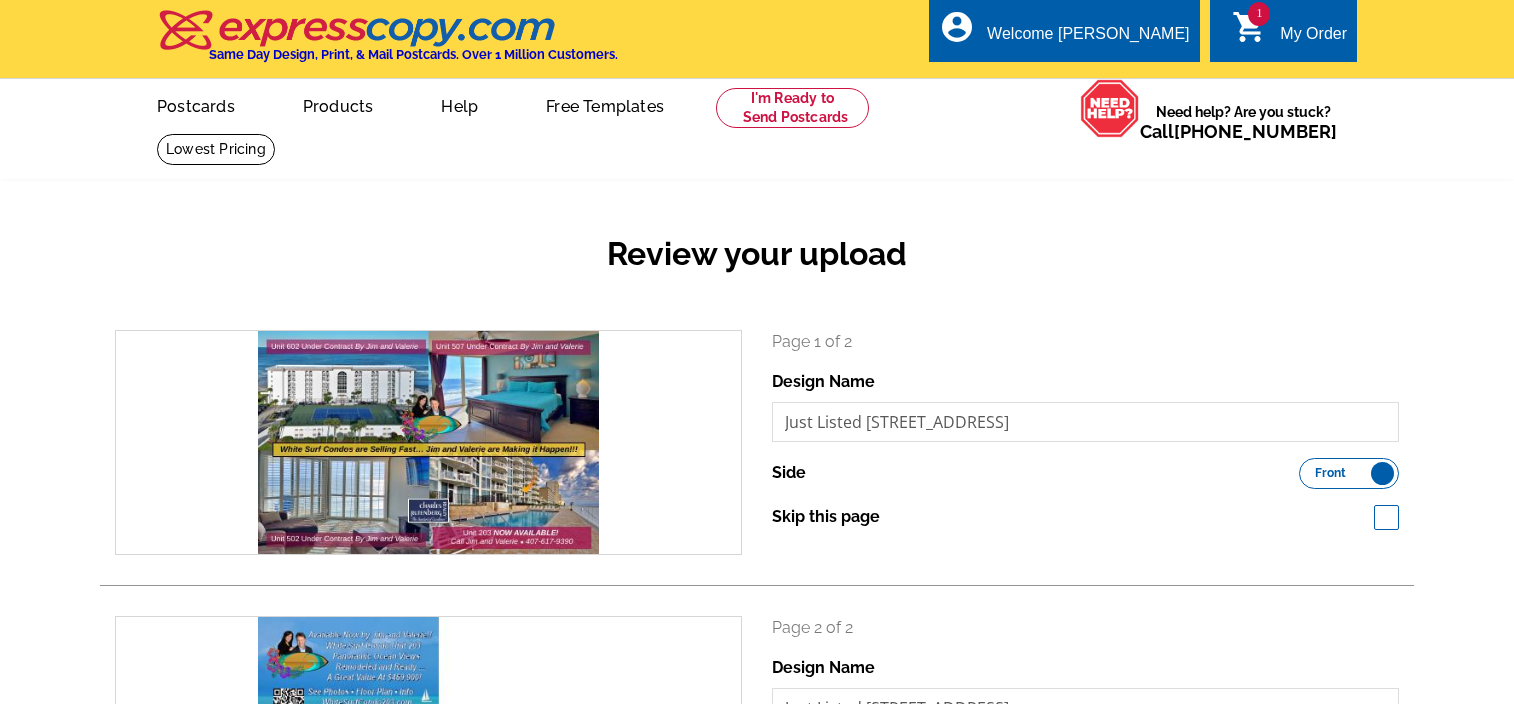scroll, scrollTop: 0, scrollLeft: 0, axis: both 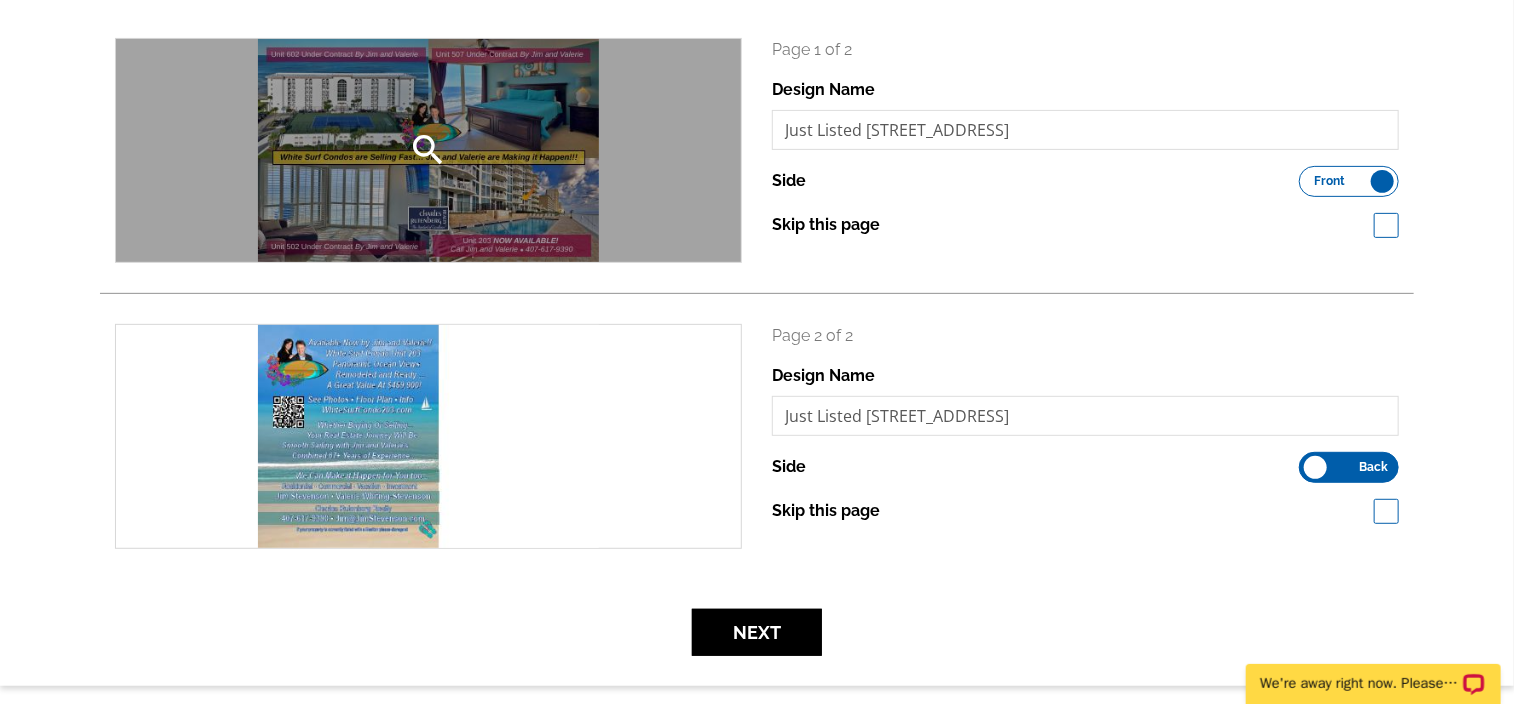 click on "search" at bounding box center (429, 150) 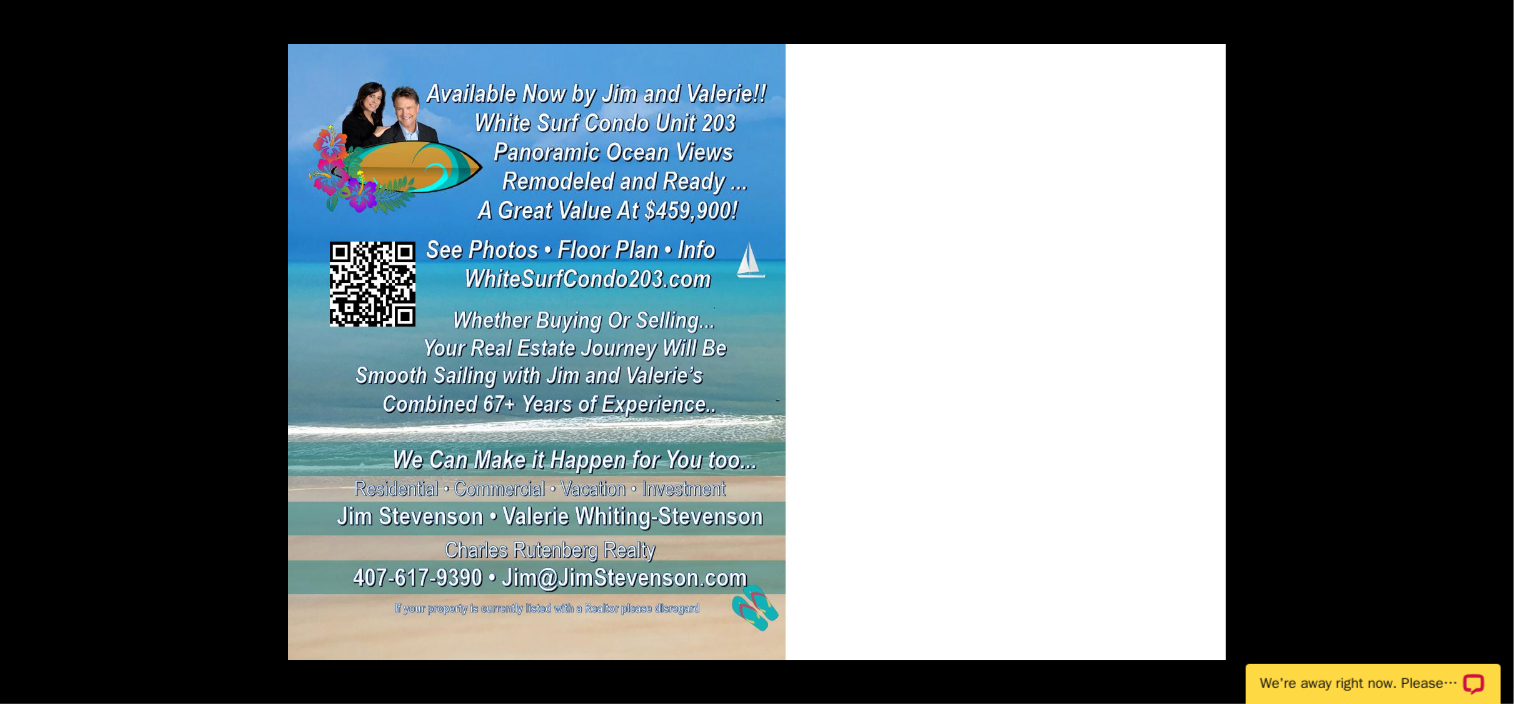click at bounding box center (35, 352) 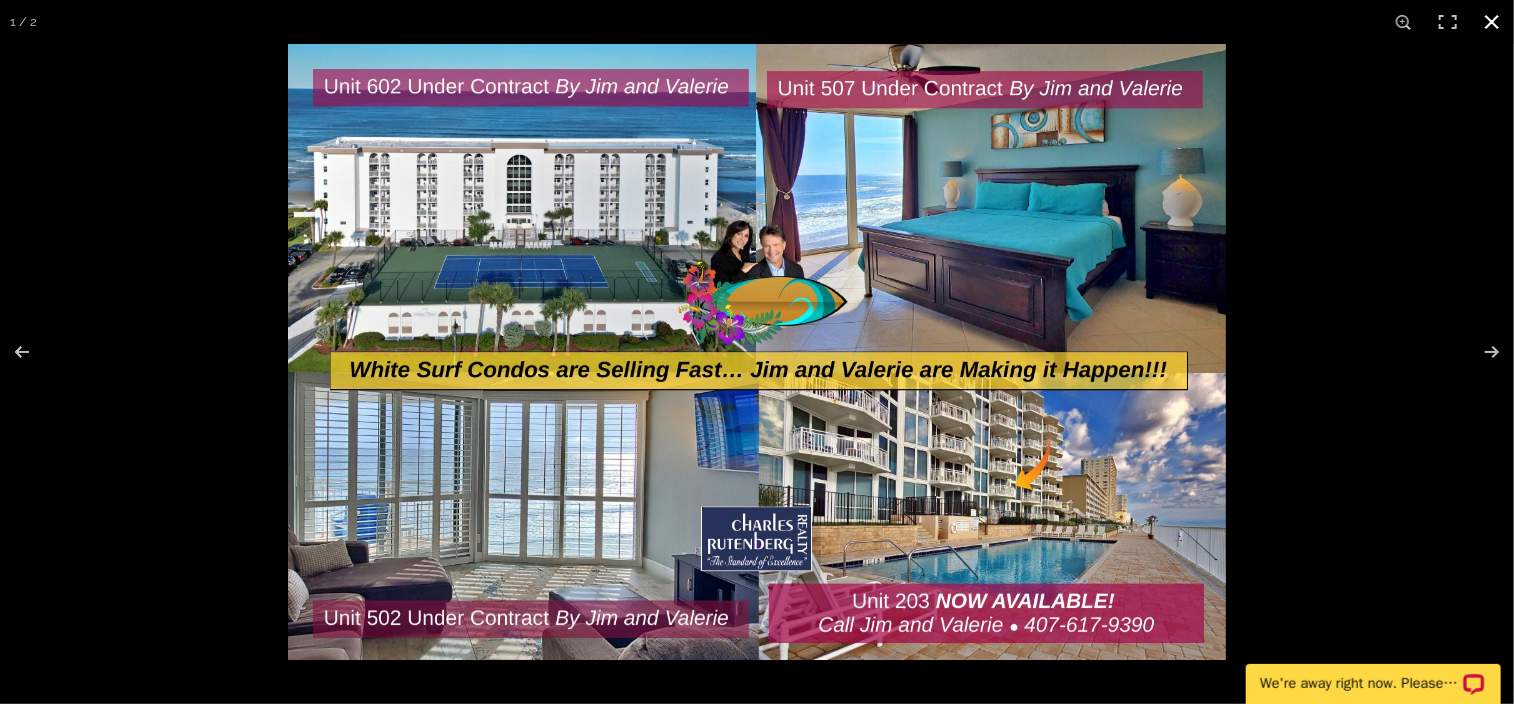 click at bounding box center (1492, 22) 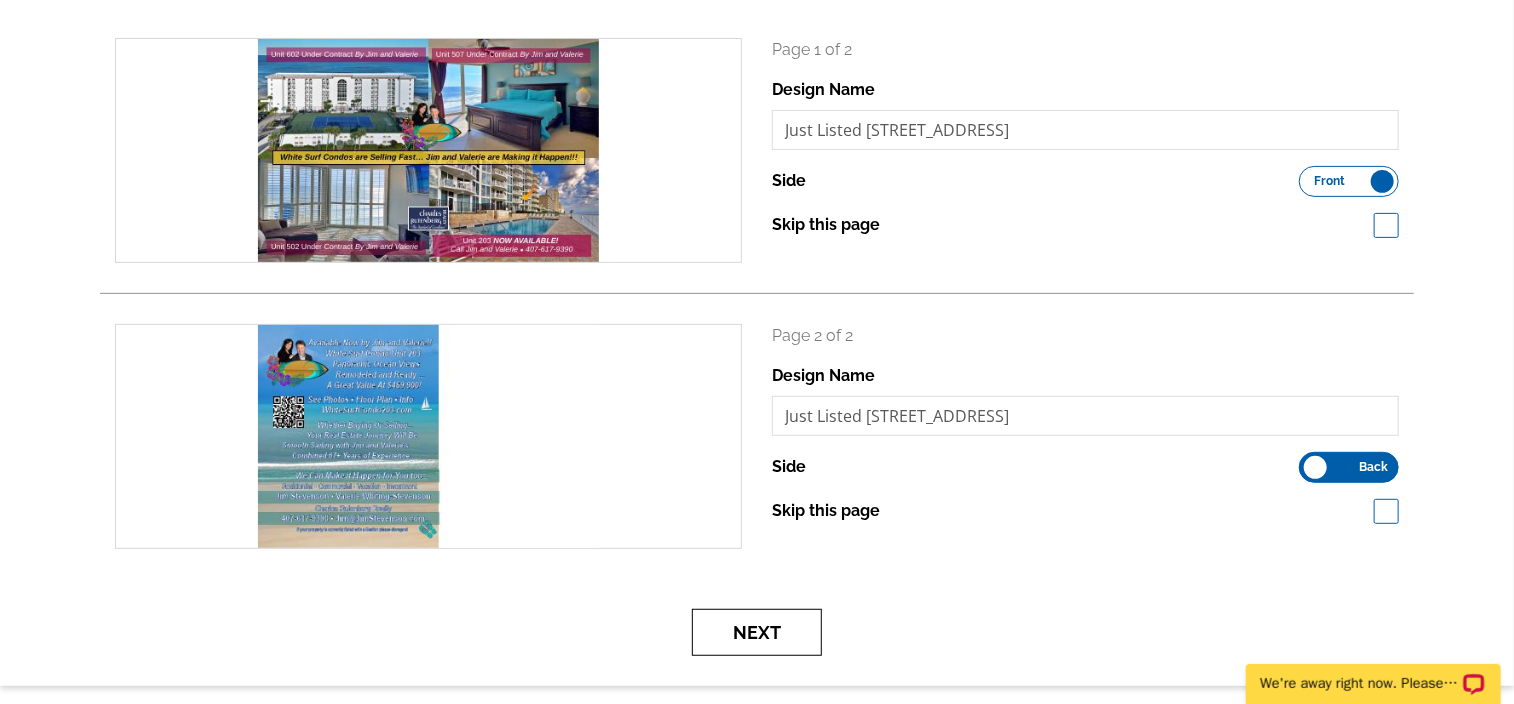click on "Next" at bounding box center [757, 632] 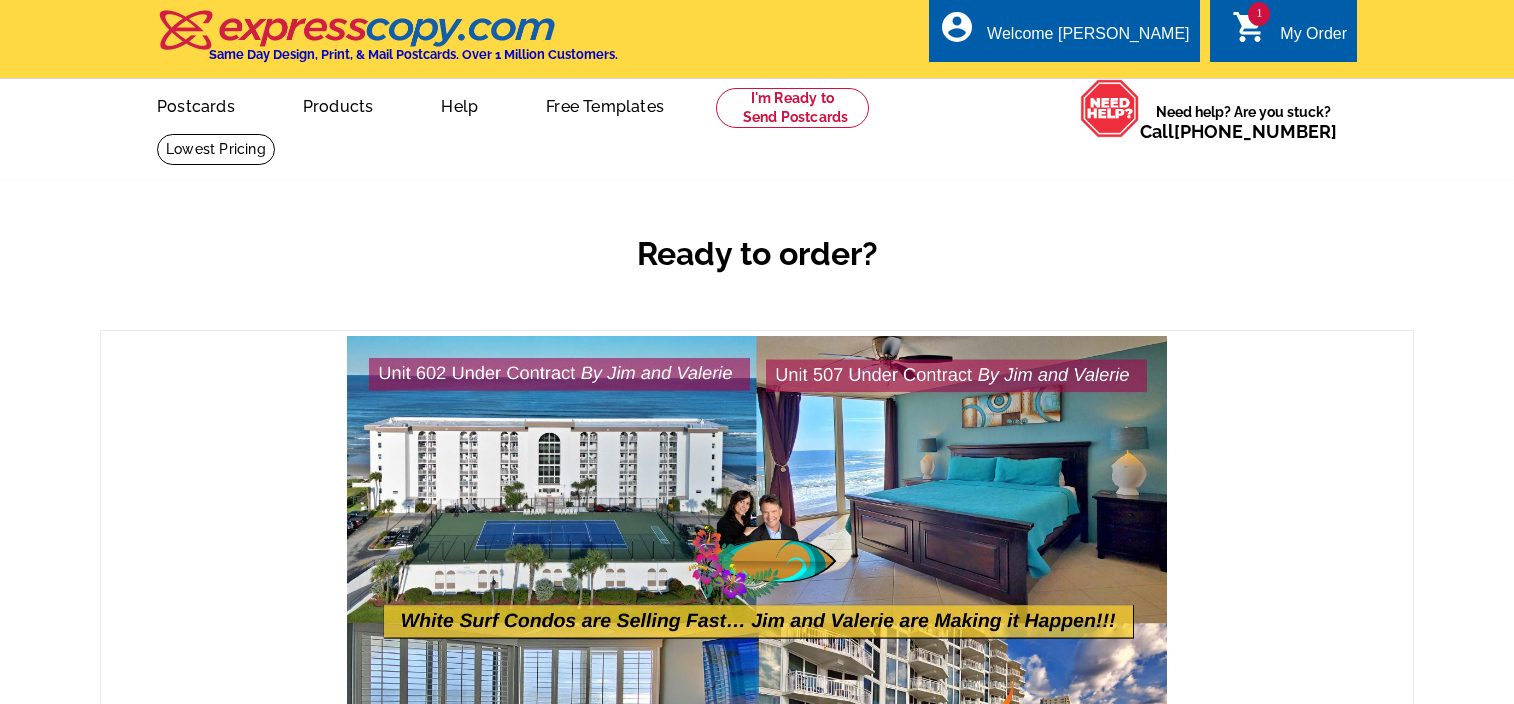 scroll, scrollTop: 0, scrollLeft: 0, axis: both 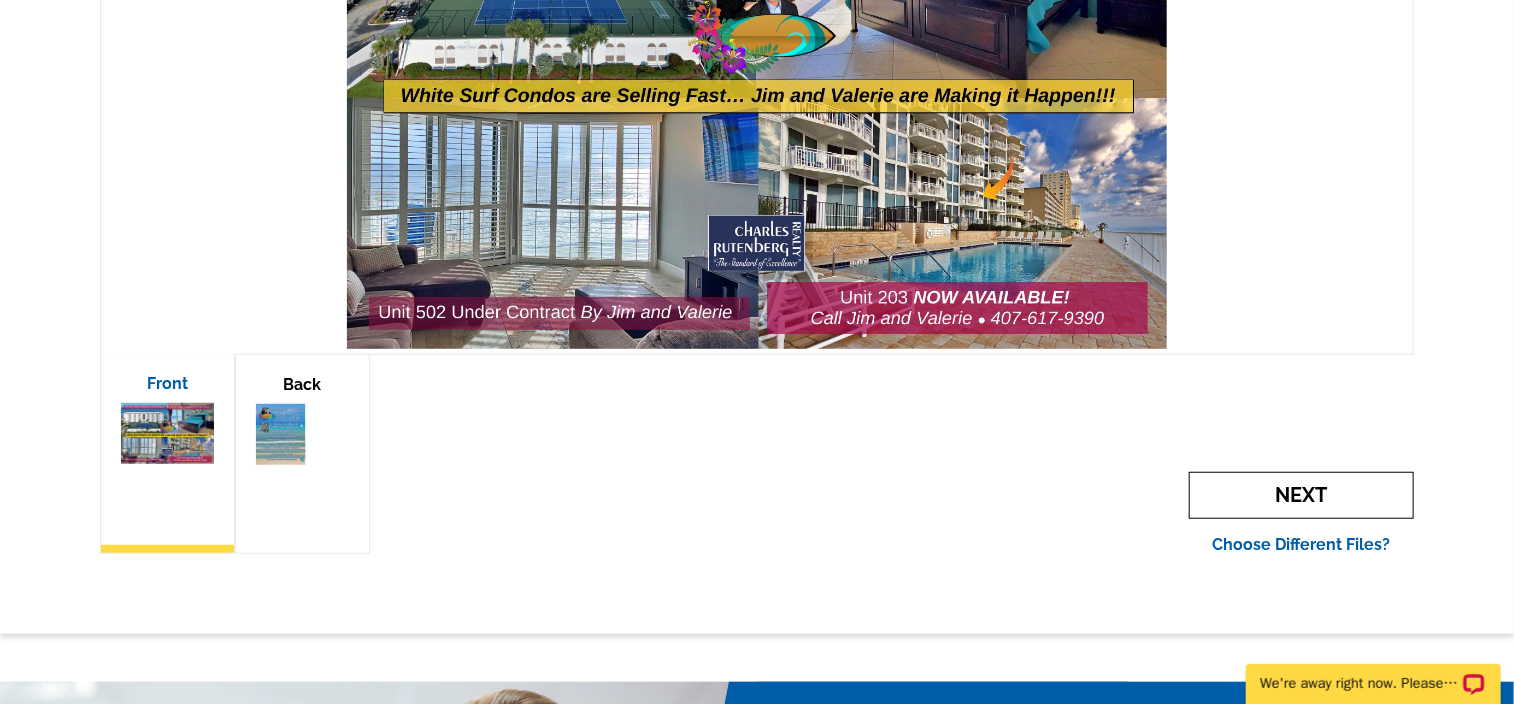 click on "Next" at bounding box center (1301, 495) 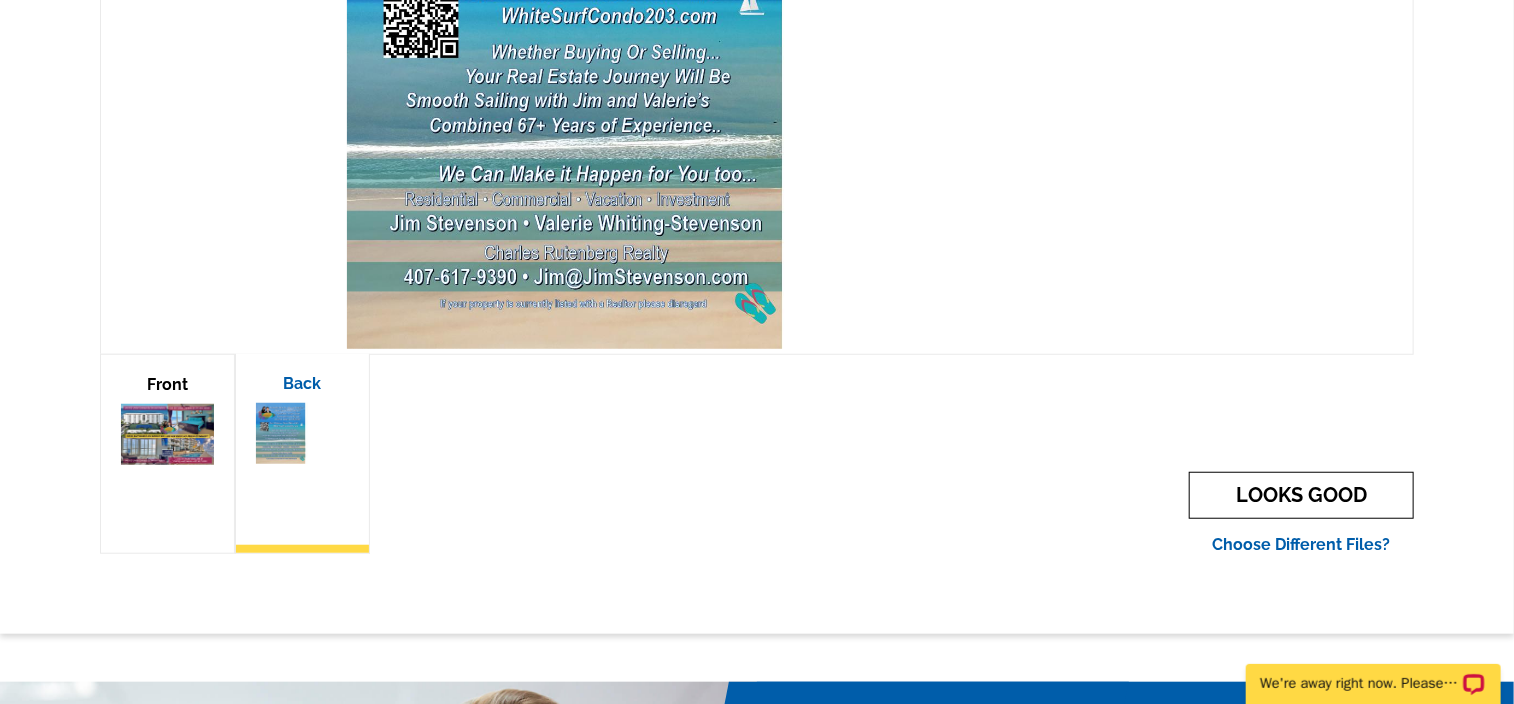 click on "LOOKS GOOD" at bounding box center [1301, 495] 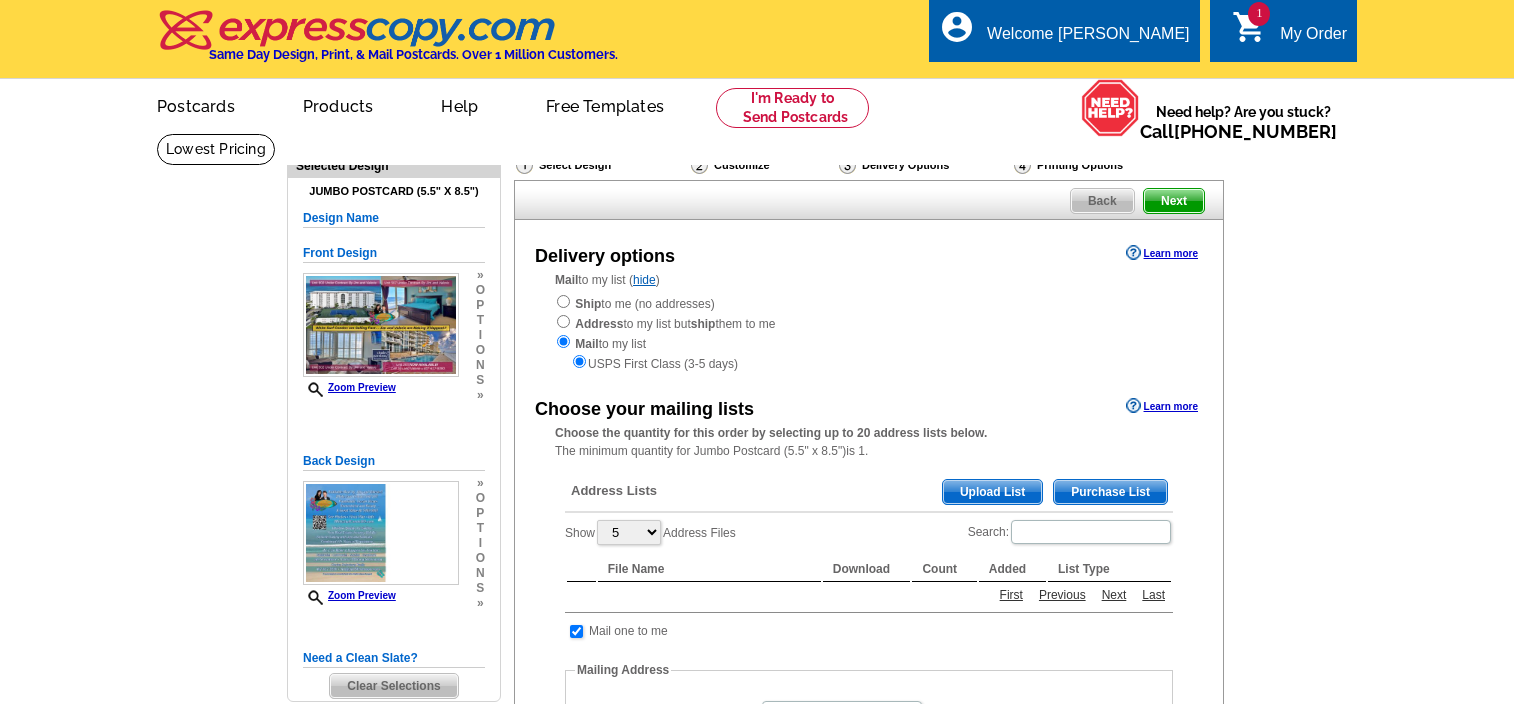 scroll, scrollTop: 616, scrollLeft: 0, axis: vertical 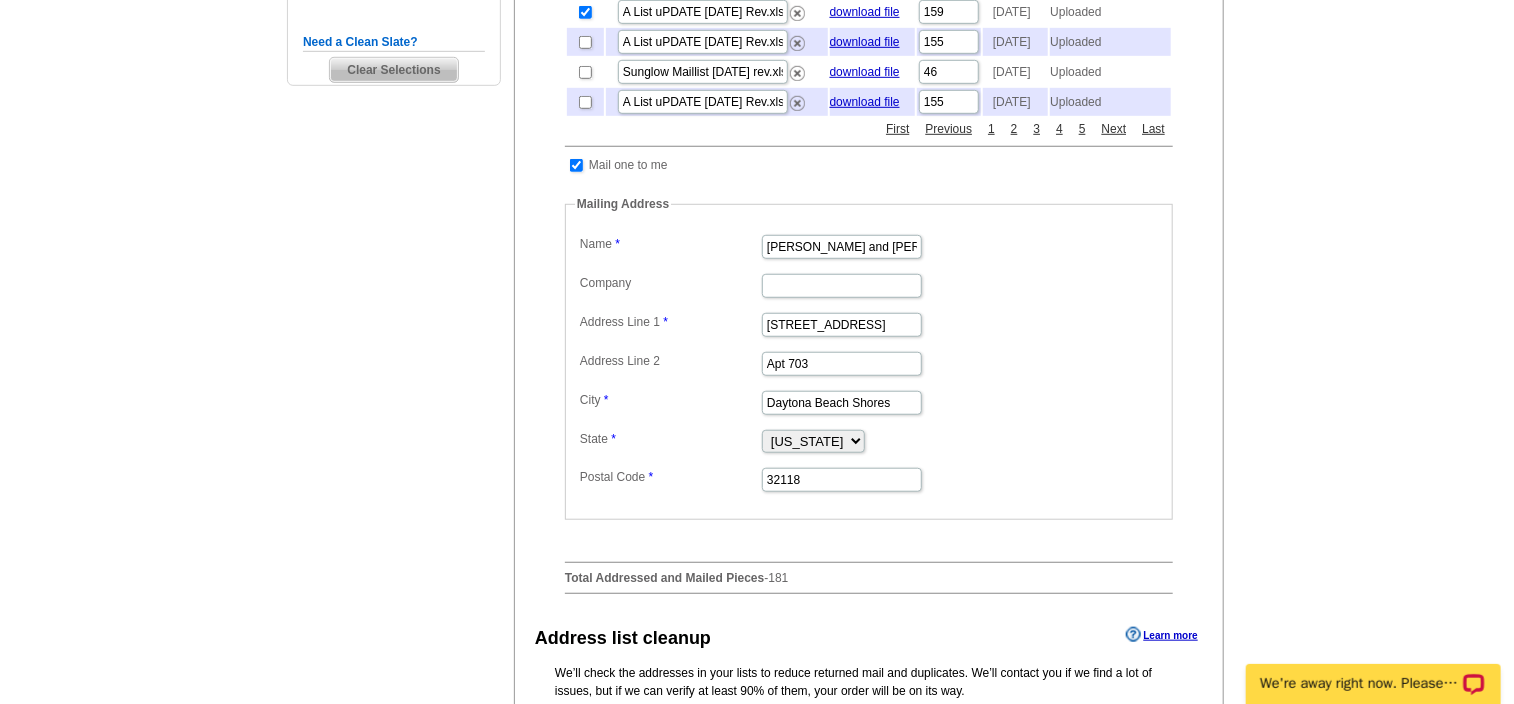 click on "Welcome back  James
My Account
Logout
local_phone
Same Day Design, Print, & Mail Postcards. Over 1 Million Customers.
account_circle
Welcome James
My Account Logout
1
shopping_cart
My Order
picture_in_picture
Postcards
store_mall_directory
Products
keyboard_arrow_down
Postcards
More Help" at bounding box center (757, 380) 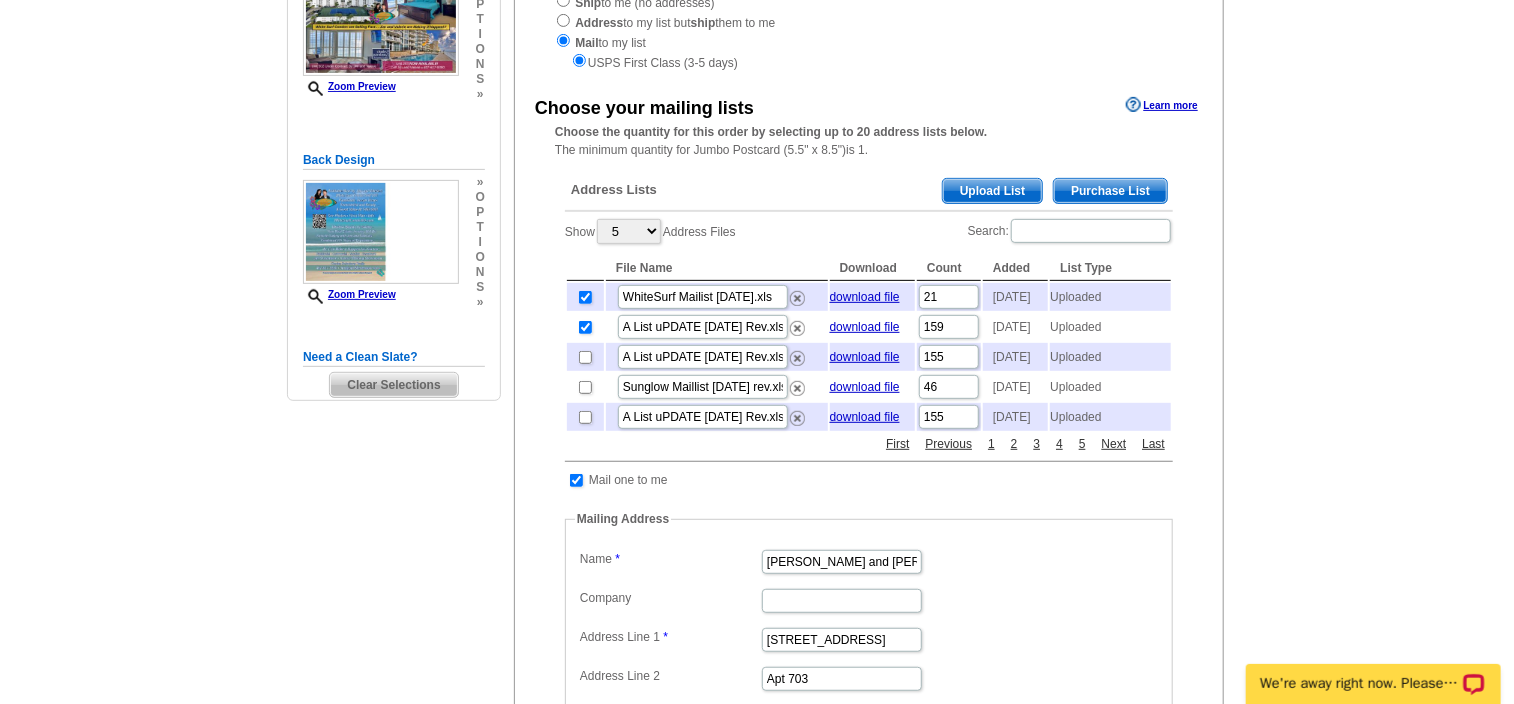 scroll, scrollTop: 184, scrollLeft: 0, axis: vertical 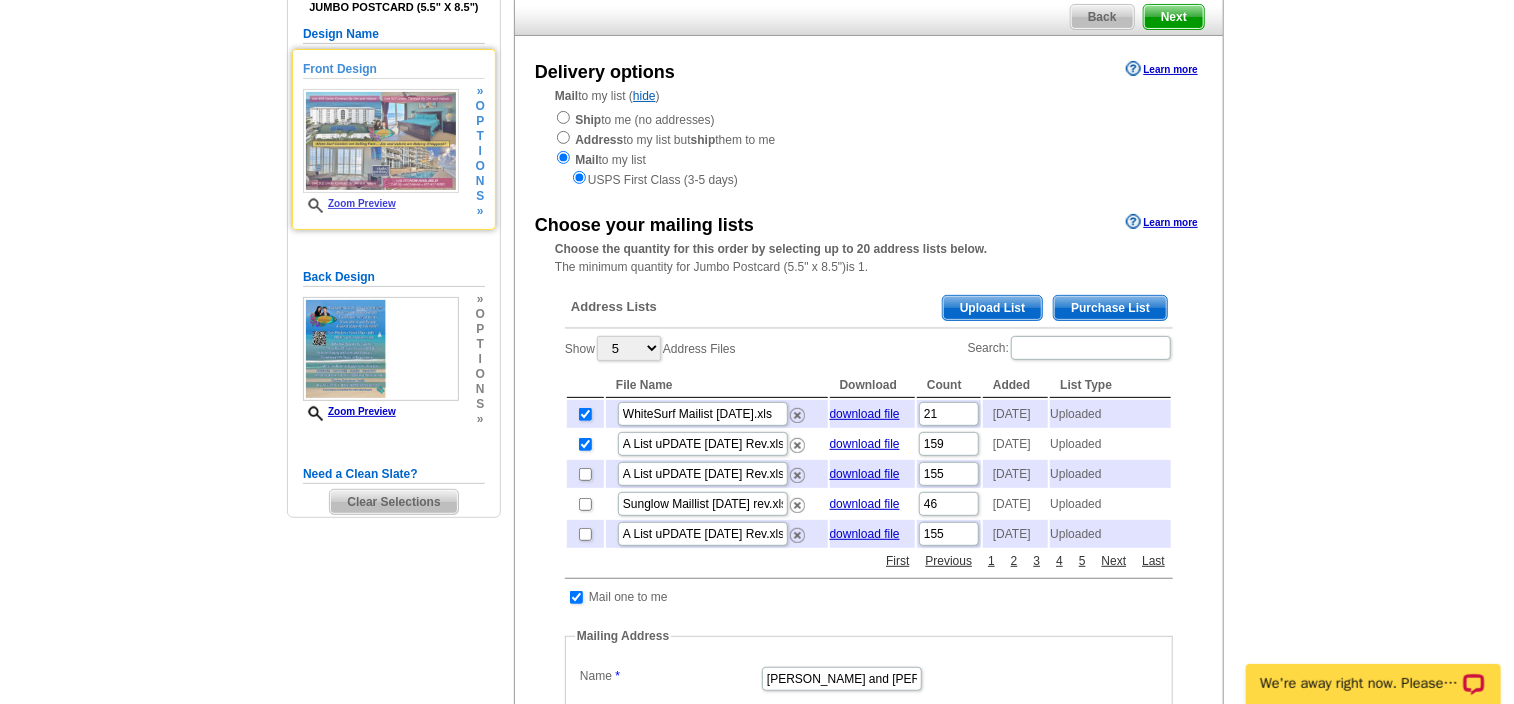 click on "Zoom Preview" at bounding box center [381, 151] 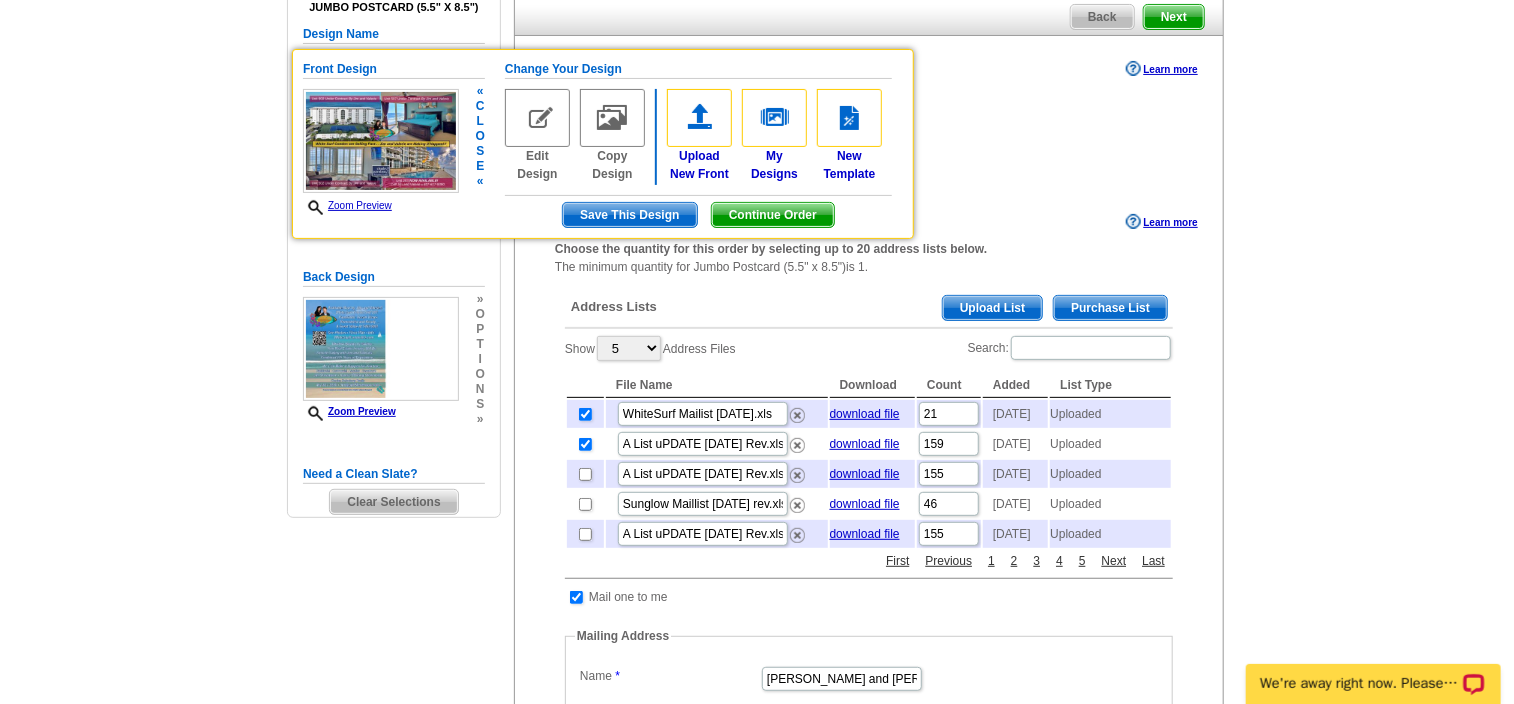 click on "Zoom Preview" at bounding box center (347, 205) 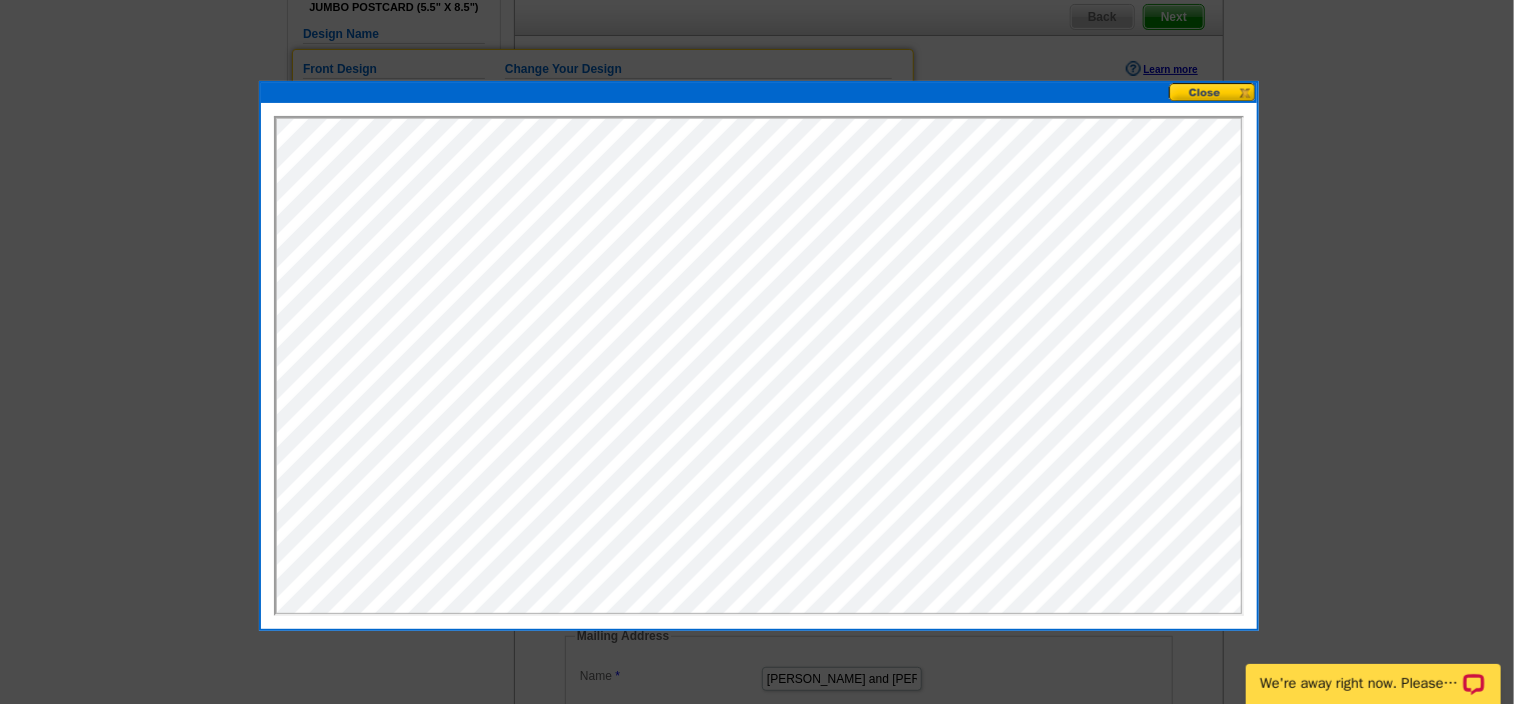 scroll, scrollTop: 0, scrollLeft: 0, axis: both 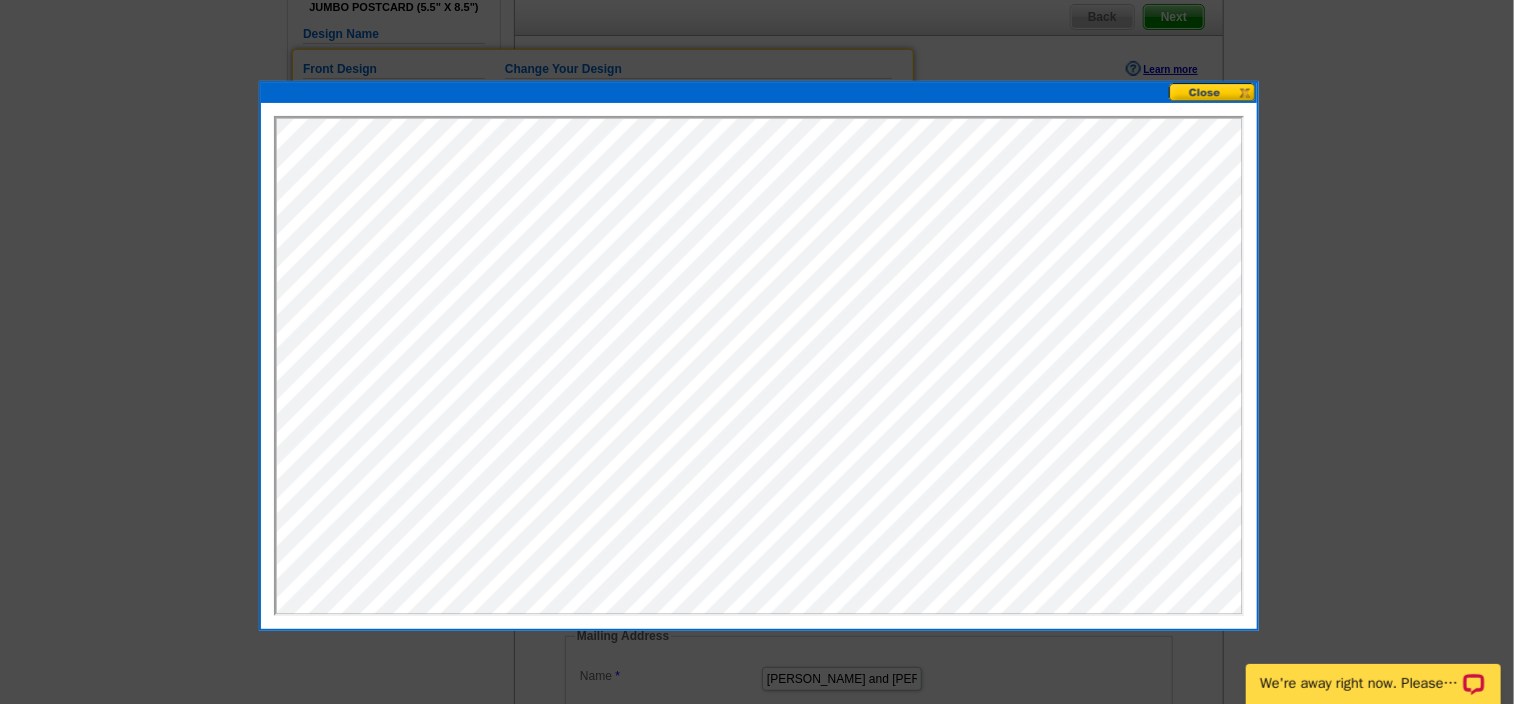click at bounding box center [1213, 92] 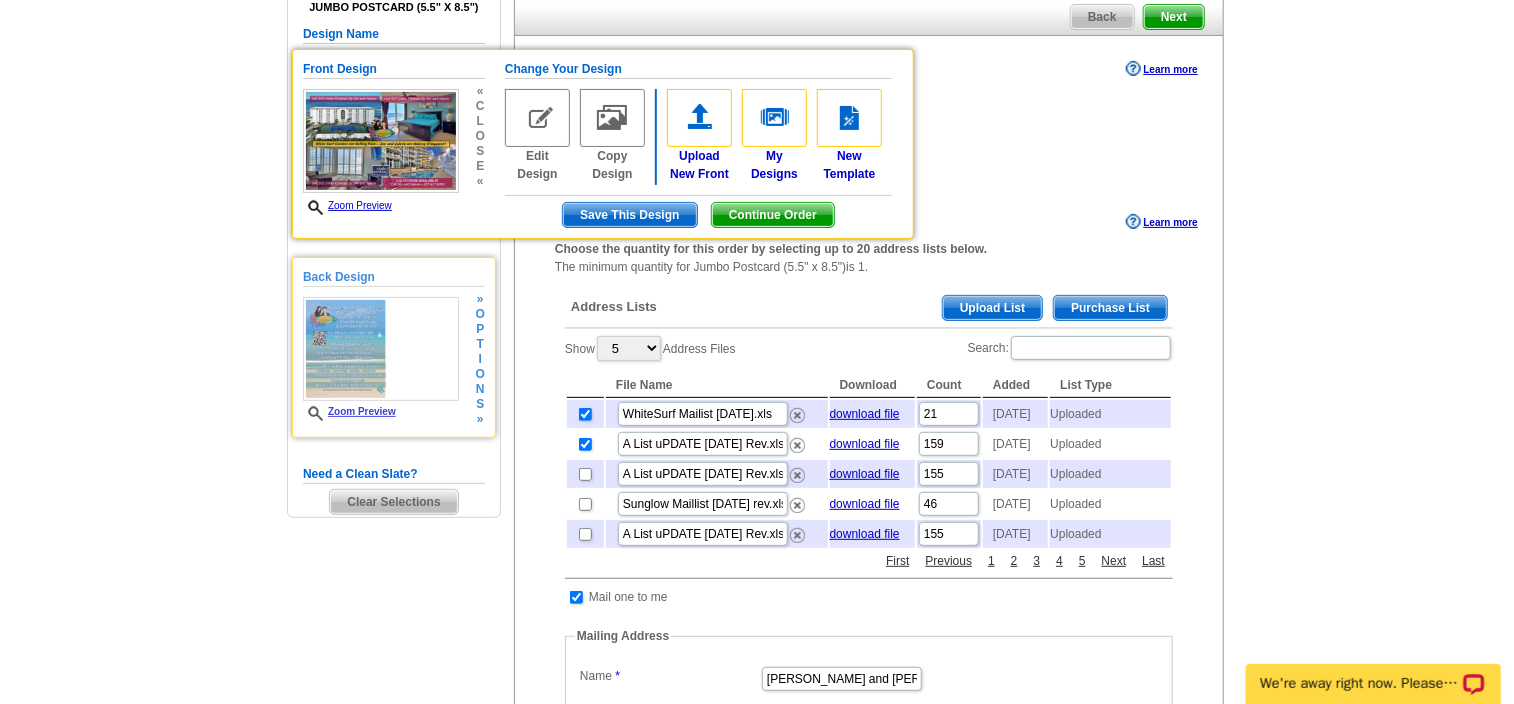 click on "Zoom Preview" at bounding box center (349, 411) 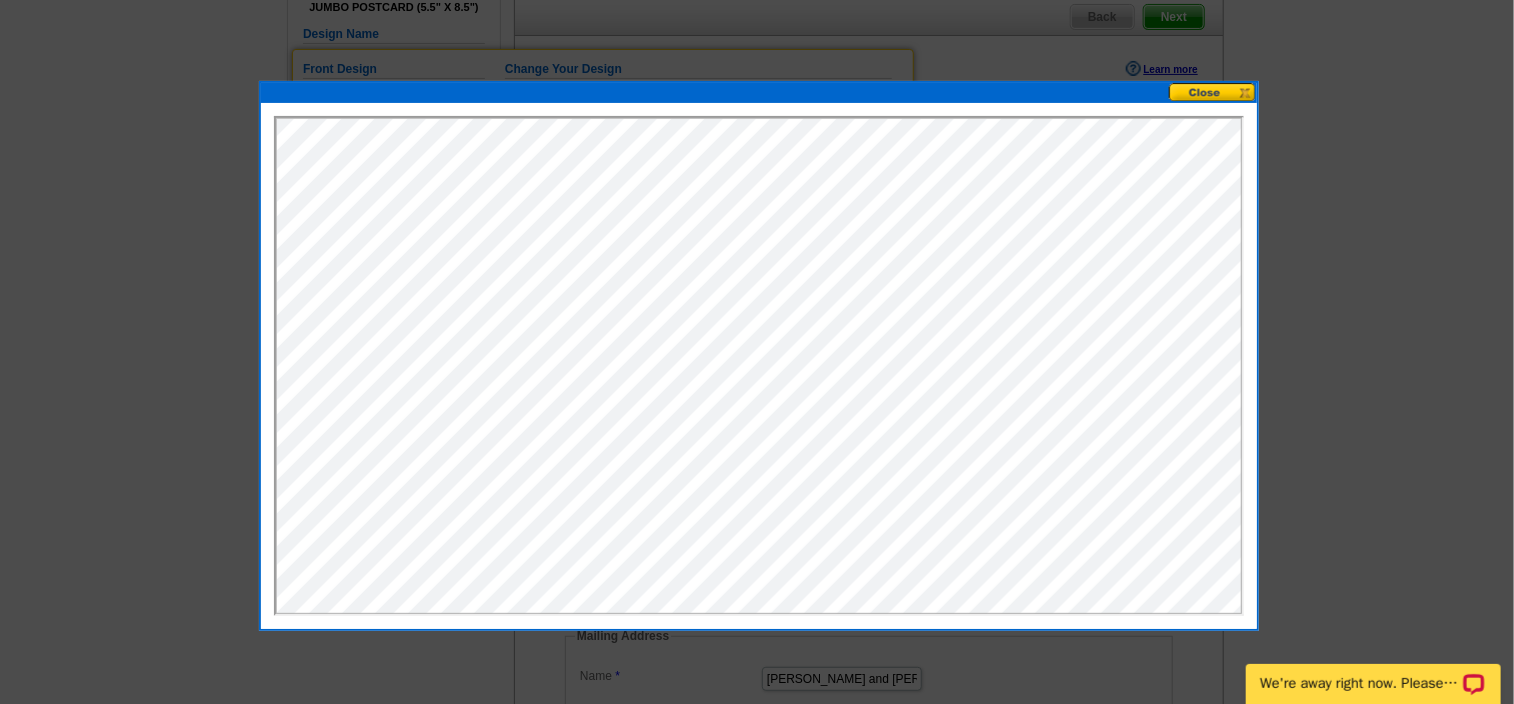 scroll, scrollTop: 0, scrollLeft: 0, axis: both 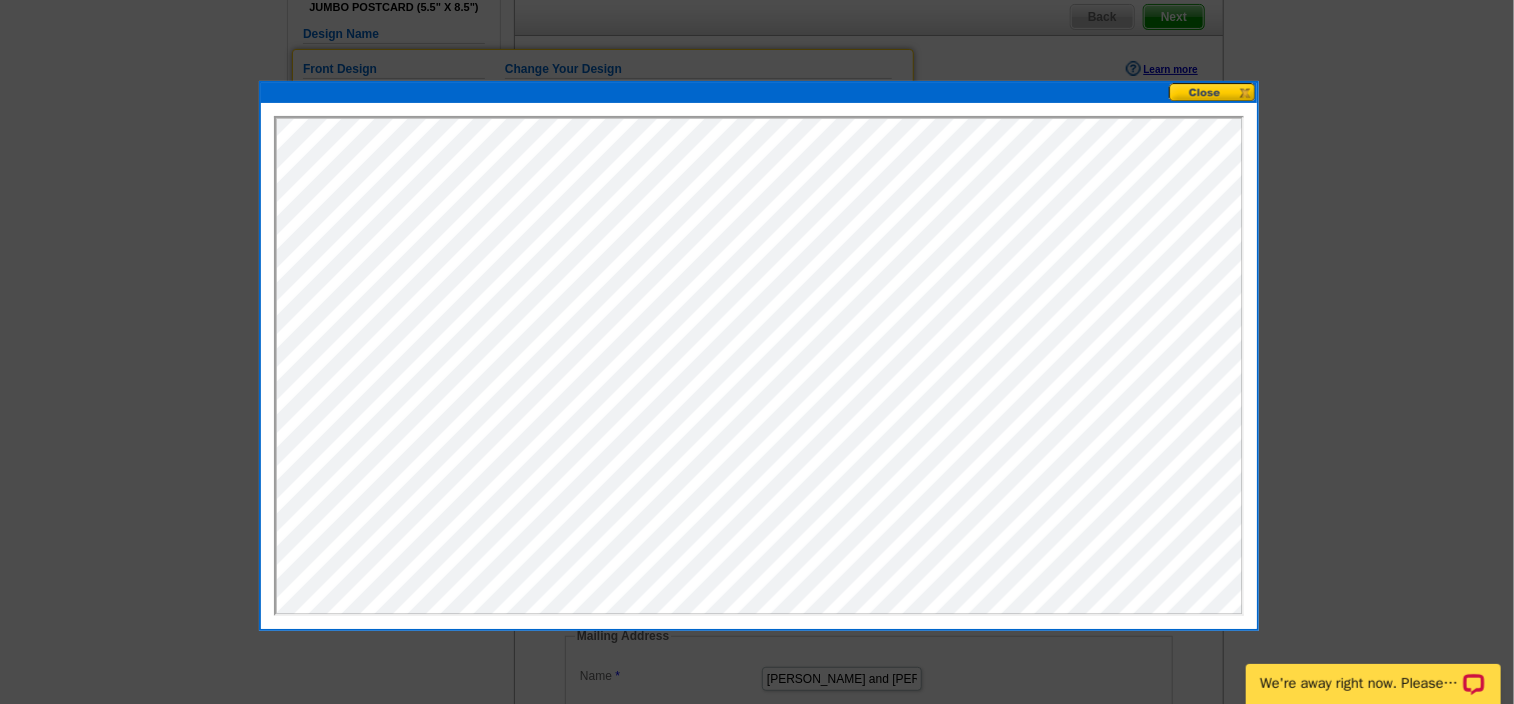 click at bounding box center (1213, 92) 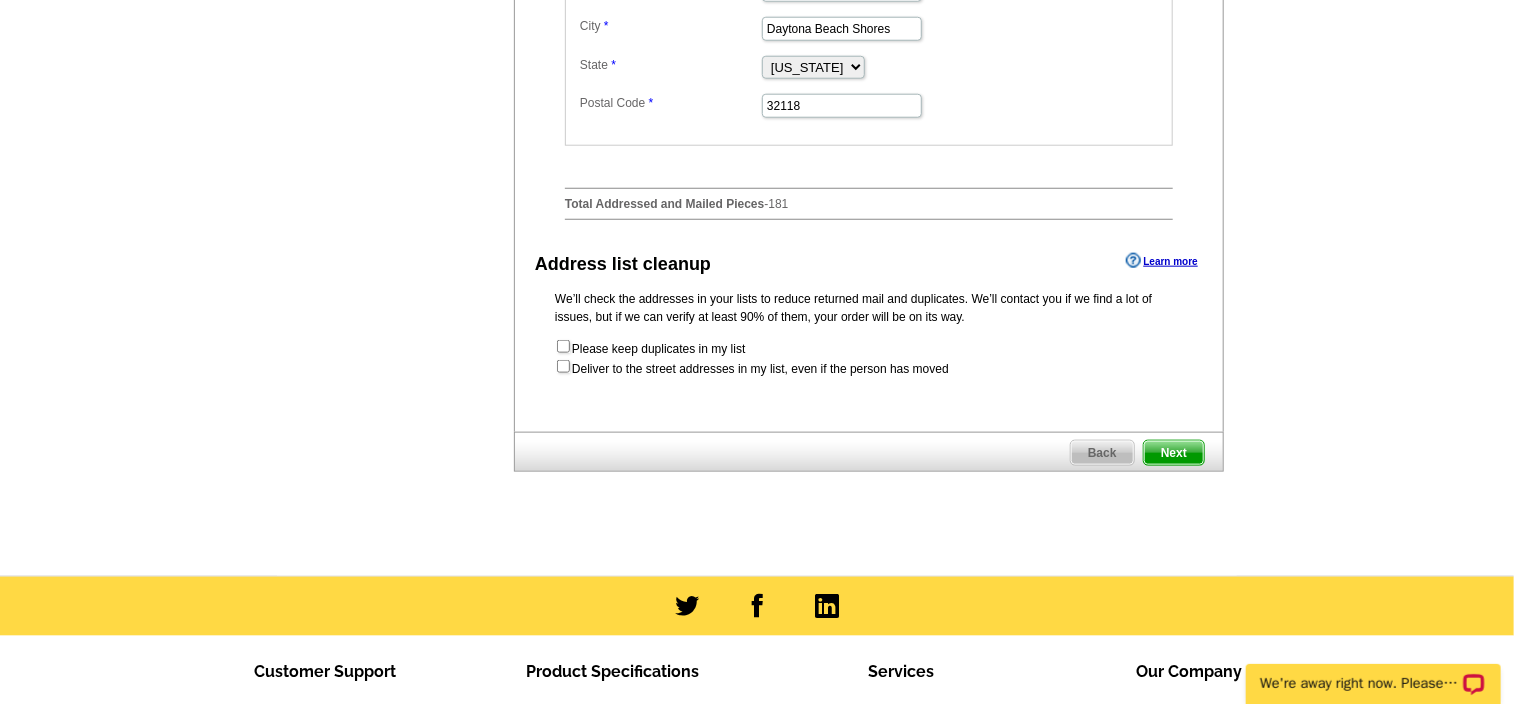 scroll, scrollTop: 1005, scrollLeft: 0, axis: vertical 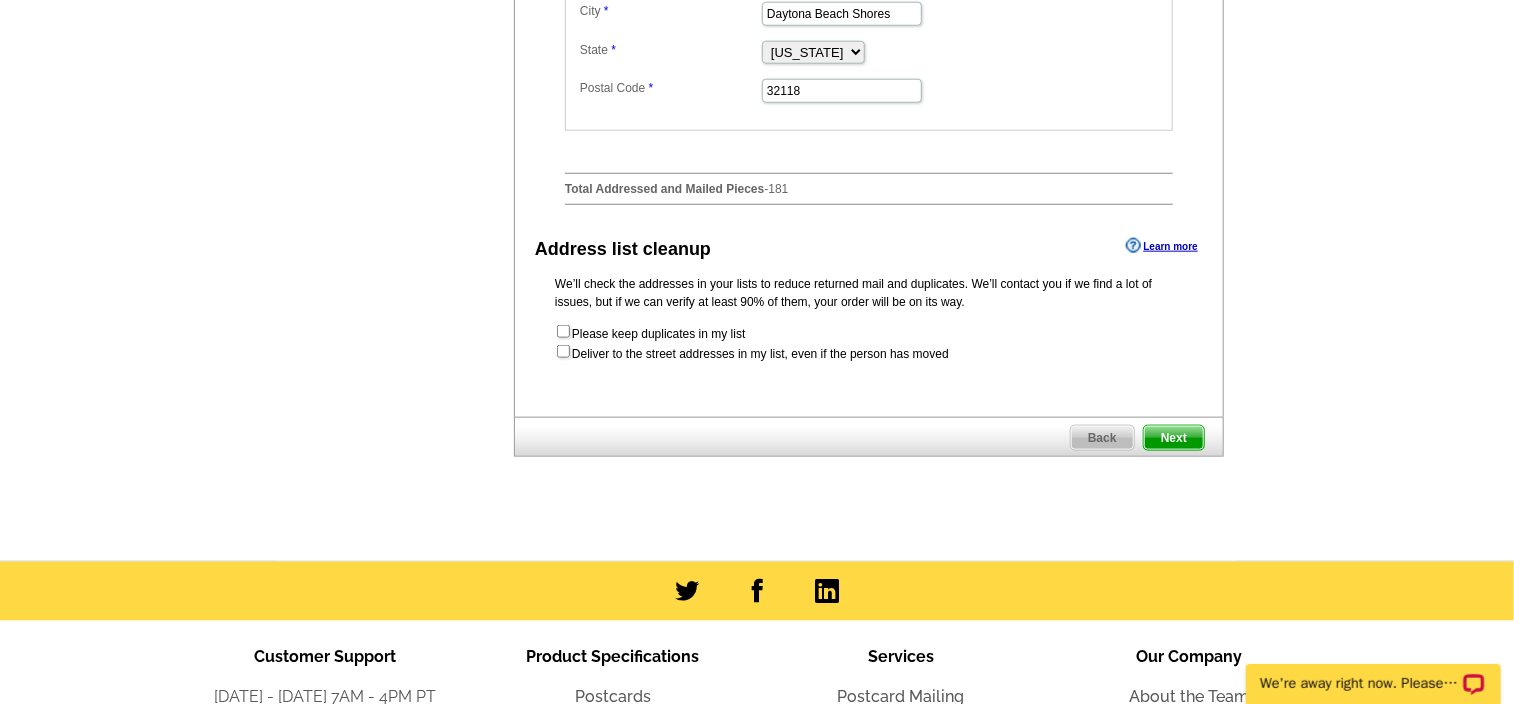 click on "Next" at bounding box center [1174, 438] 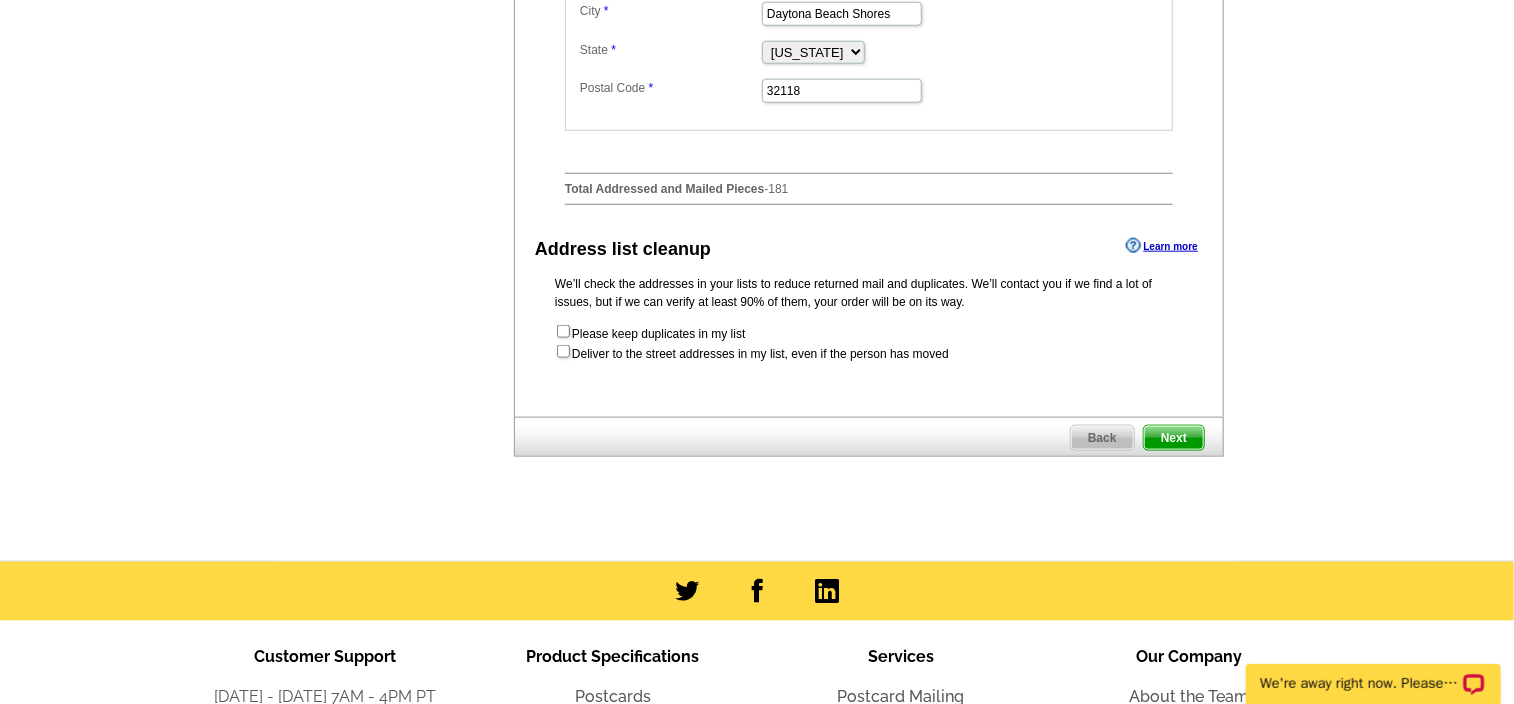 scroll, scrollTop: 0, scrollLeft: 0, axis: both 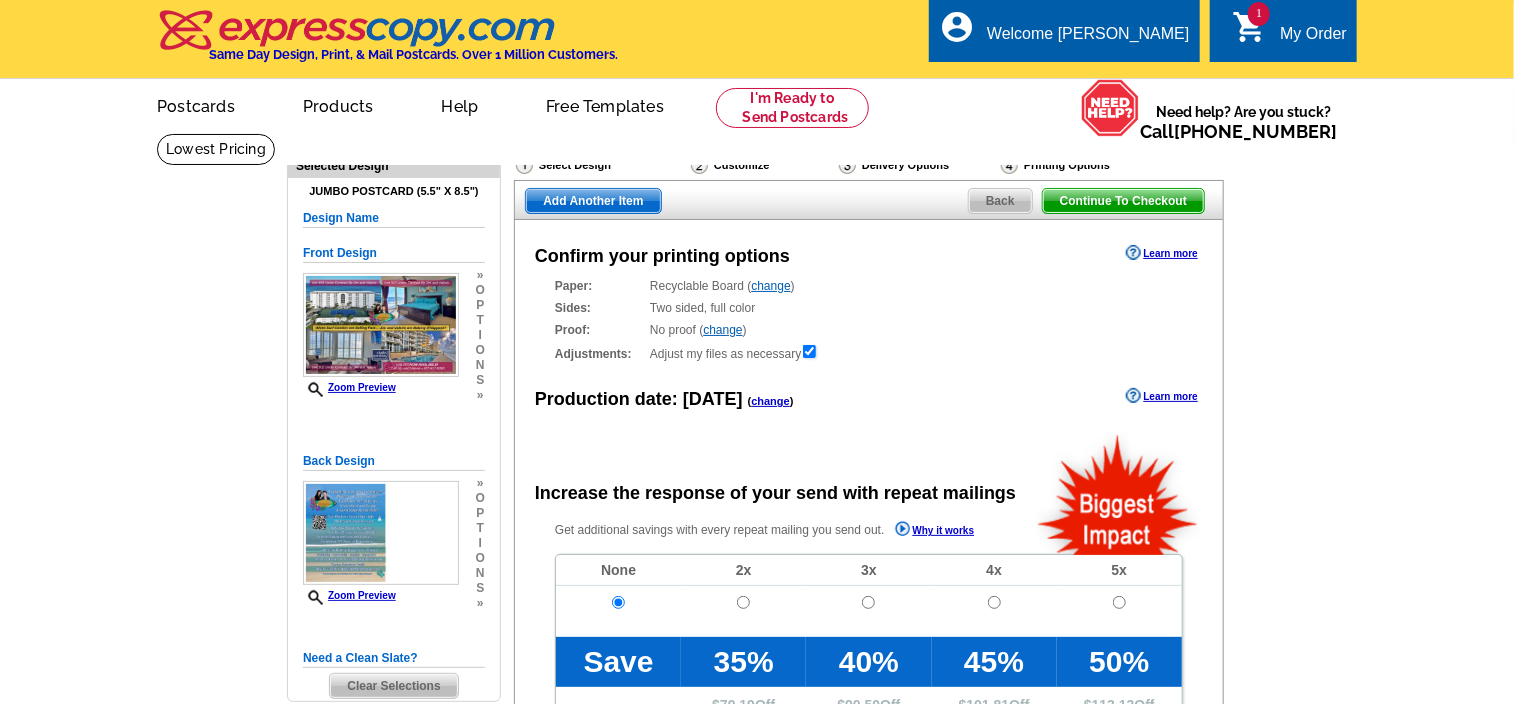radio on "false" 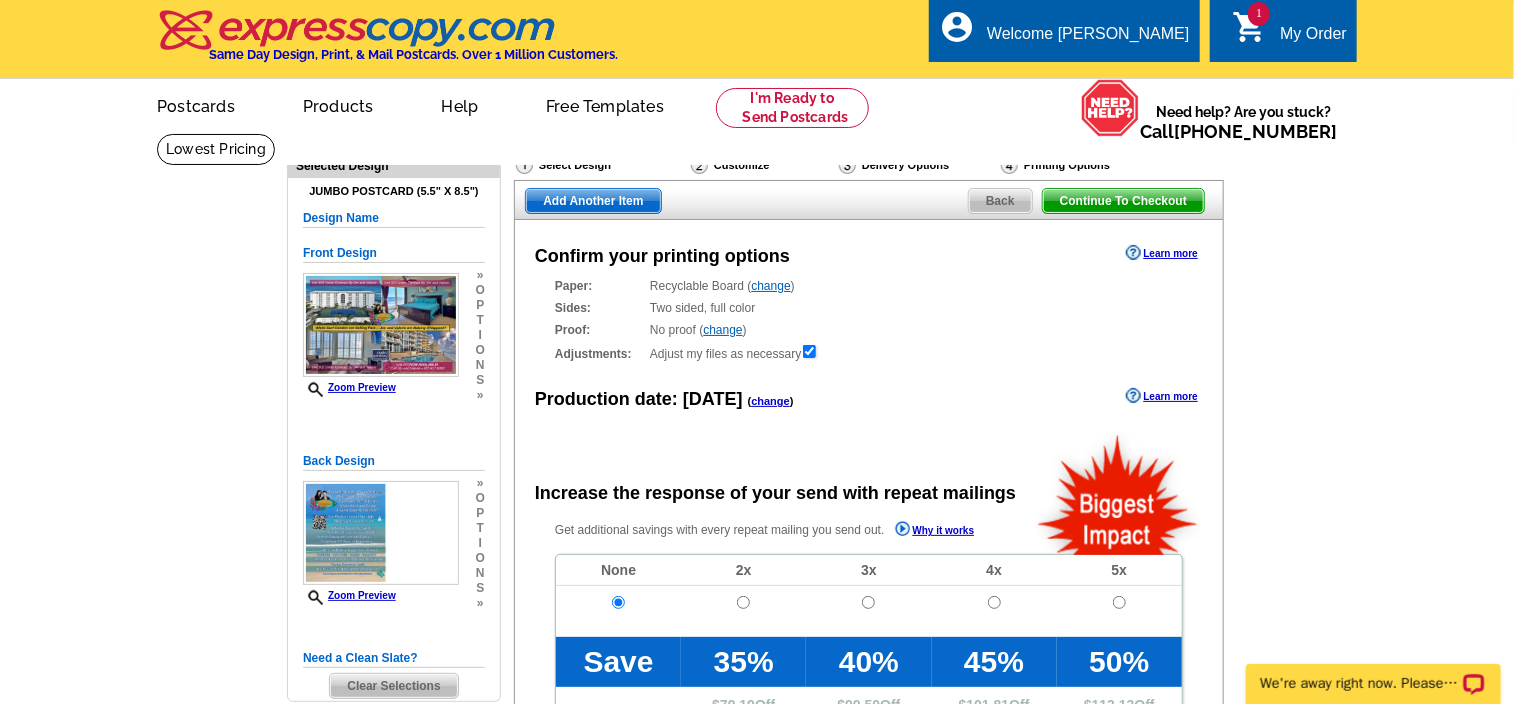 scroll, scrollTop: 0, scrollLeft: 0, axis: both 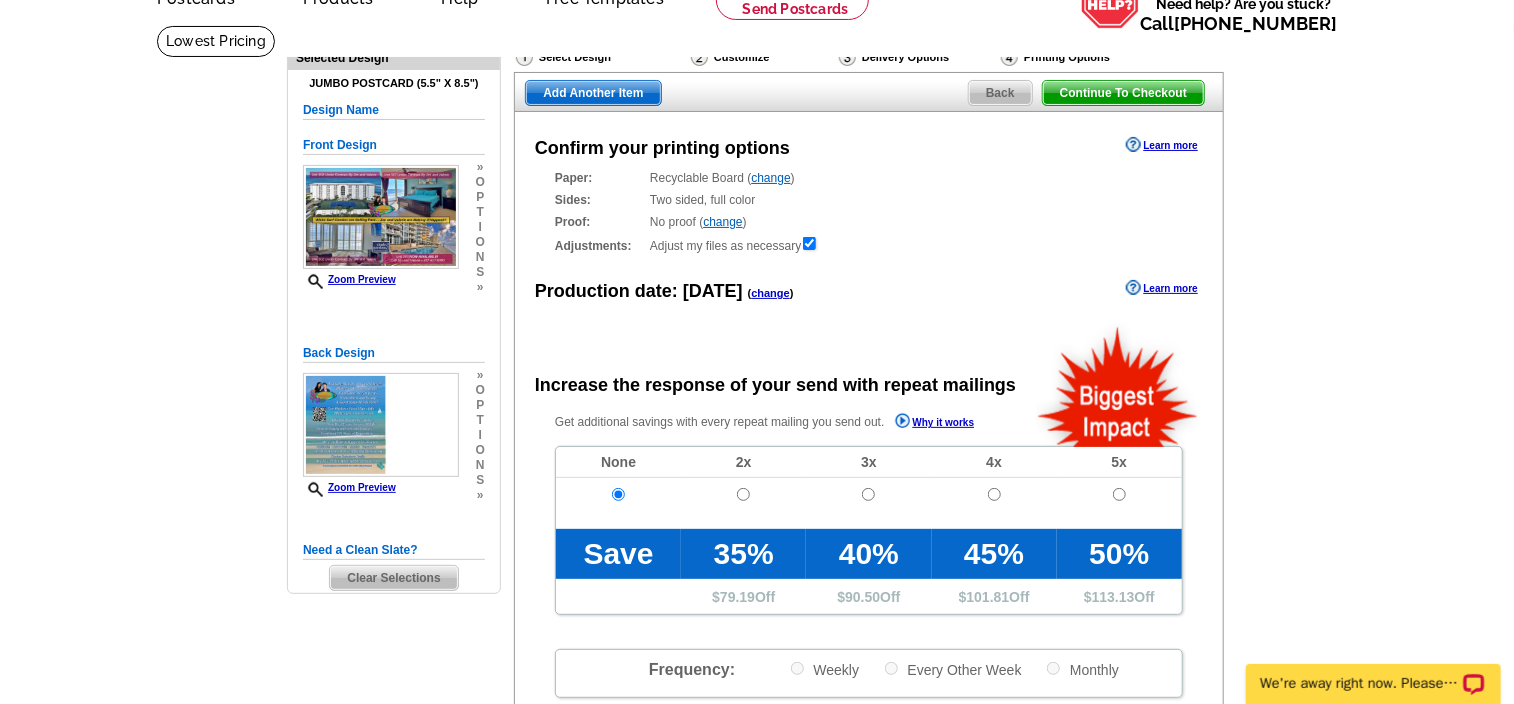 click on "change" at bounding box center (770, 178) 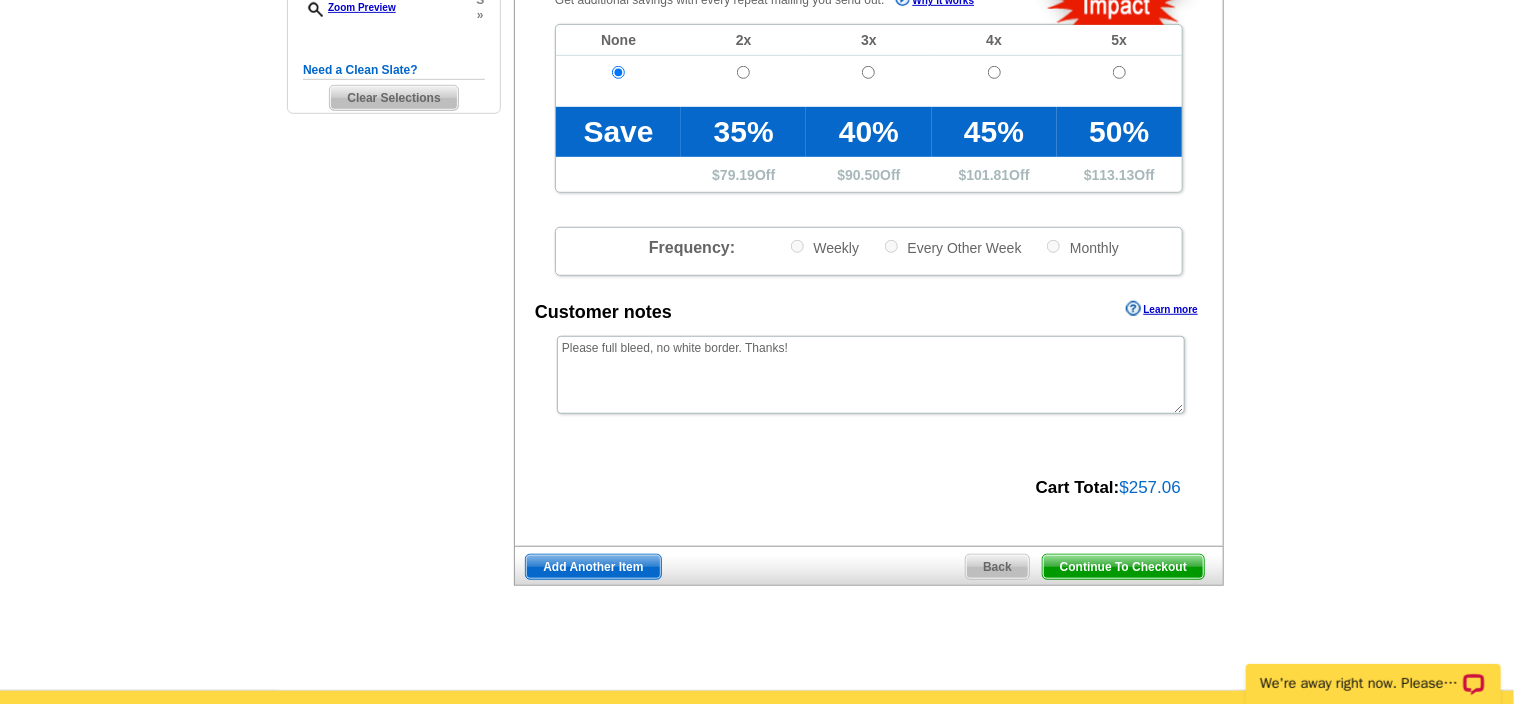 scroll, scrollTop: 594, scrollLeft: 0, axis: vertical 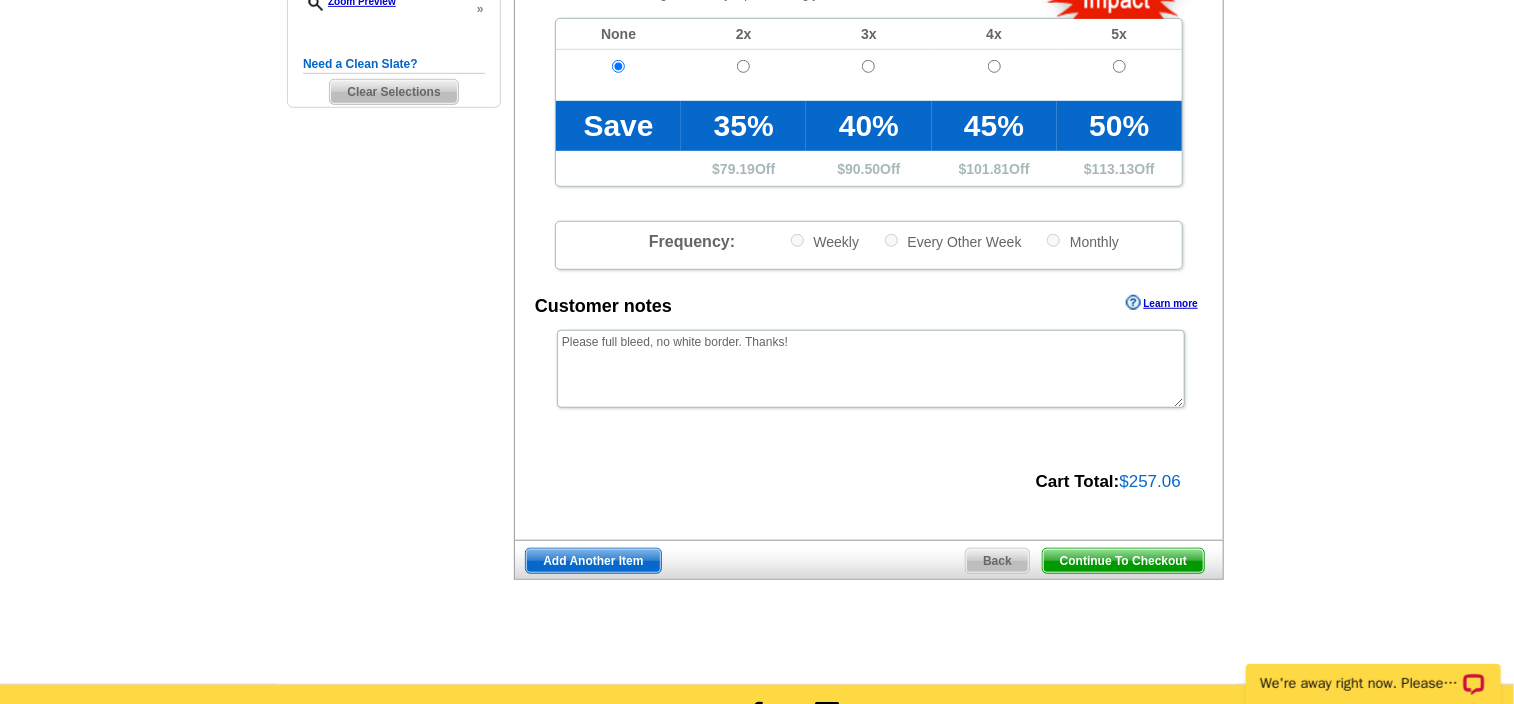 click on "Continue To Checkout" at bounding box center [1123, 561] 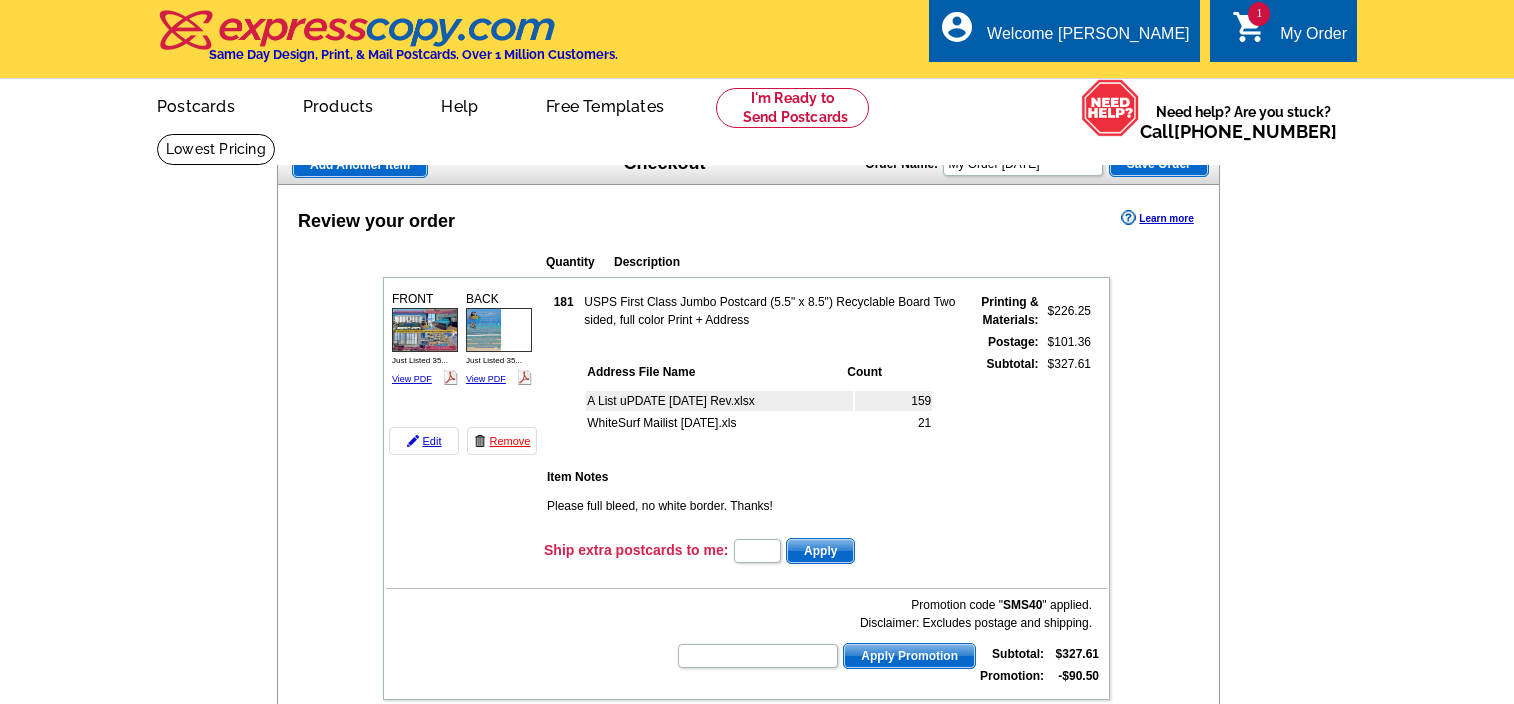 scroll, scrollTop: 0, scrollLeft: 0, axis: both 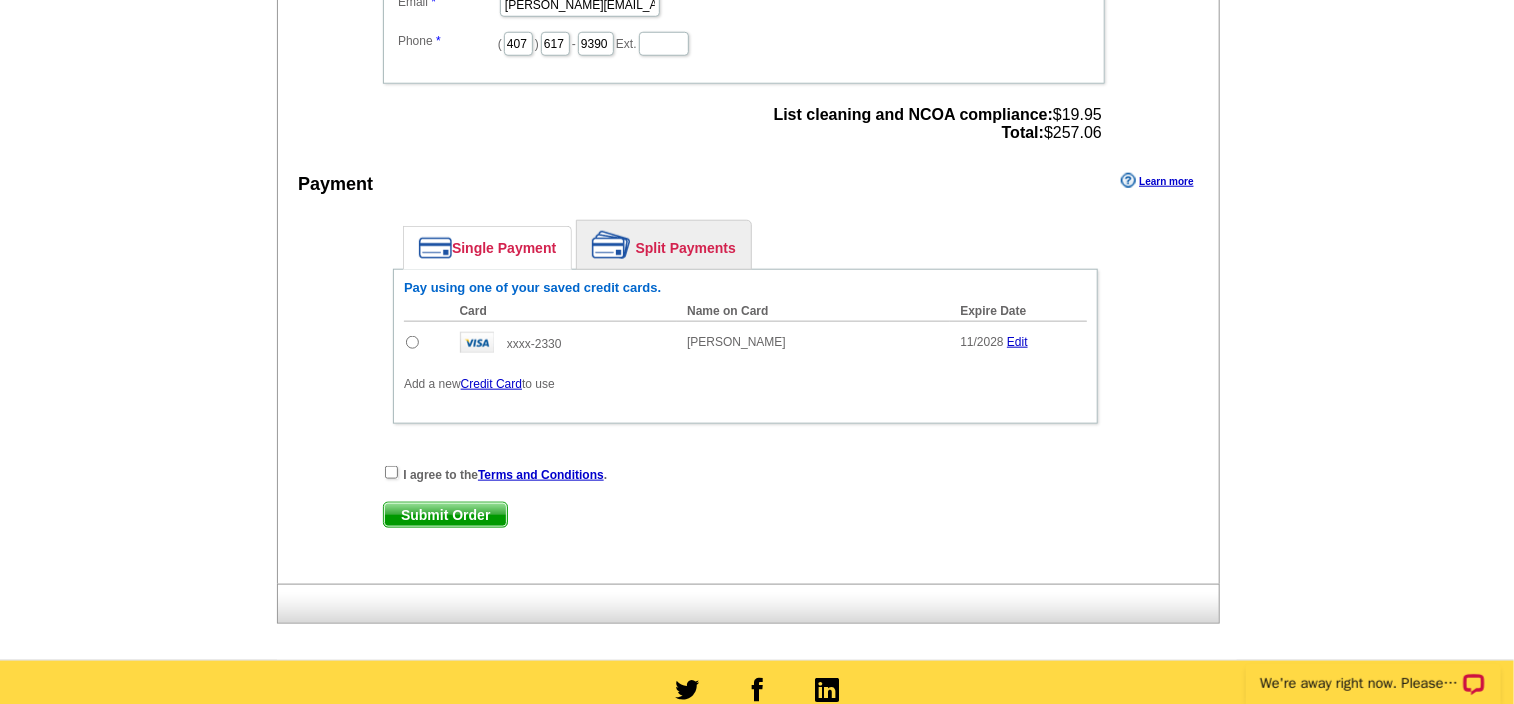 click at bounding box center (412, 342) 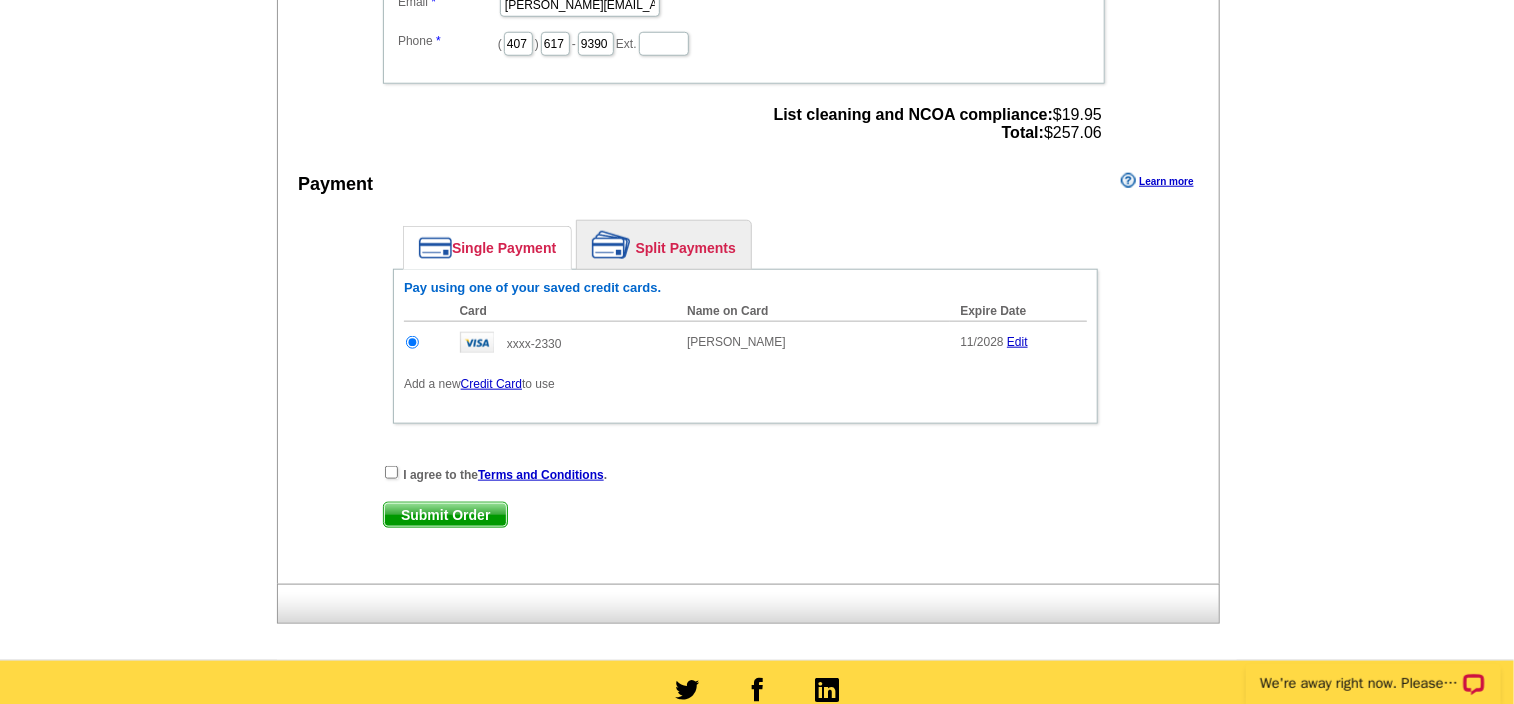 scroll, scrollTop: 0, scrollLeft: 0, axis: both 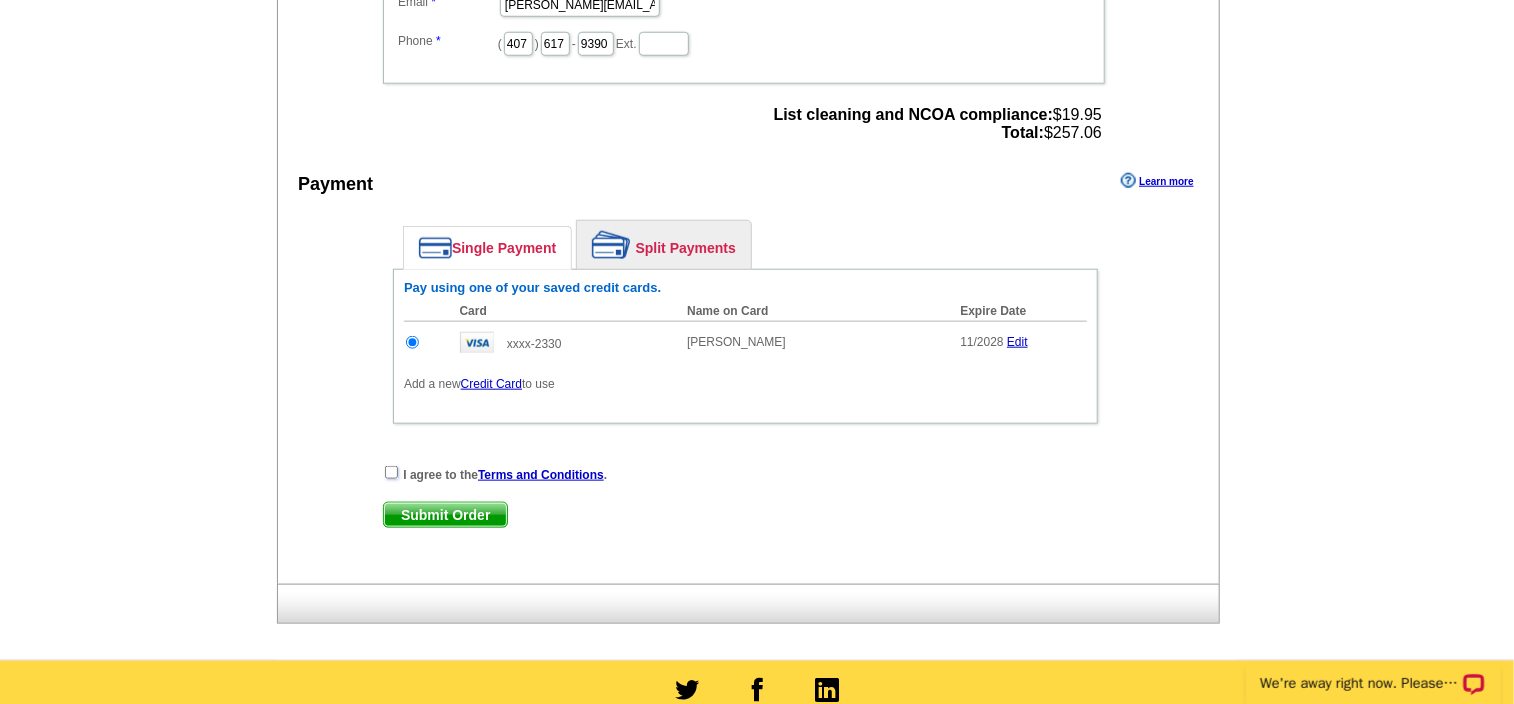 click at bounding box center [391, 472] 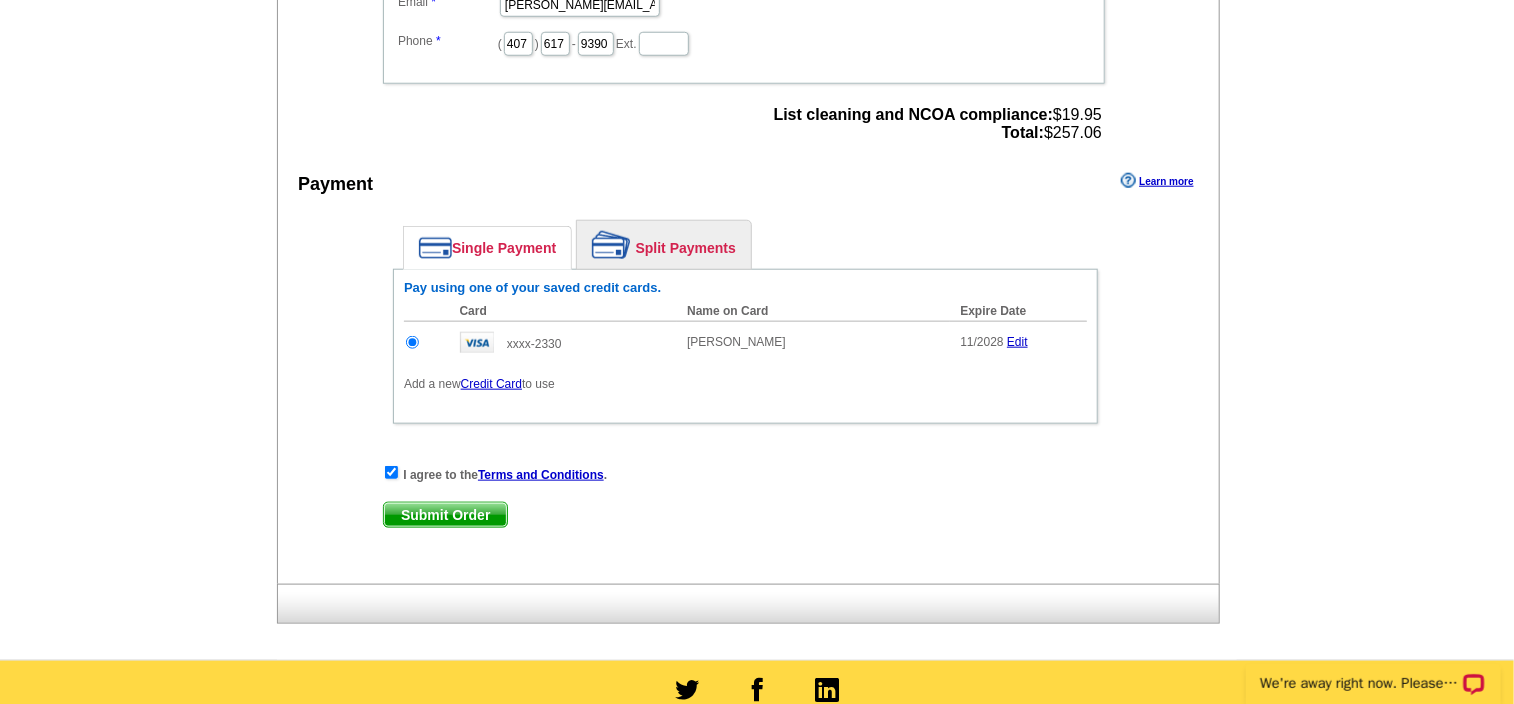 click on "Submit Order" at bounding box center (445, 515) 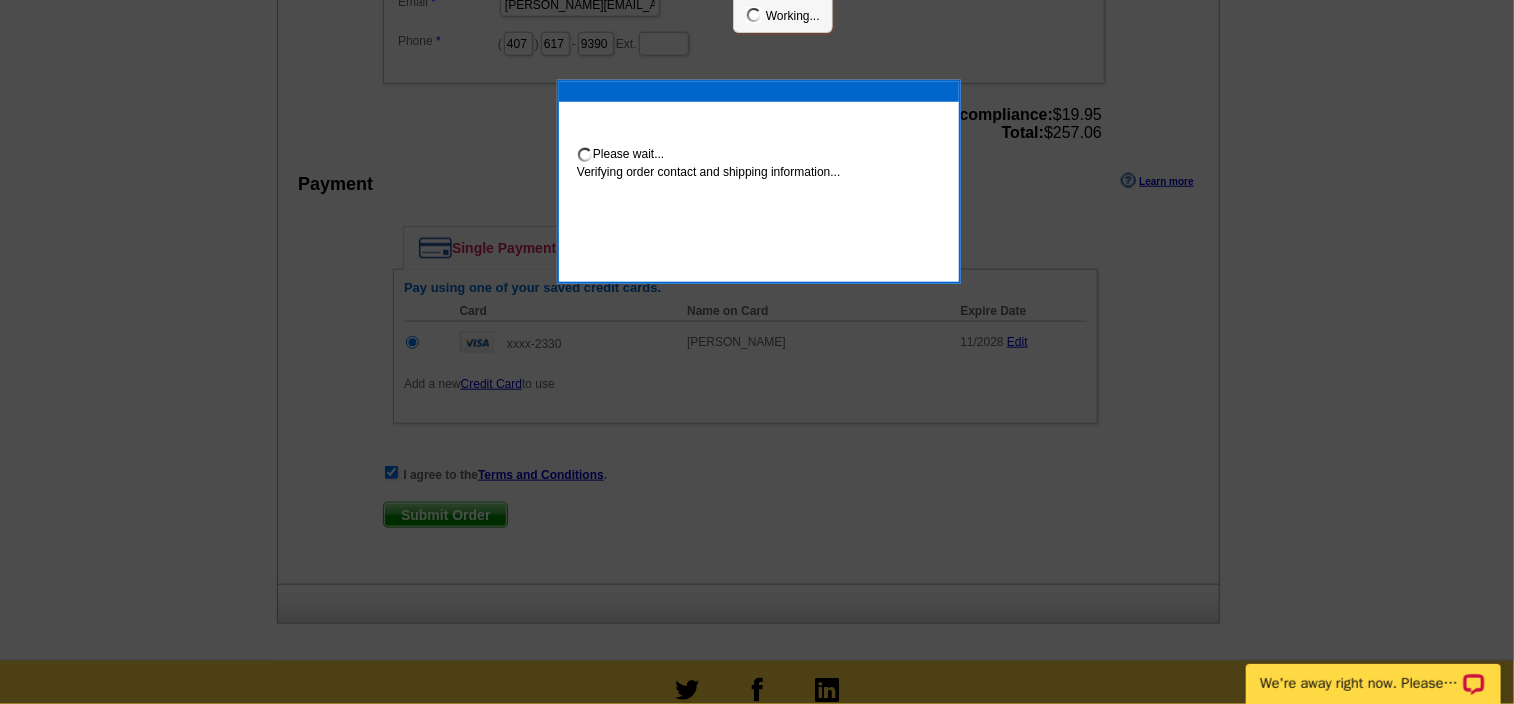 scroll, scrollTop: 887, scrollLeft: 0, axis: vertical 